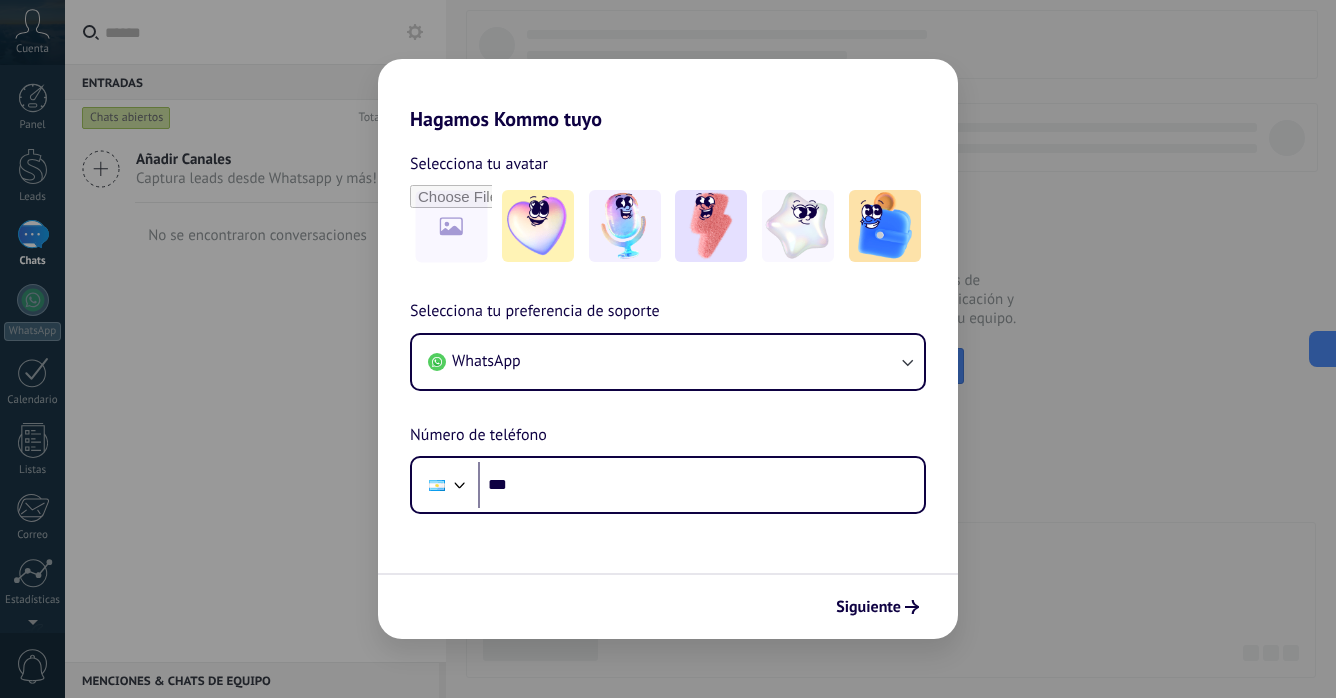 scroll, scrollTop: 0, scrollLeft: 0, axis: both 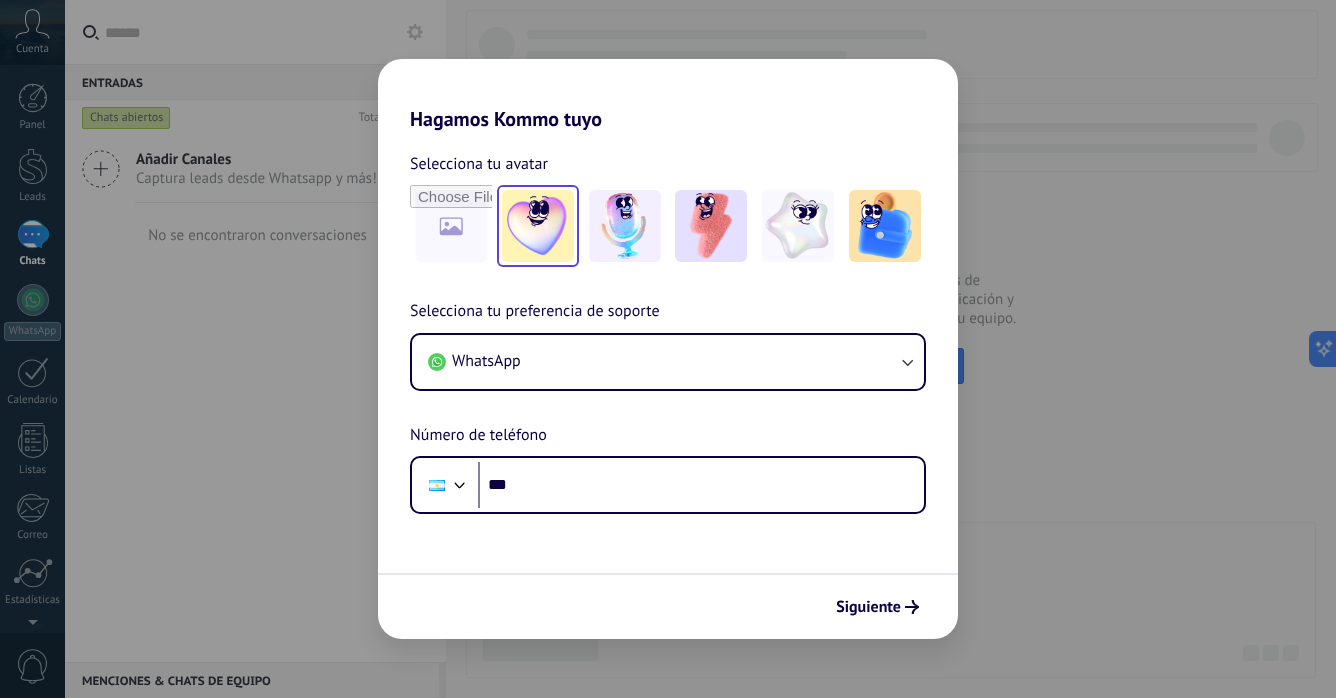 click at bounding box center [538, 226] 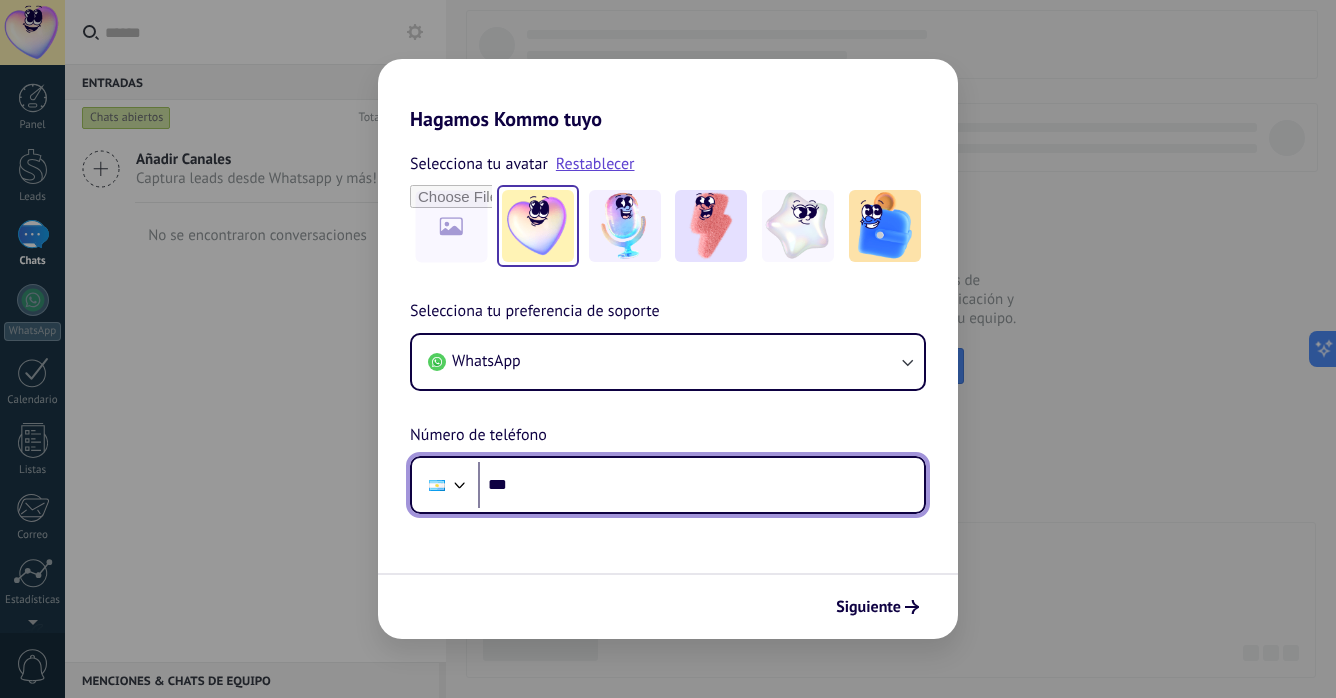 click on "***" at bounding box center [701, 485] 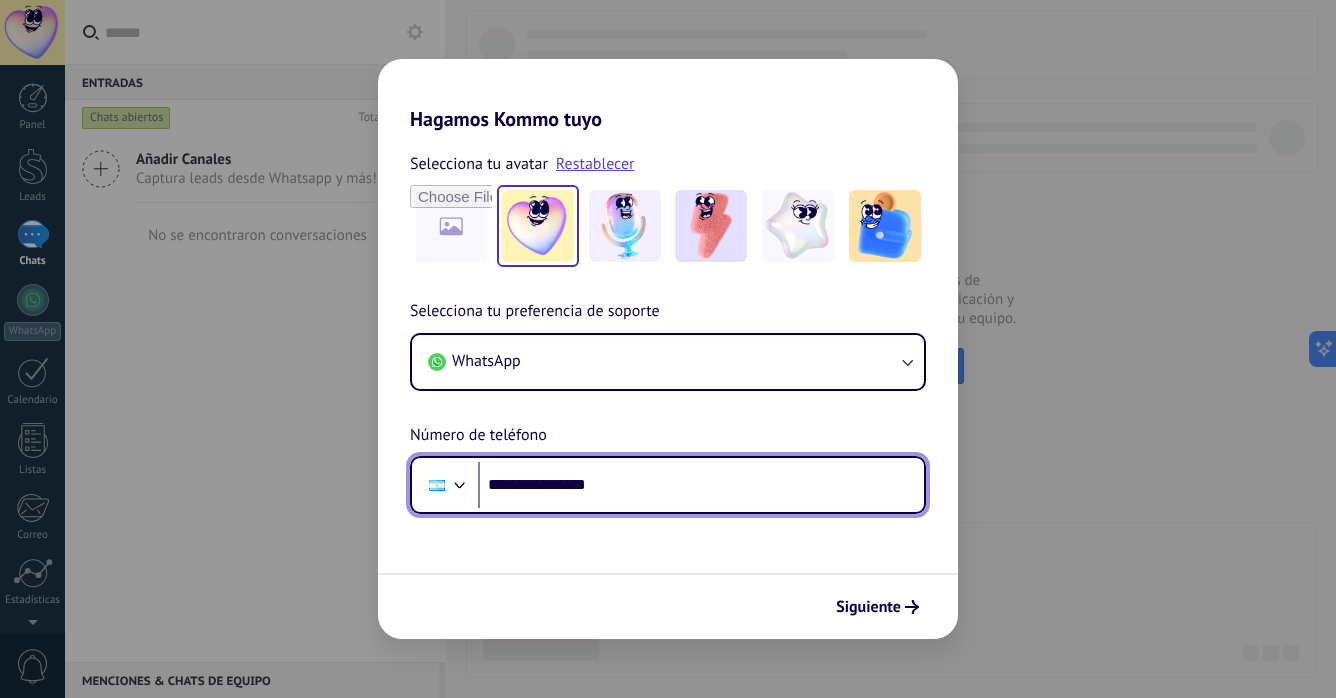 type on "**********" 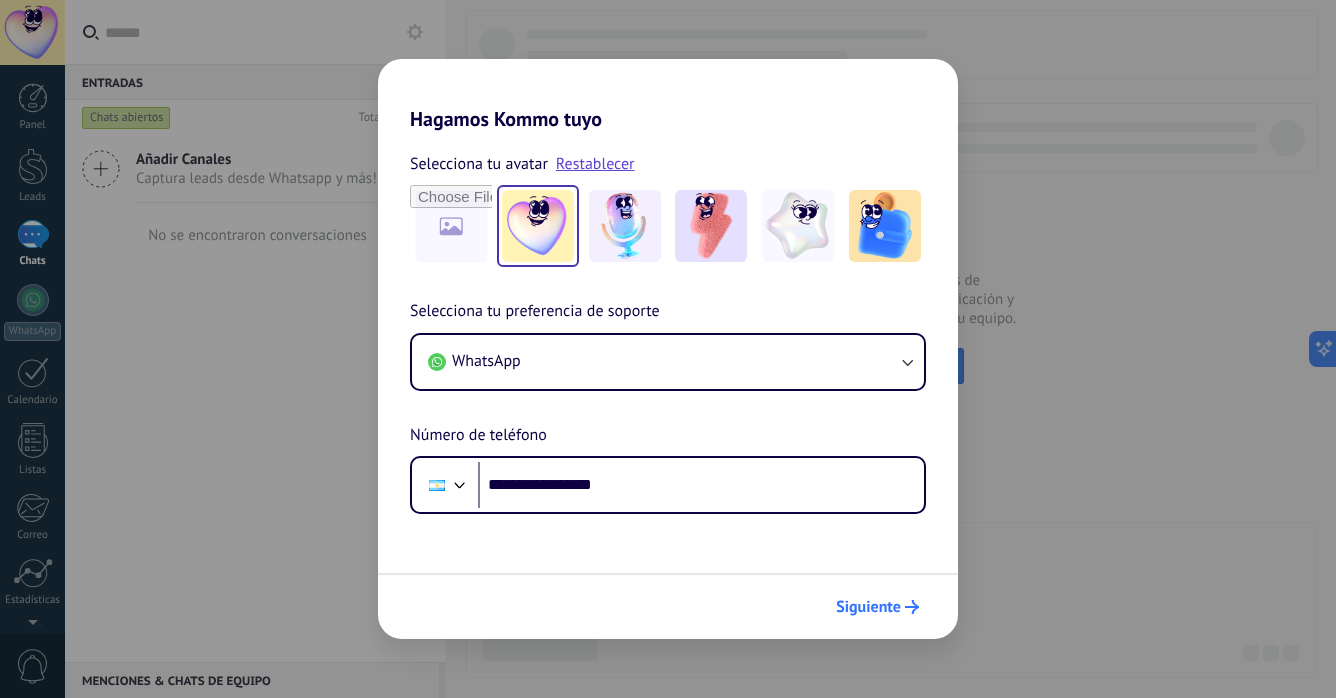 click on "Siguiente" at bounding box center (868, 607) 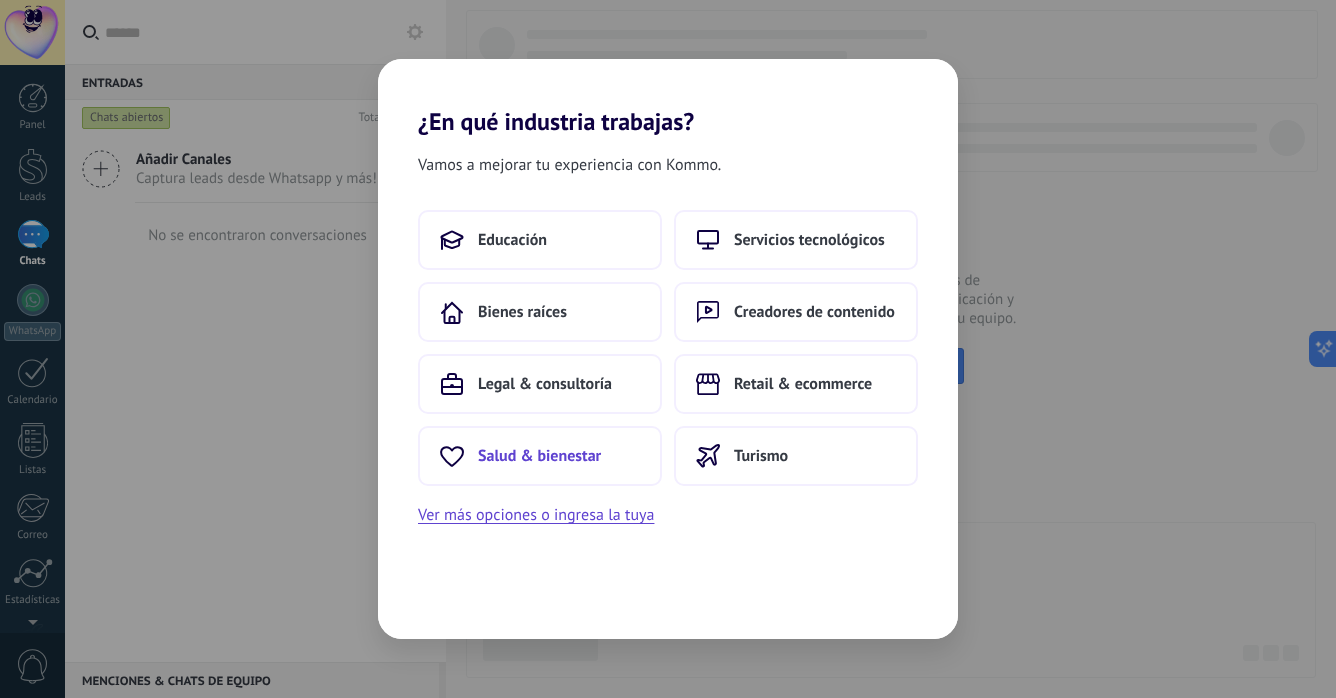 click on "Salud & bienestar" at bounding box center [539, 456] 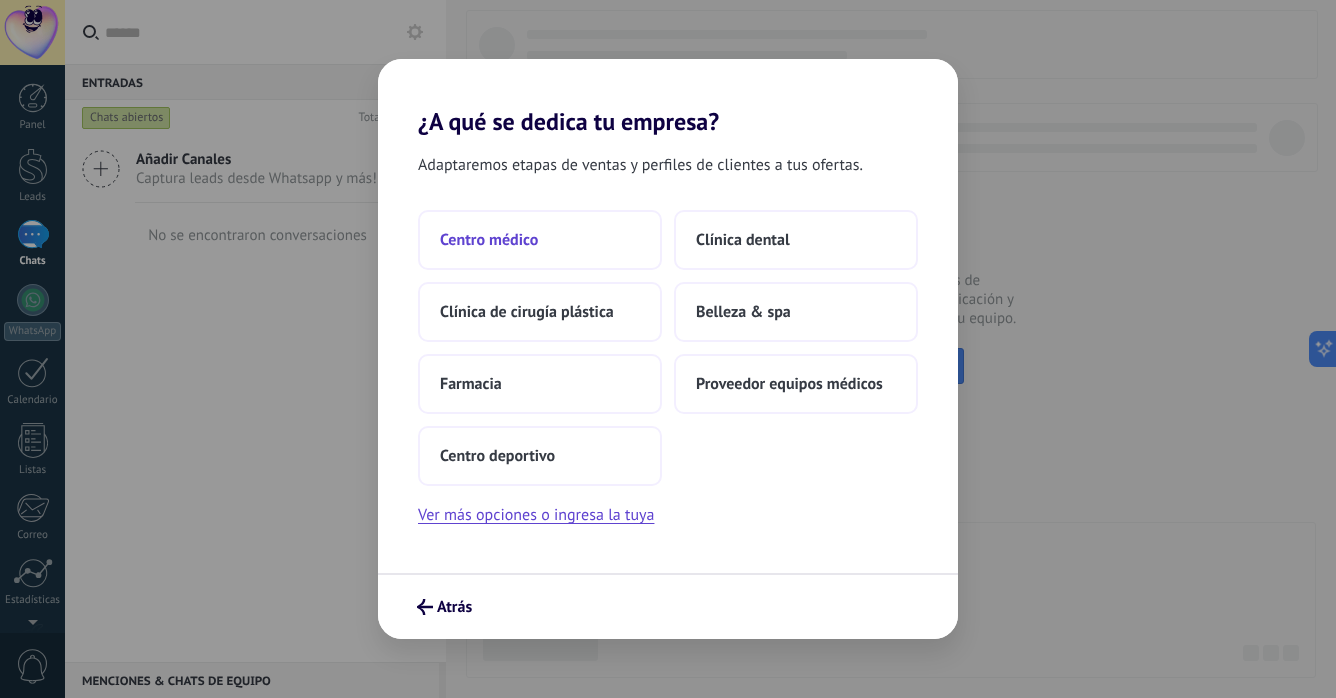 click on "Centro médico" at bounding box center [540, 240] 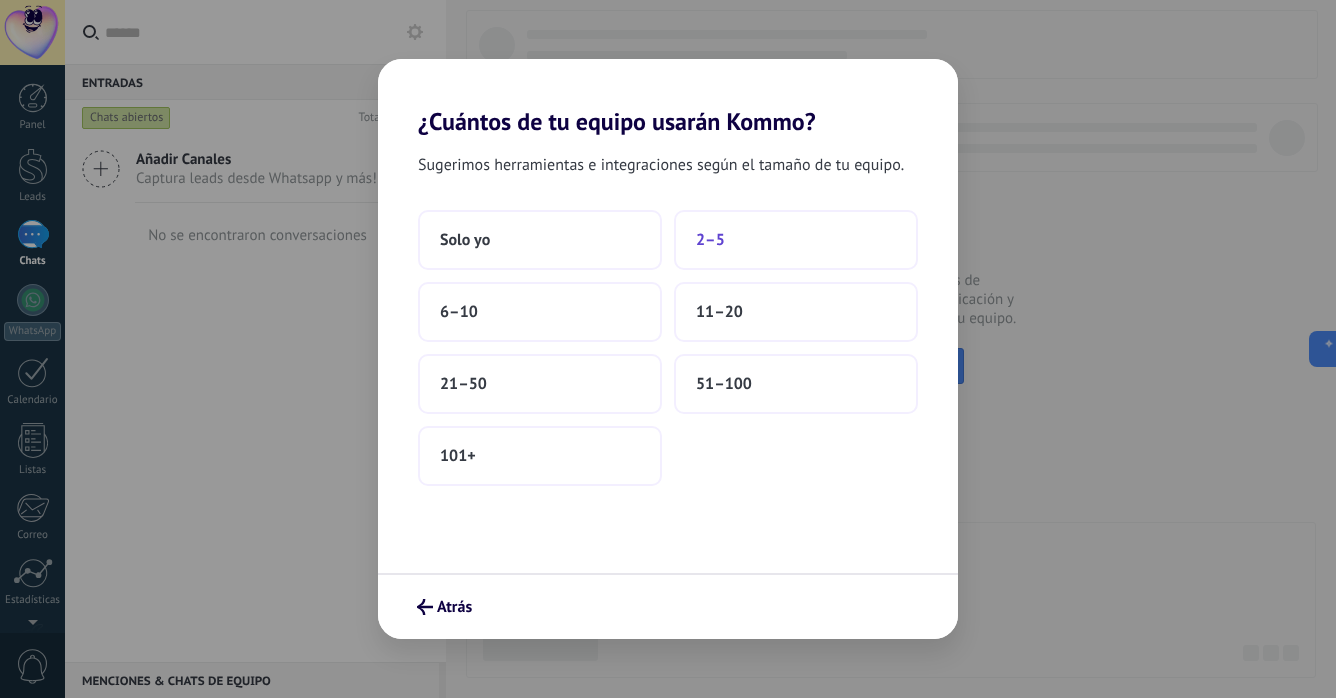 click on "2–5" at bounding box center (796, 240) 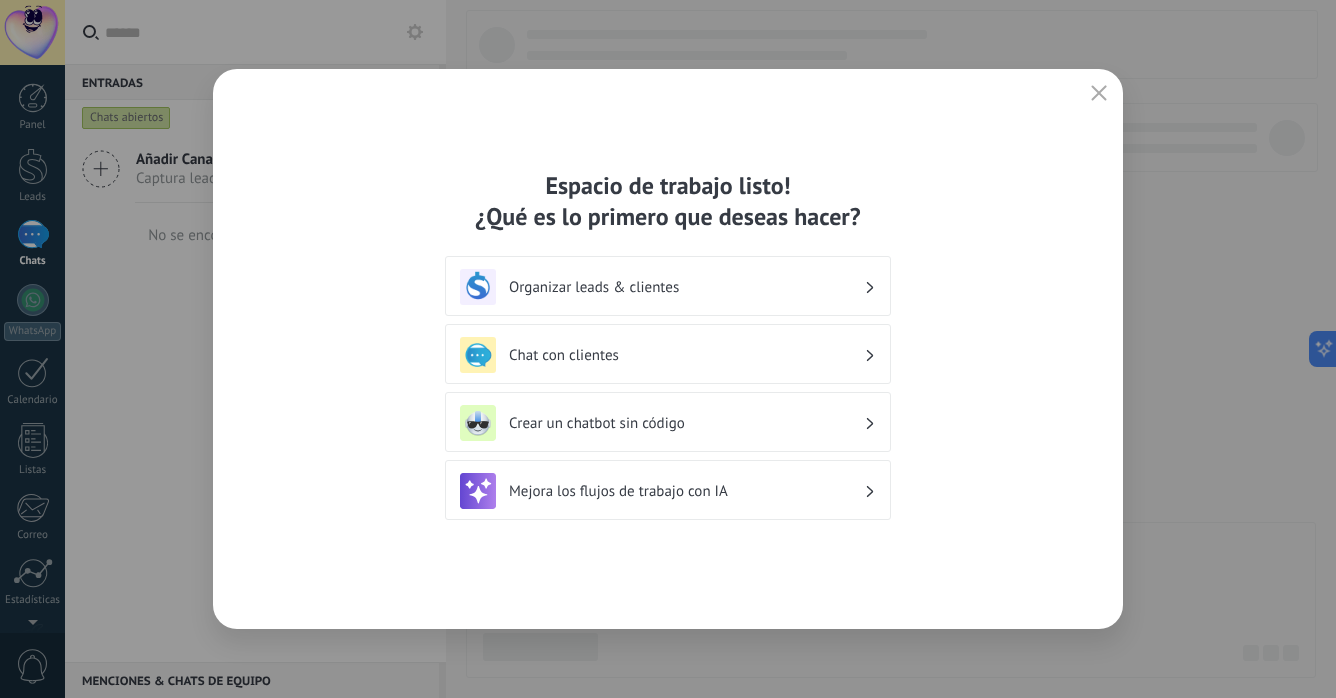 click on "Crear un chatbot sin código" at bounding box center (668, 423) 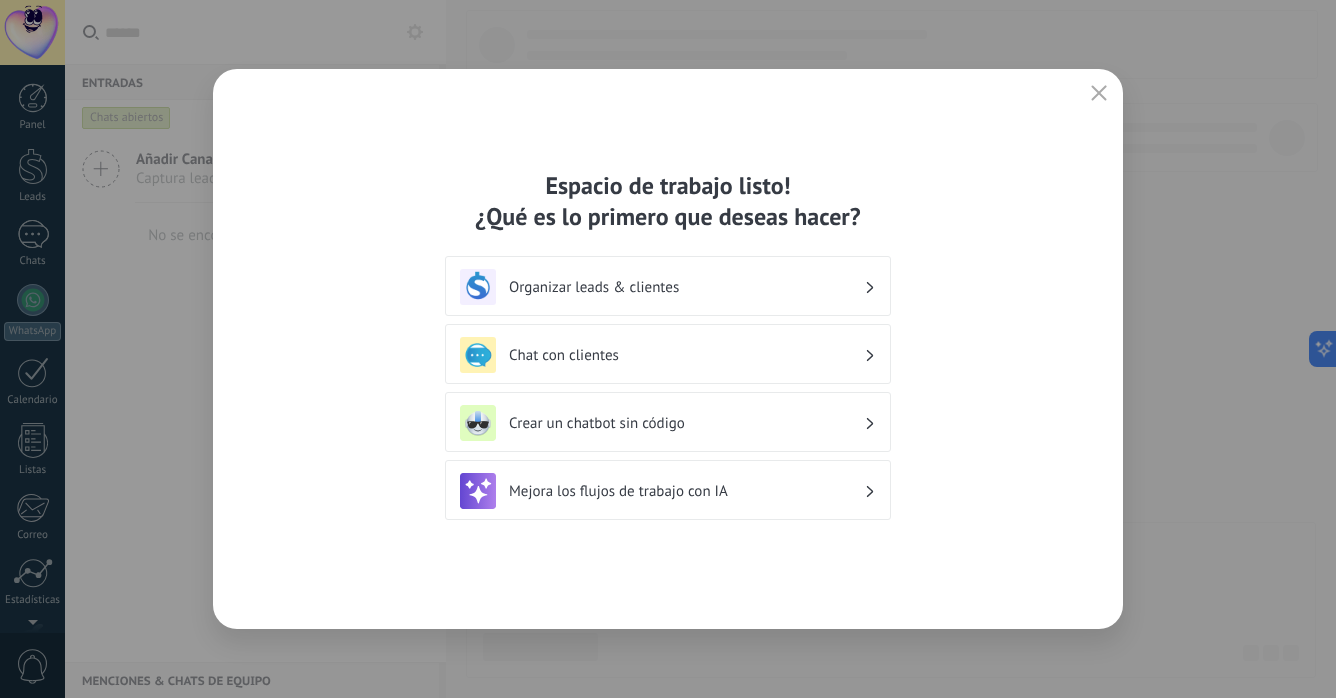 scroll, scrollTop: 134, scrollLeft: 0, axis: vertical 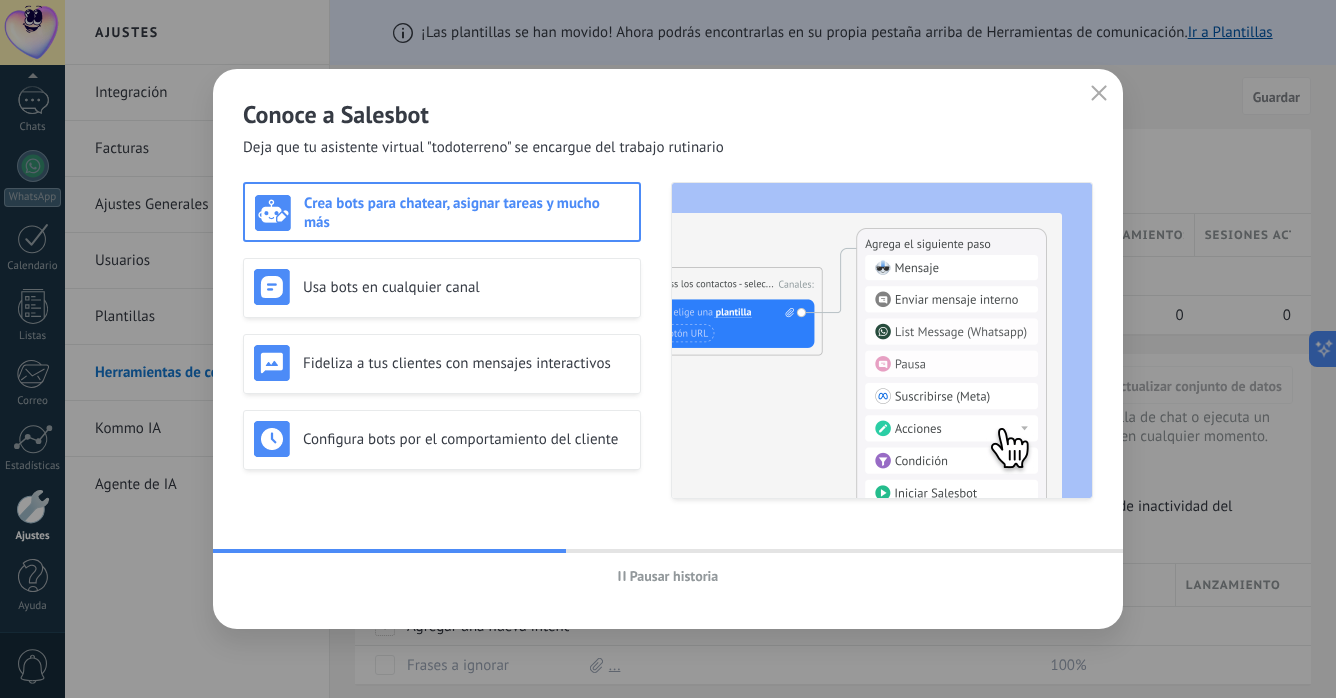 click 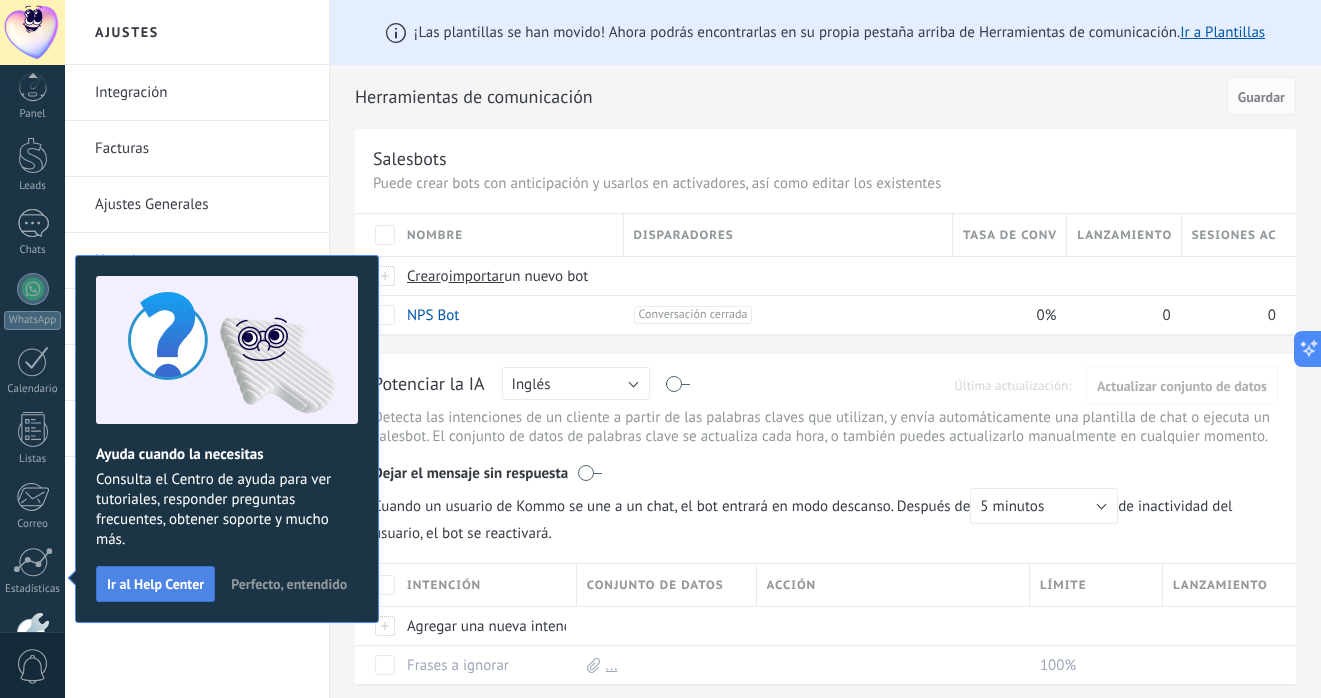 scroll, scrollTop: 134, scrollLeft: 0, axis: vertical 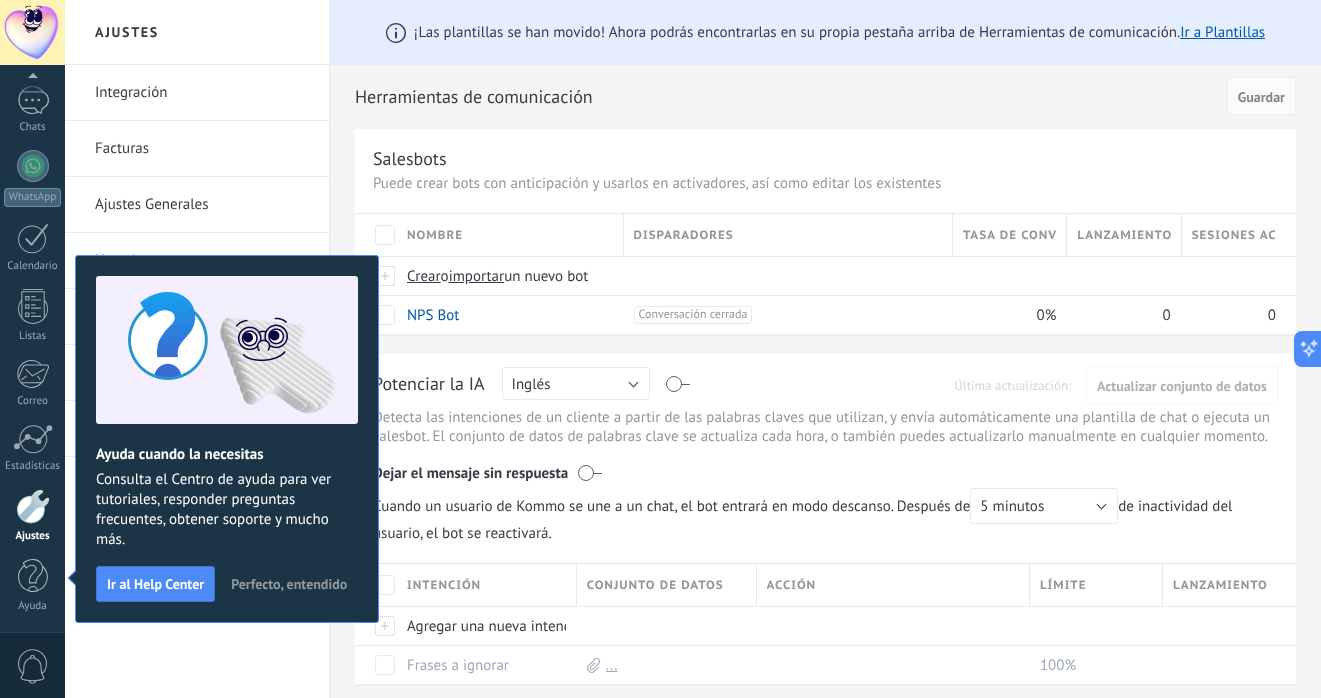 click on "Perfecto, entendido" at bounding box center (289, 584) 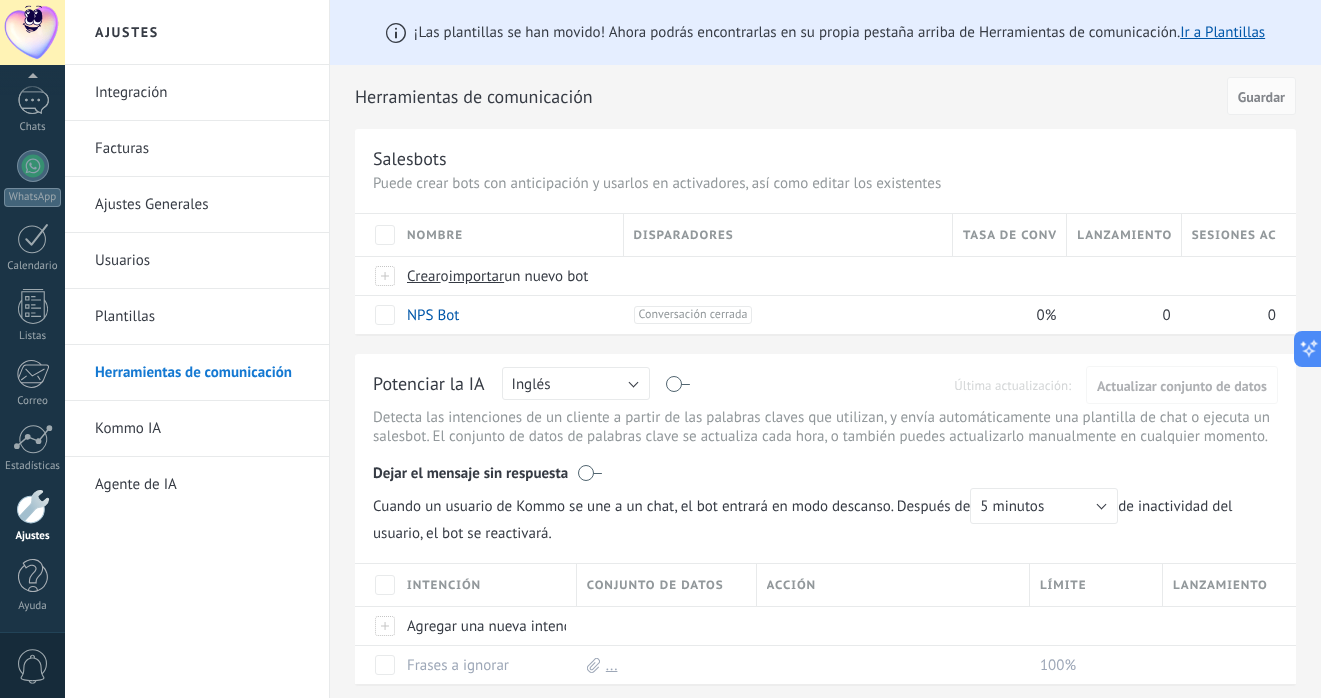 scroll, scrollTop: 56, scrollLeft: 0, axis: vertical 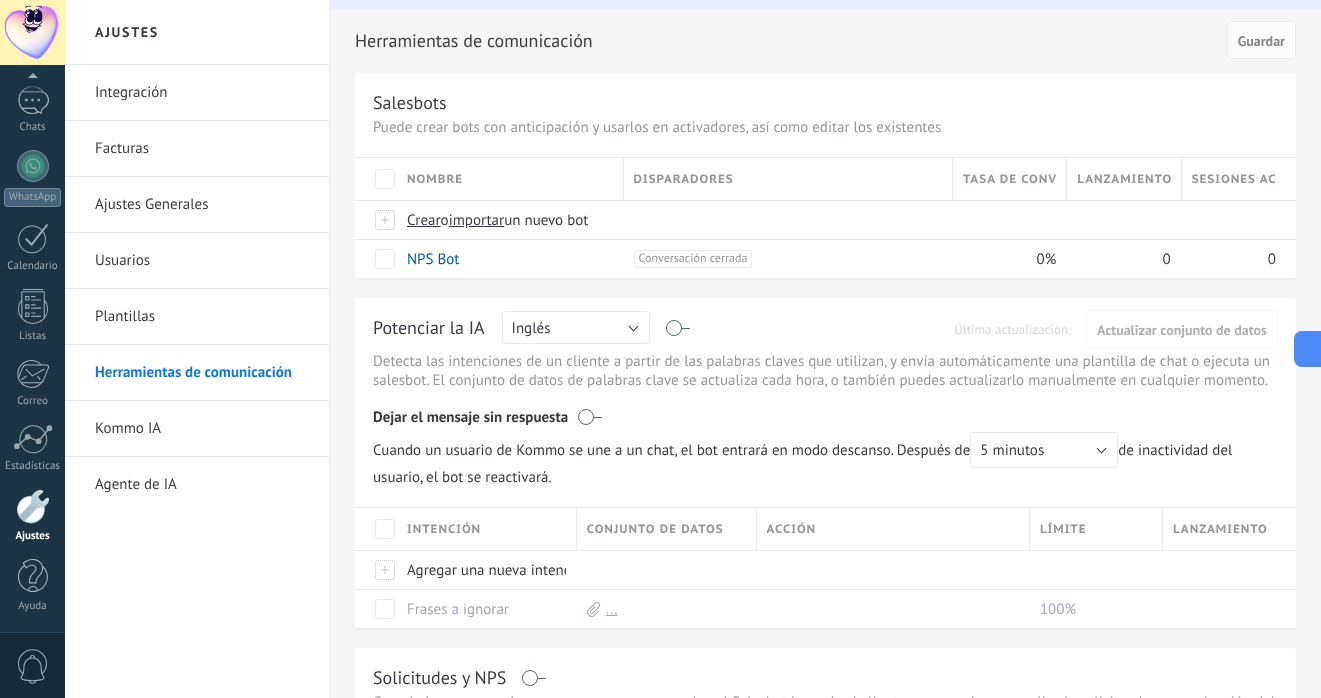 click on "Plantillas" at bounding box center [202, 317] 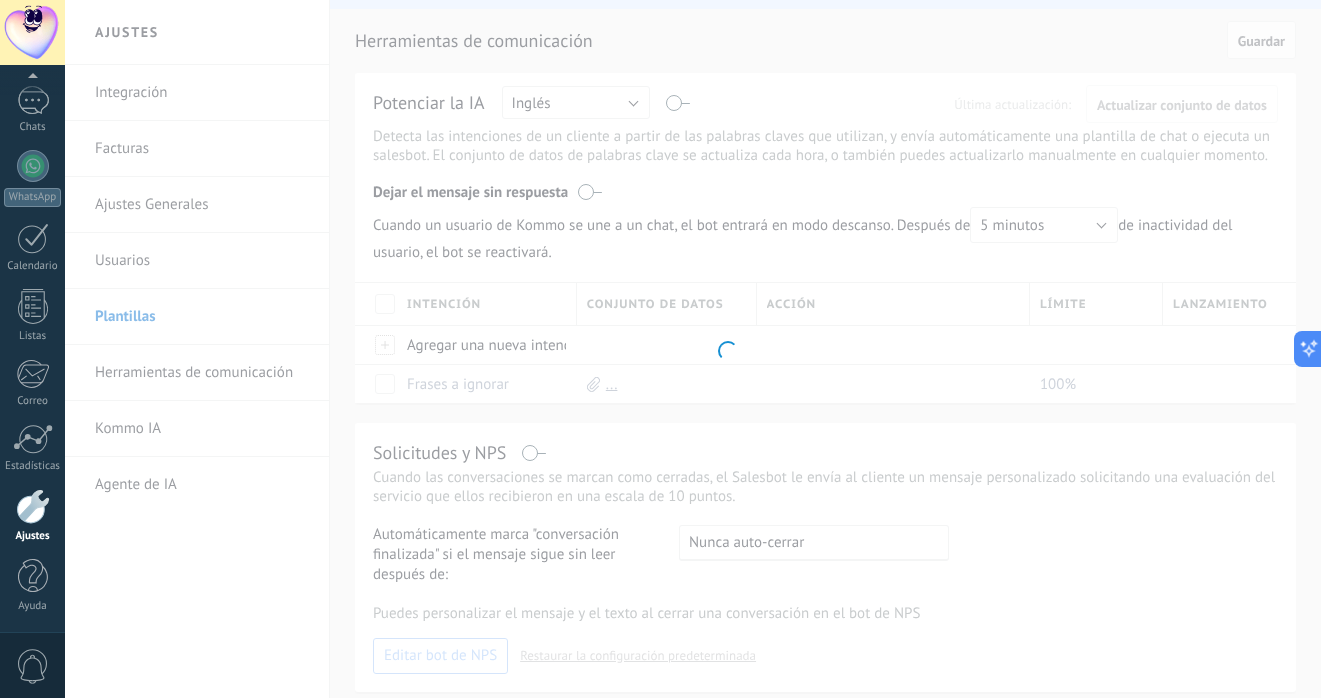 scroll, scrollTop: 0, scrollLeft: 0, axis: both 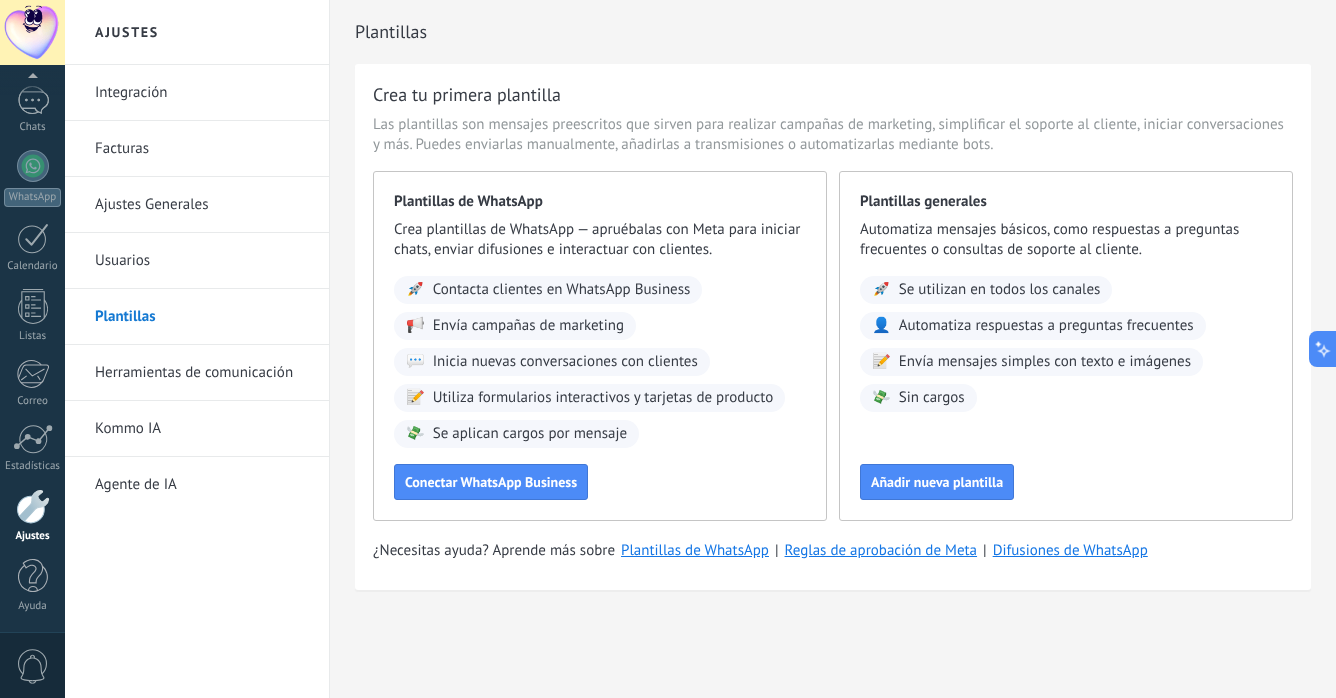 click on "Usuarios" at bounding box center [202, 261] 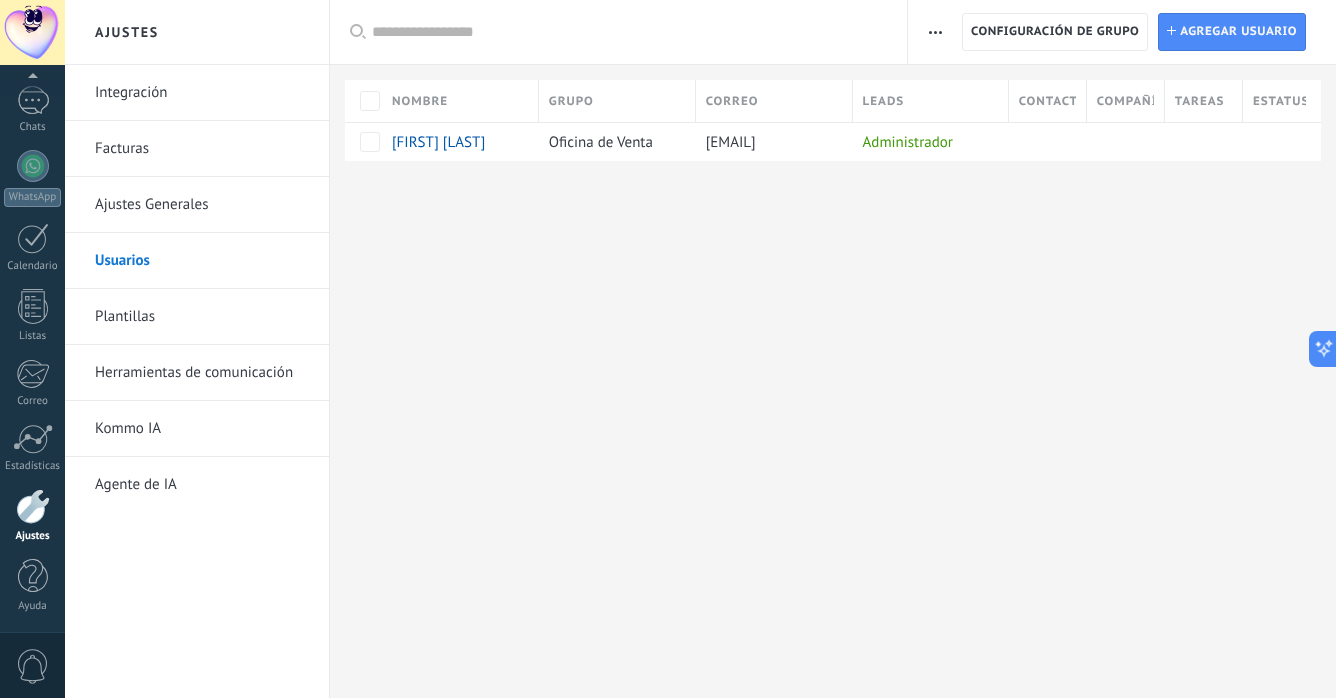 click on "Integración" at bounding box center [202, 93] 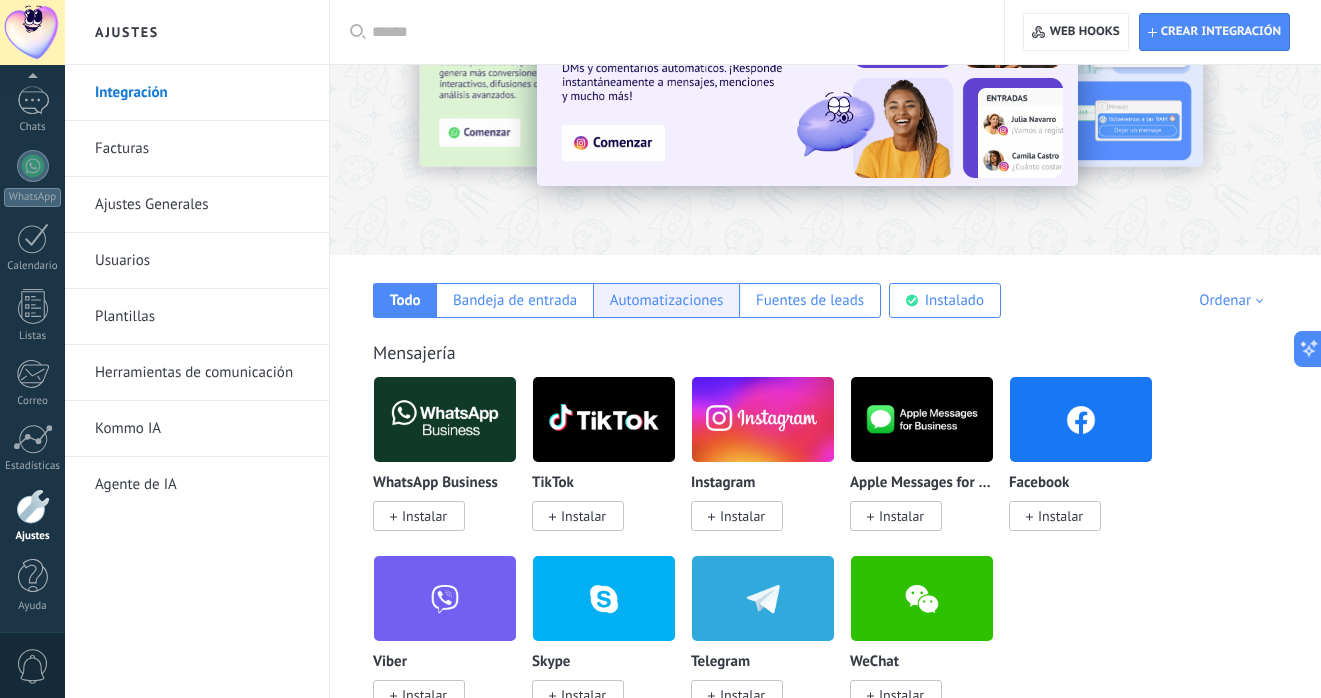 scroll, scrollTop: 0, scrollLeft: 0, axis: both 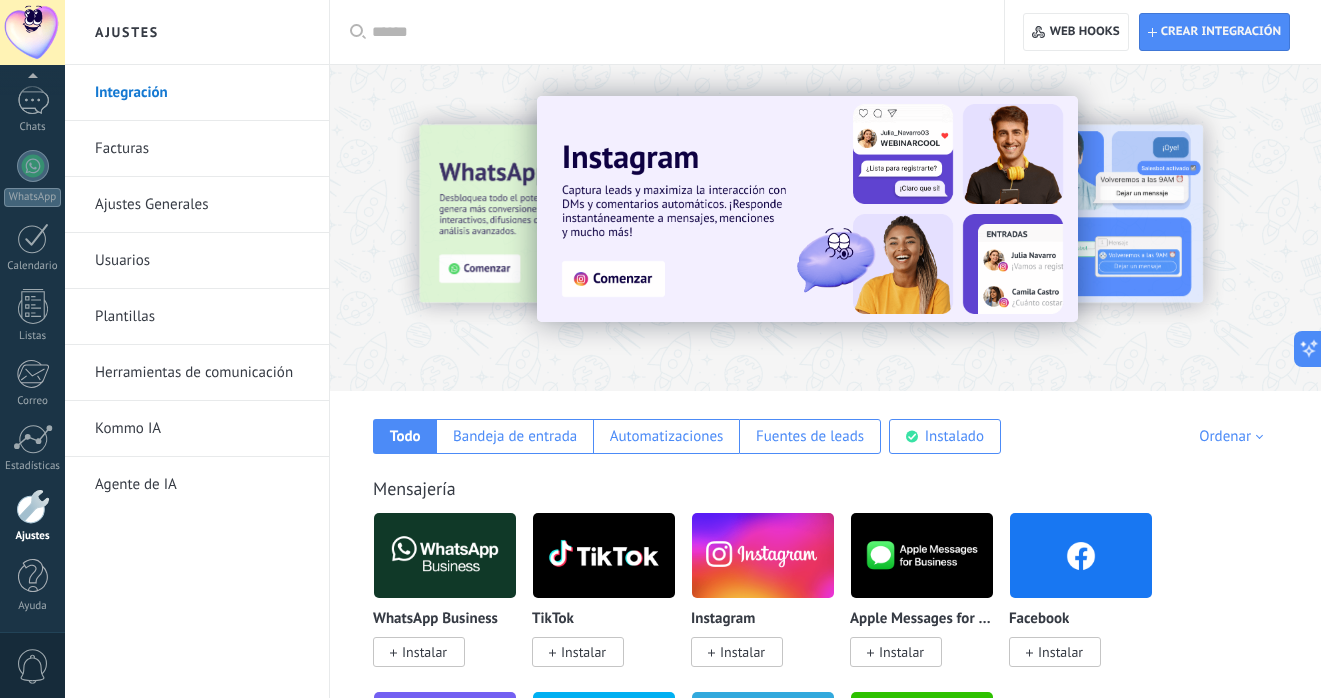 click on "Facturas" at bounding box center (202, 149) 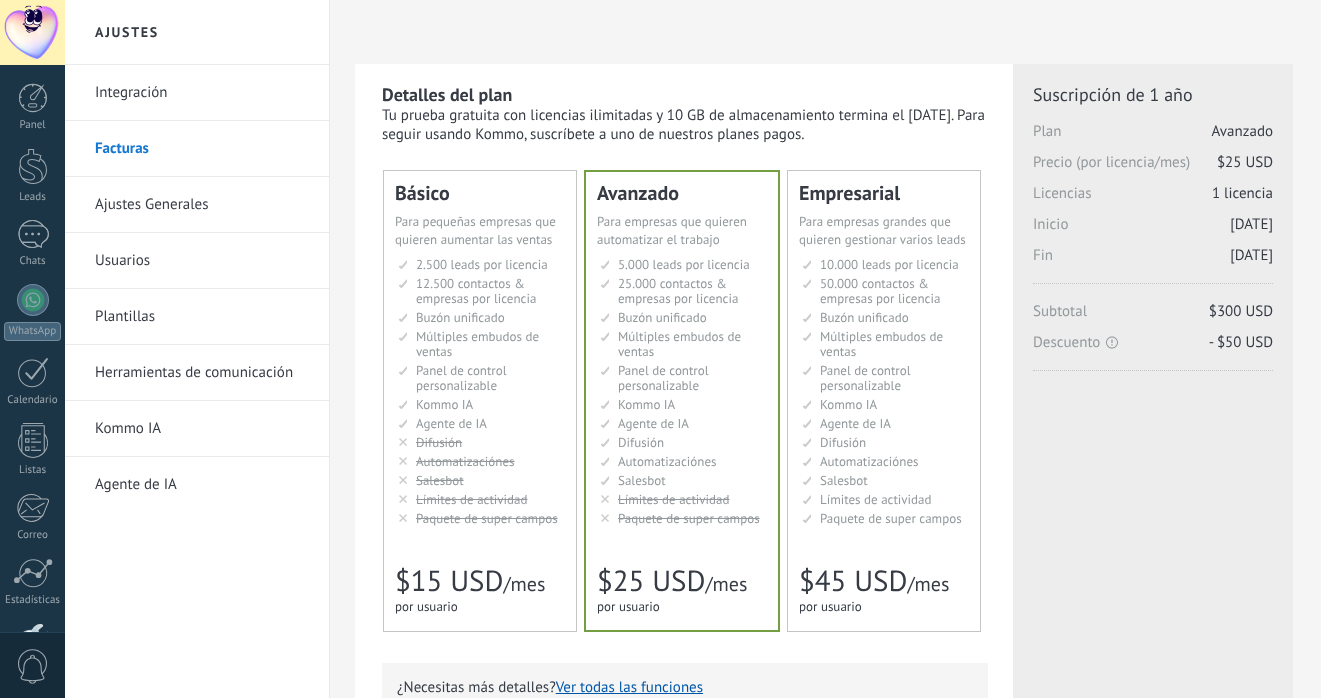 scroll, scrollTop: 0, scrollLeft: 0, axis: both 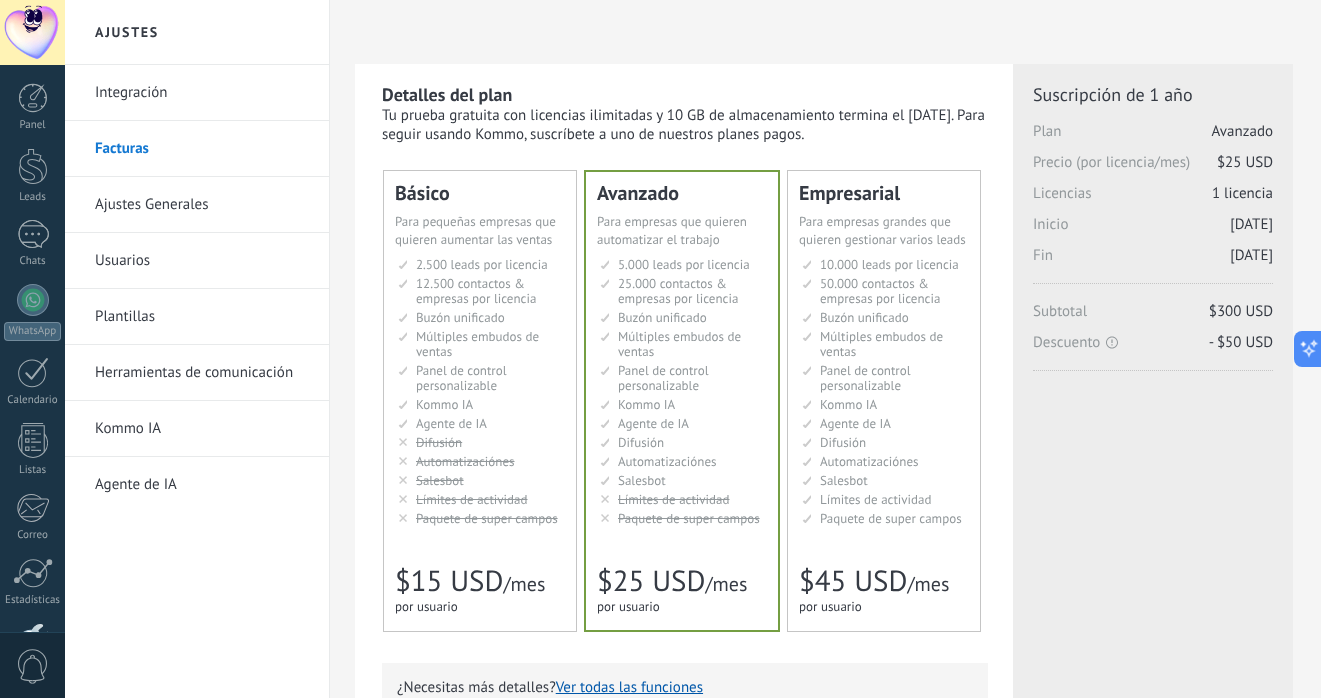 click on "Ajustes Generales" at bounding box center (202, 205) 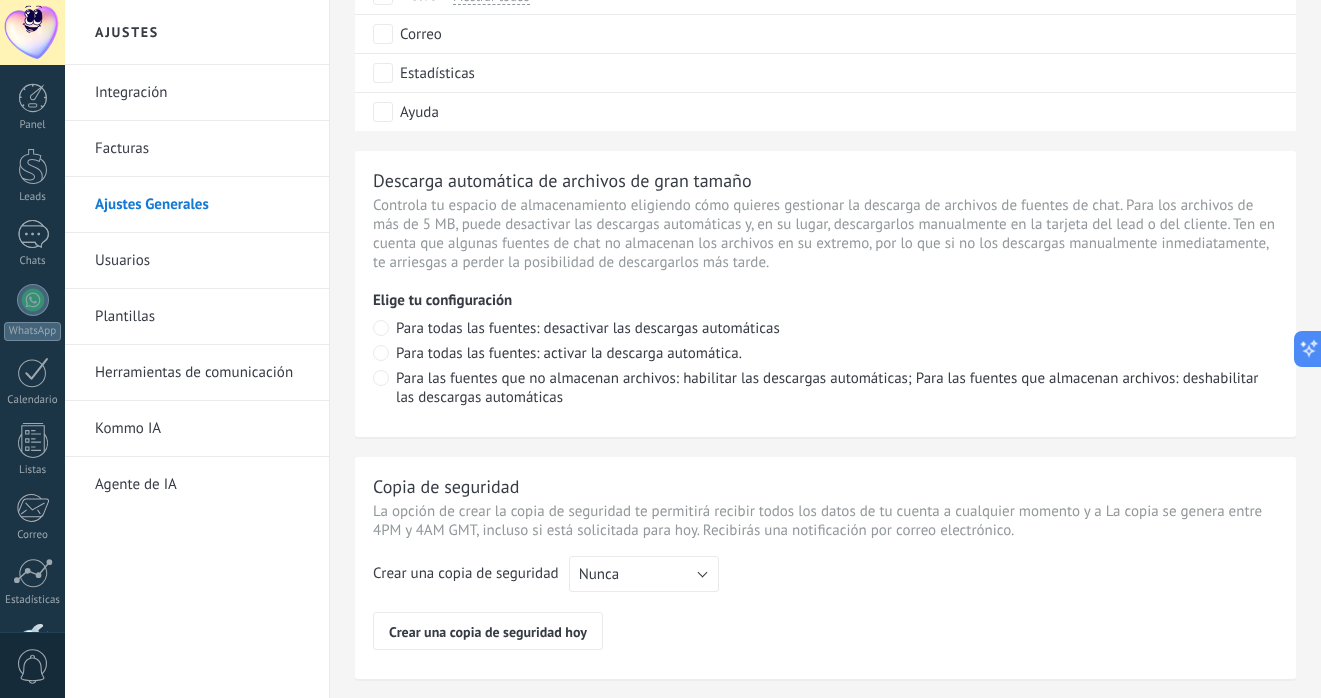 scroll, scrollTop: 1429, scrollLeft: 0, axis: vertical 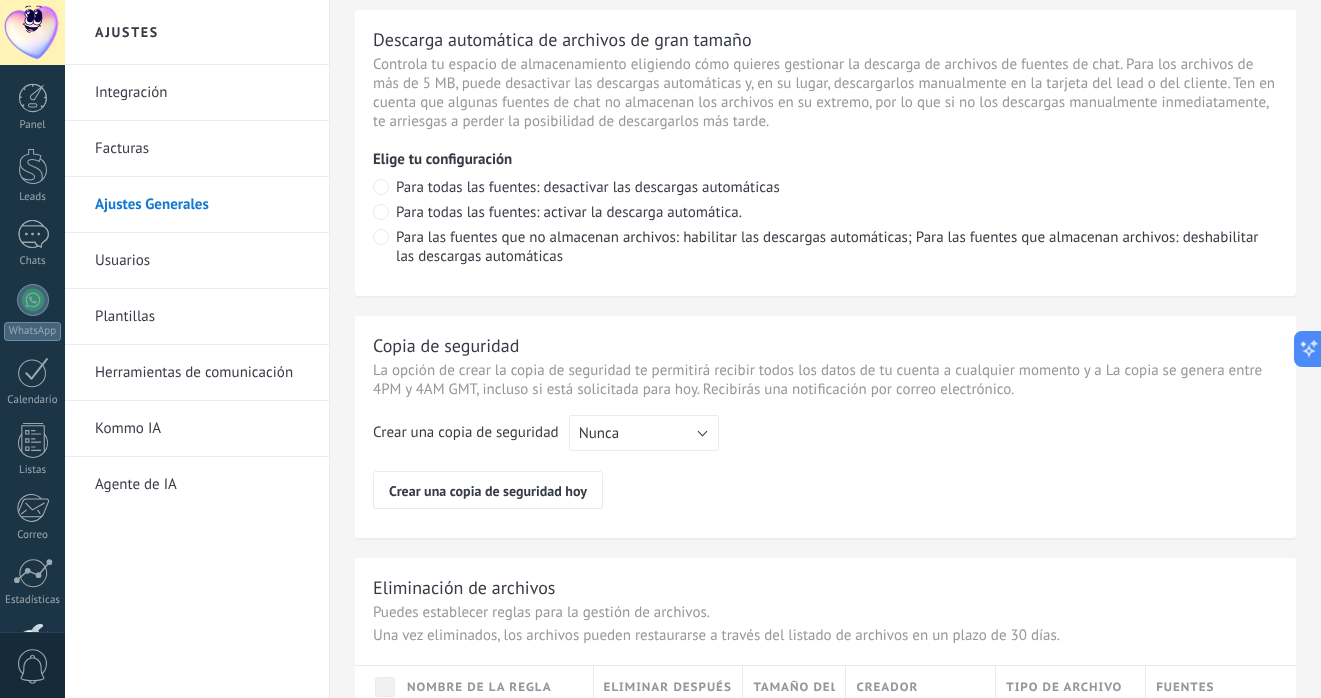 click on "Usuarios" at bounding box center (202, 261) 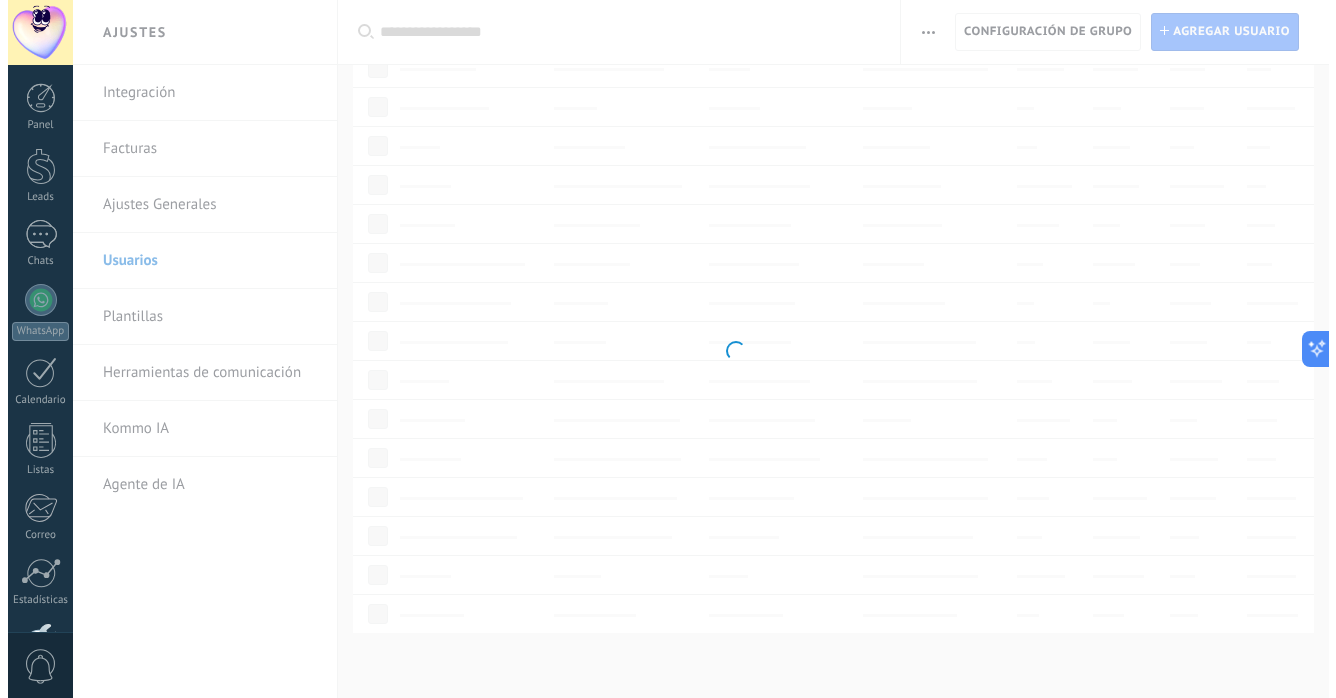 scroll, scrollTop: 0, scrollLeft: 0, axis: both 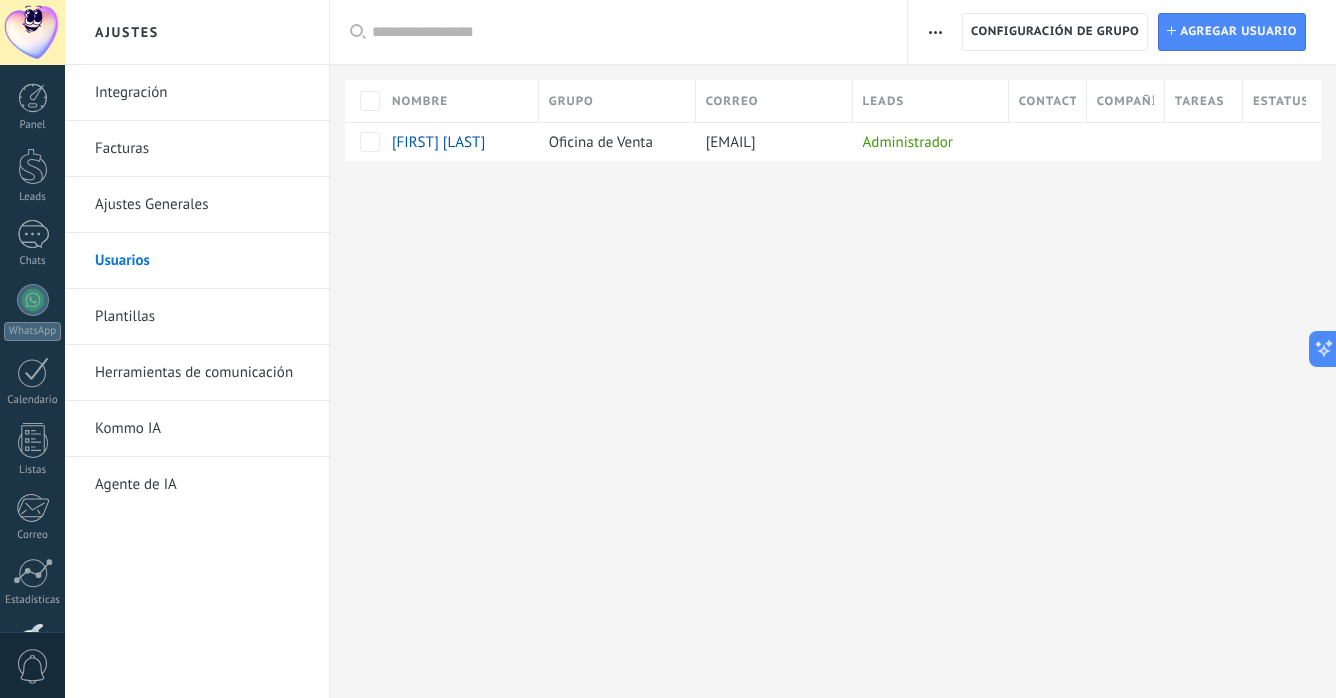 click on "Plantillas" at bounding box center [202, 317] 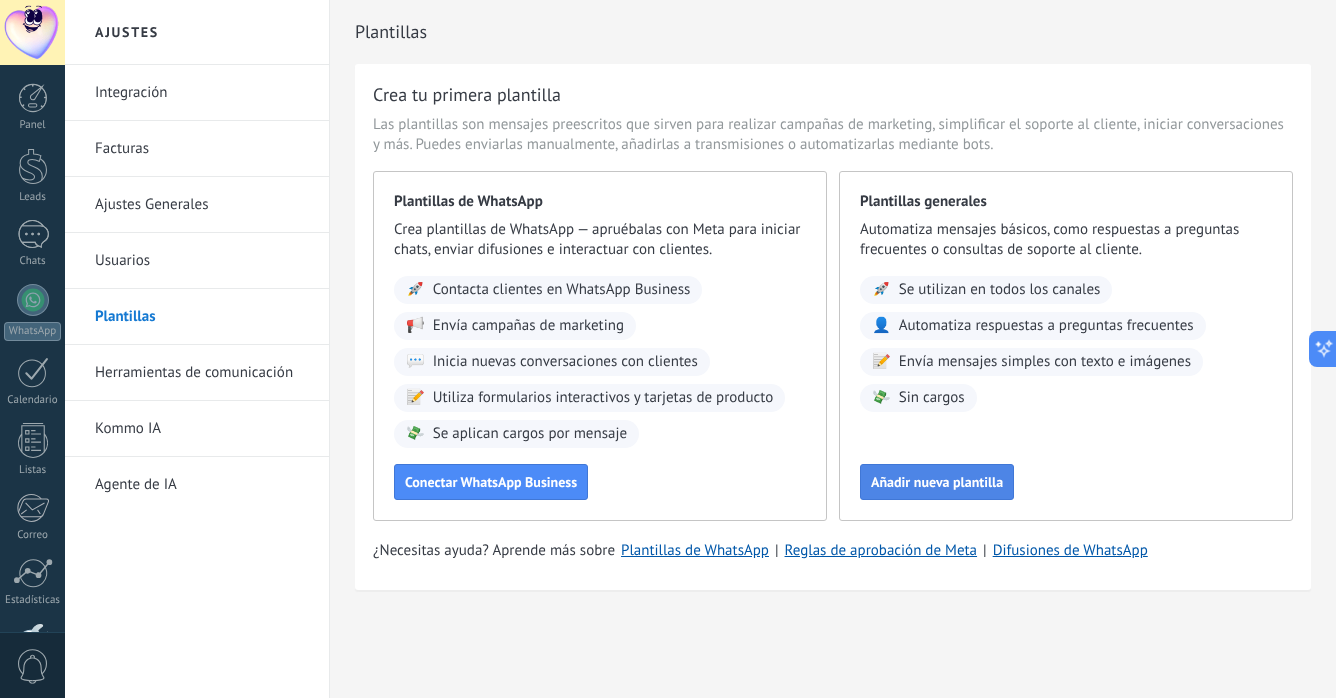 click on "Añadir nueva plantilla" at bounding box center (937, 482) 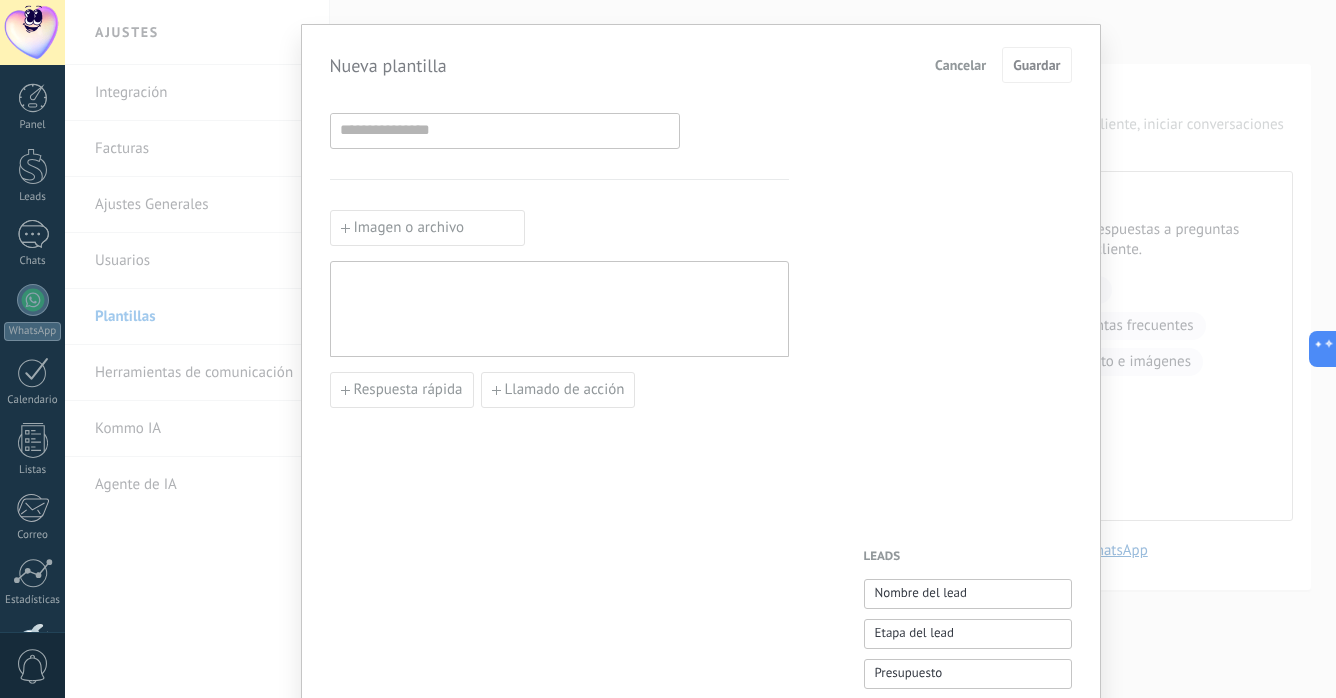 scroll, scrollTop: 42, scrollLeft: 0, axis: vertical 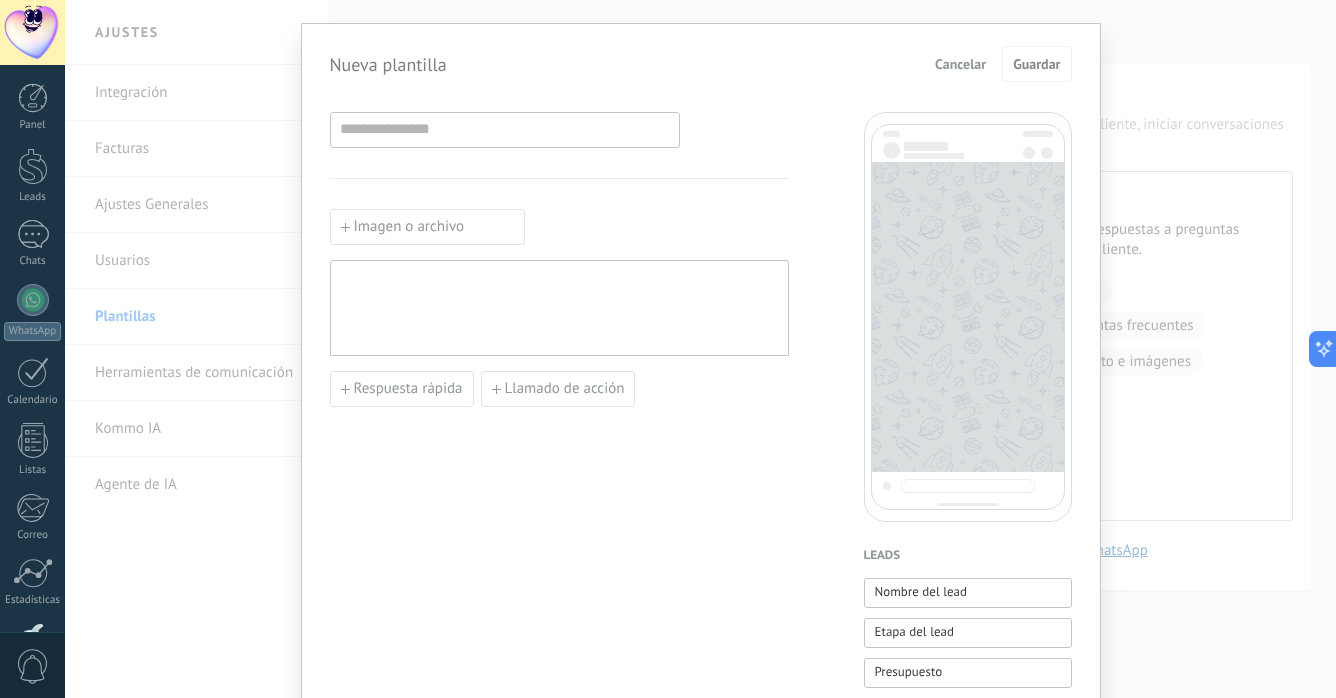 click at bounding box center [559, 308] 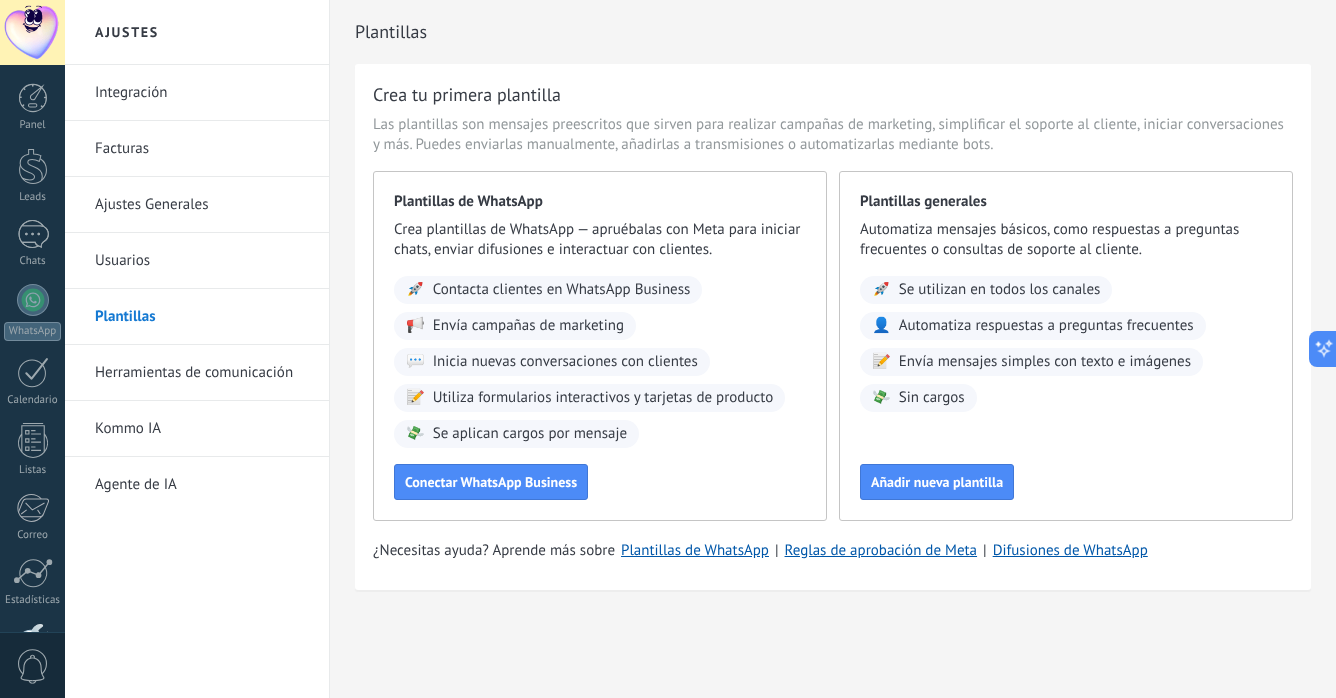 scroll, scrollTop: 0, scrollLeft: 0, axis: both 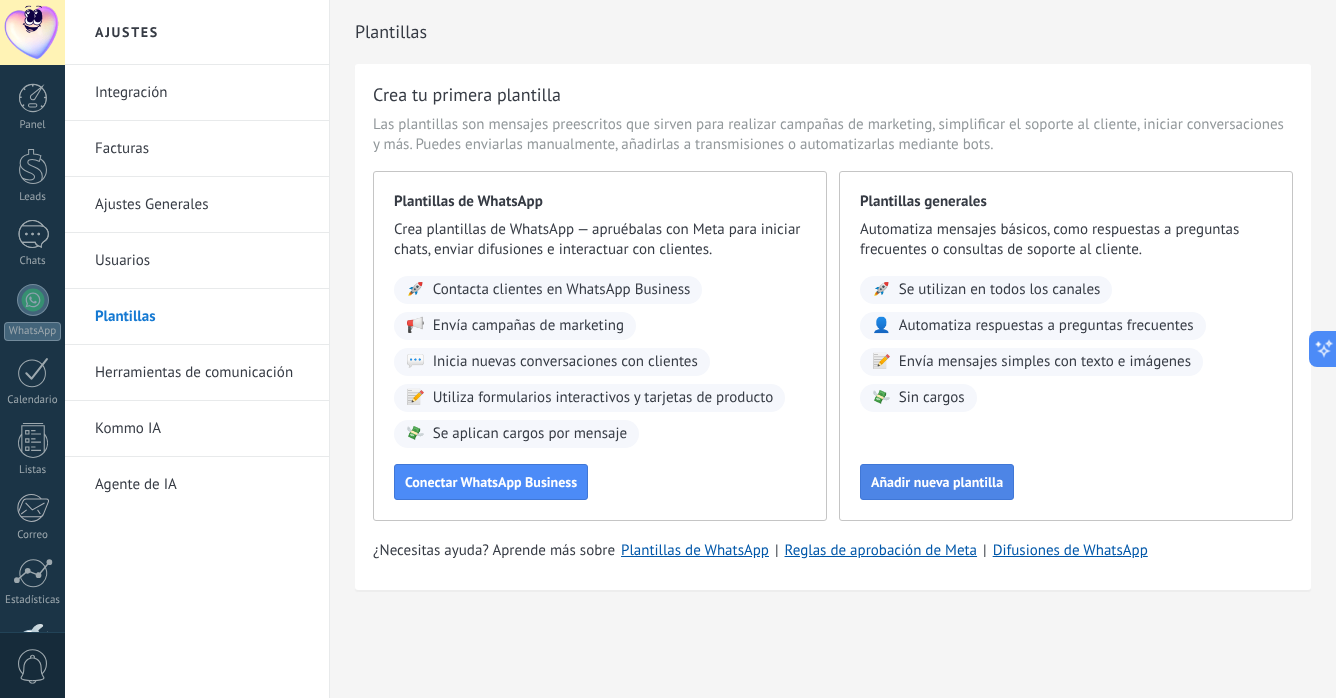 click on "Añadir nueva plantilla" at bounding box center [937, 482] 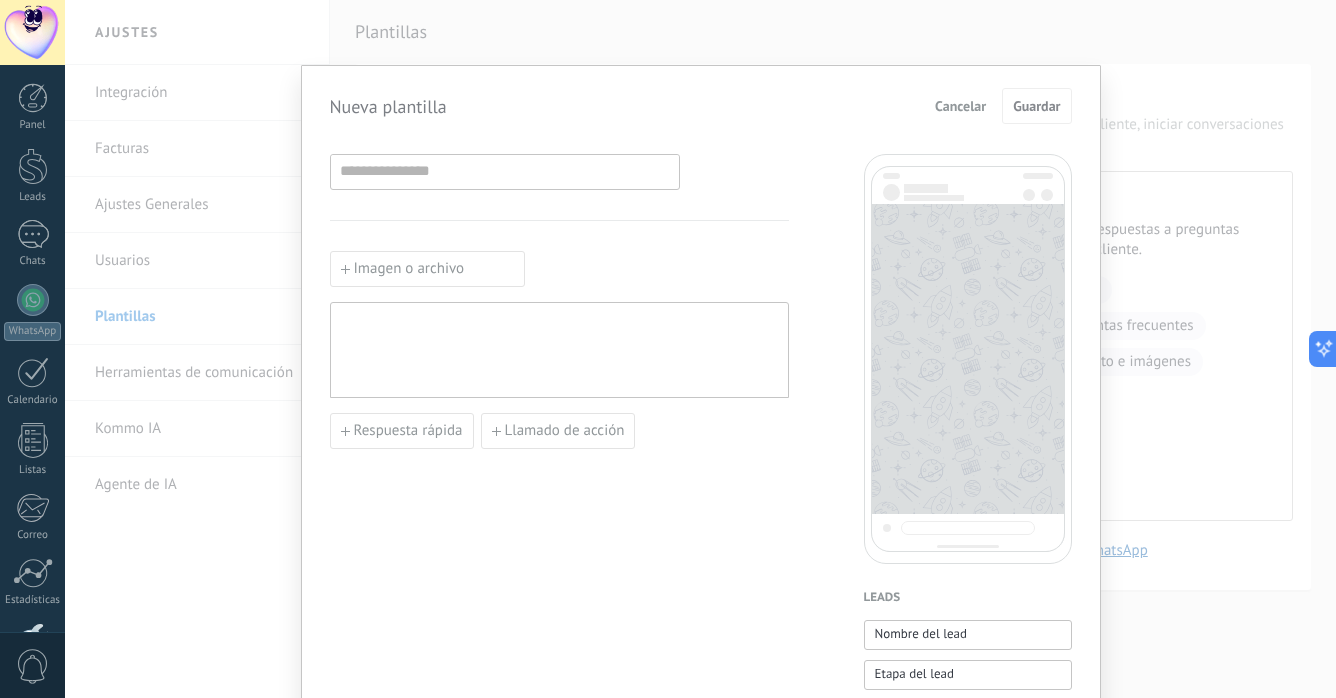 click at bounding box center (559, 350) 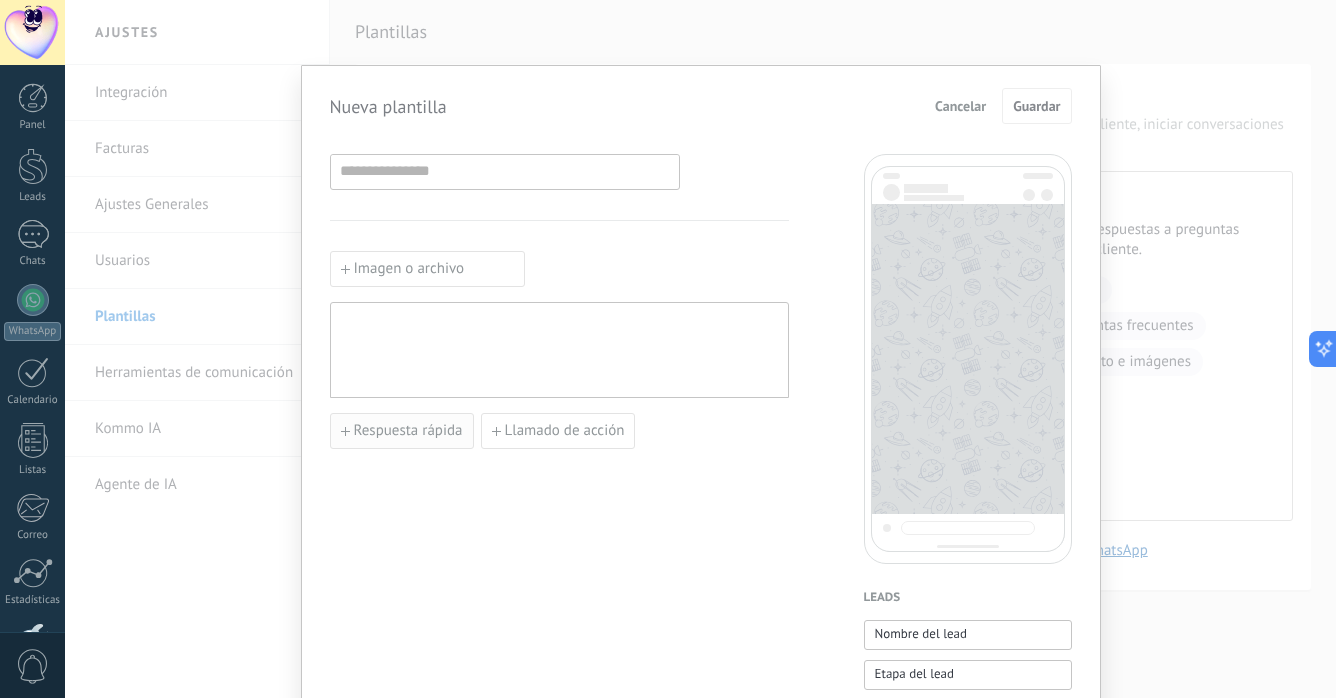 click on "Respuesta rápida" at bounding box center [402, 431] 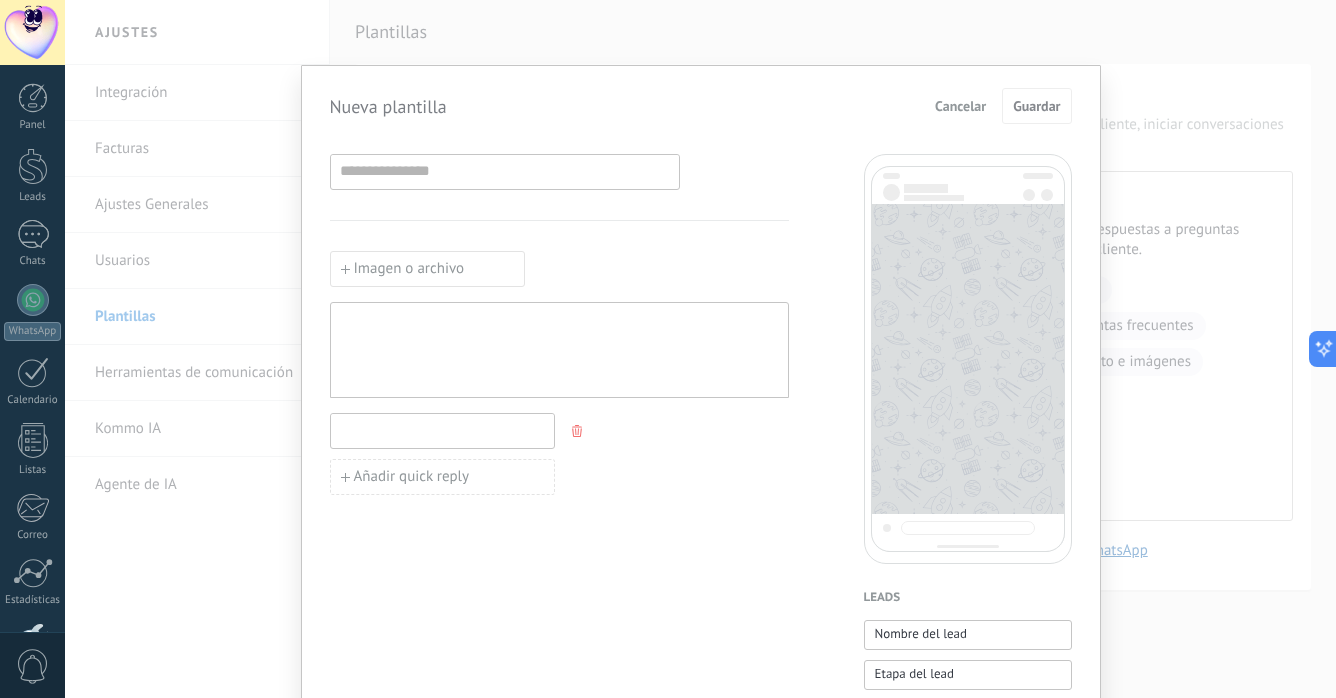 click at bounding box center (442, 430) 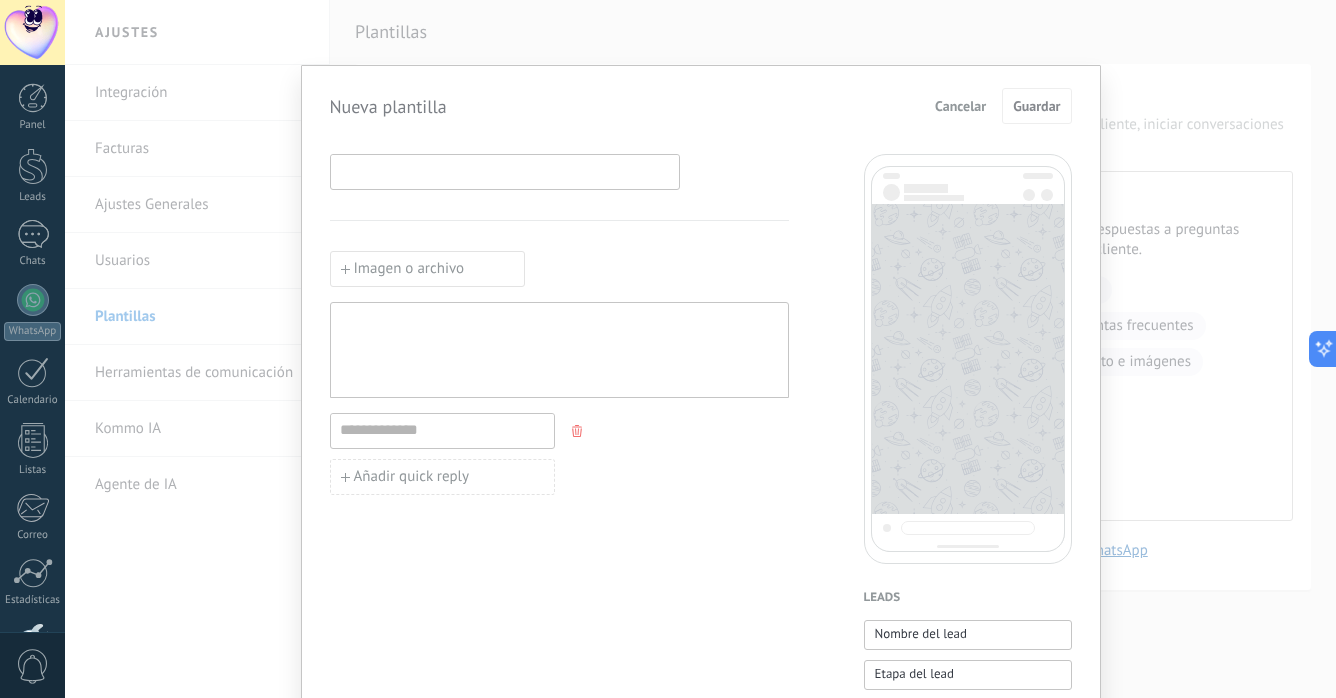 click at bounding box center (505, 171) 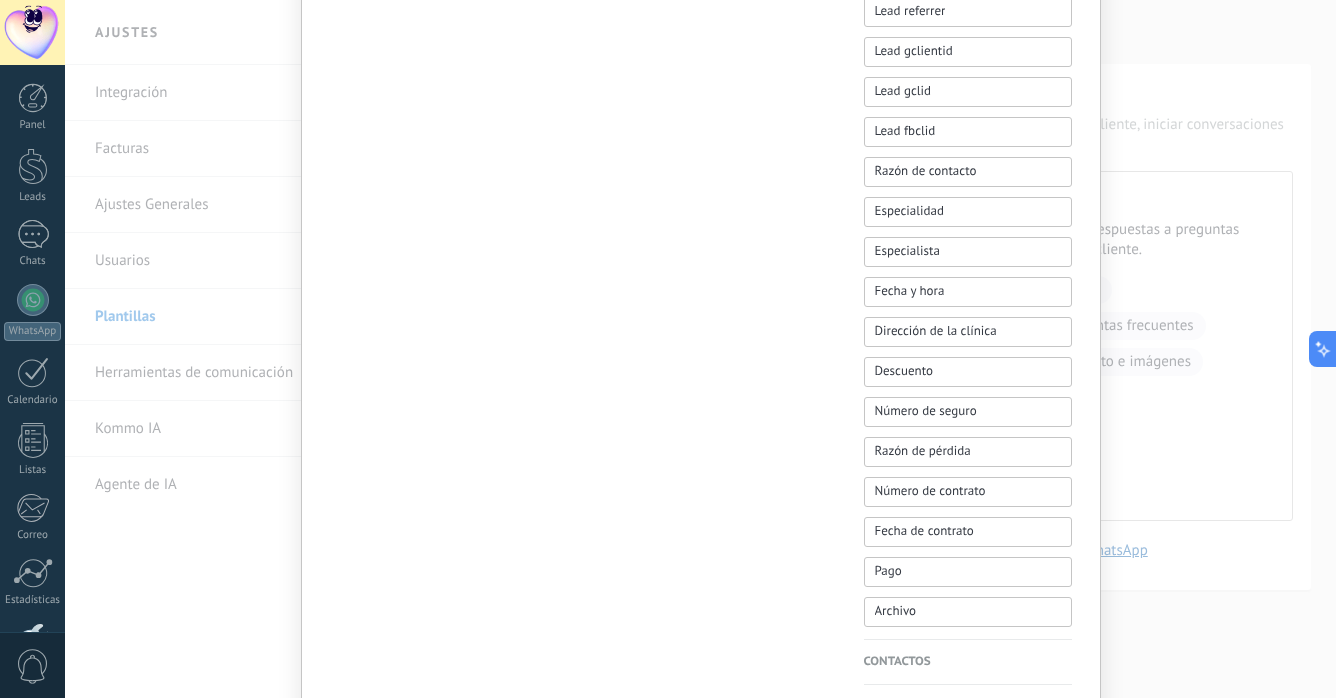 scroll, scrollTop: 0, scrollLeft: 0, axis: both 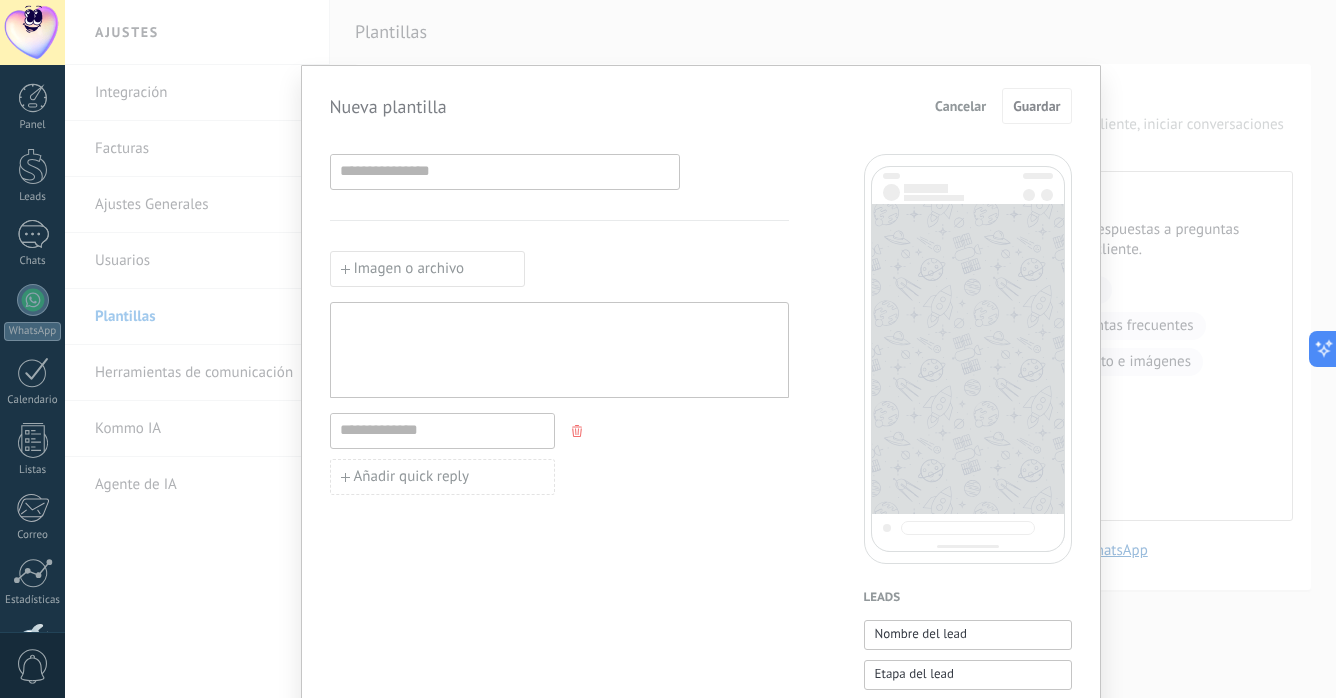 click on "Cancelar" at bounding box center [960, 106] 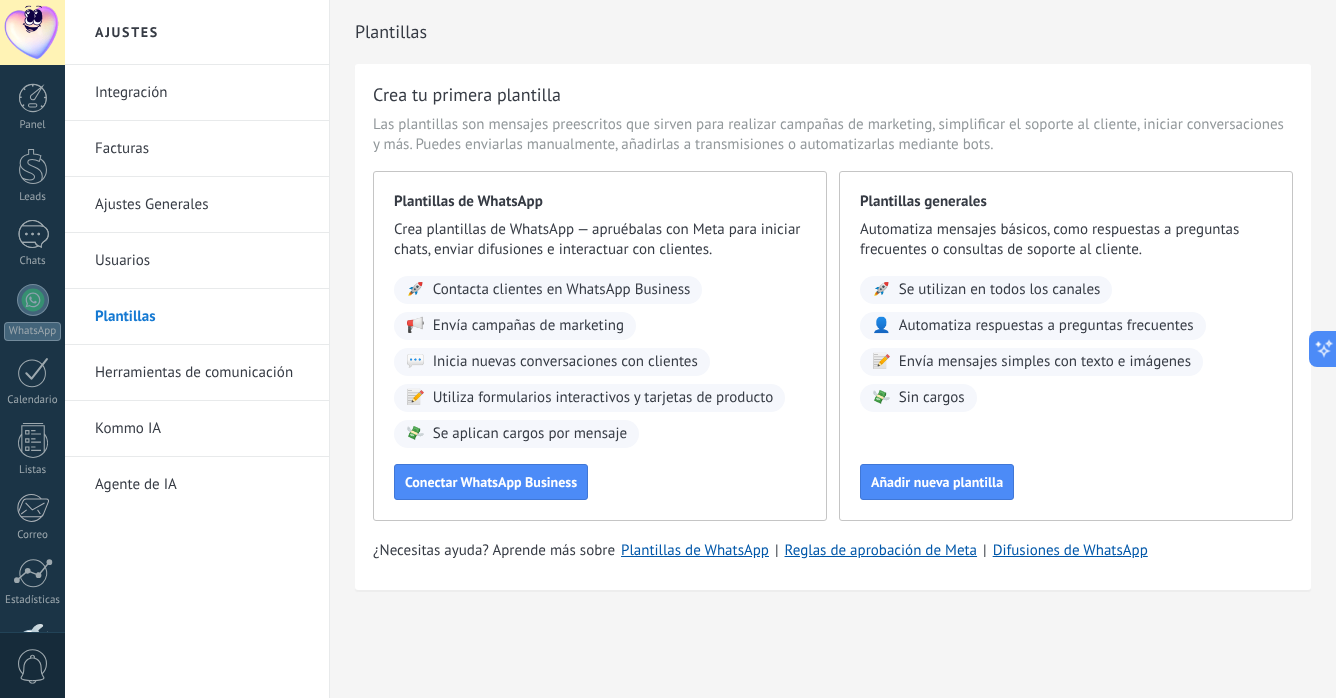 click on "Herramientas de comunicación" at bounding box center [202, 373] 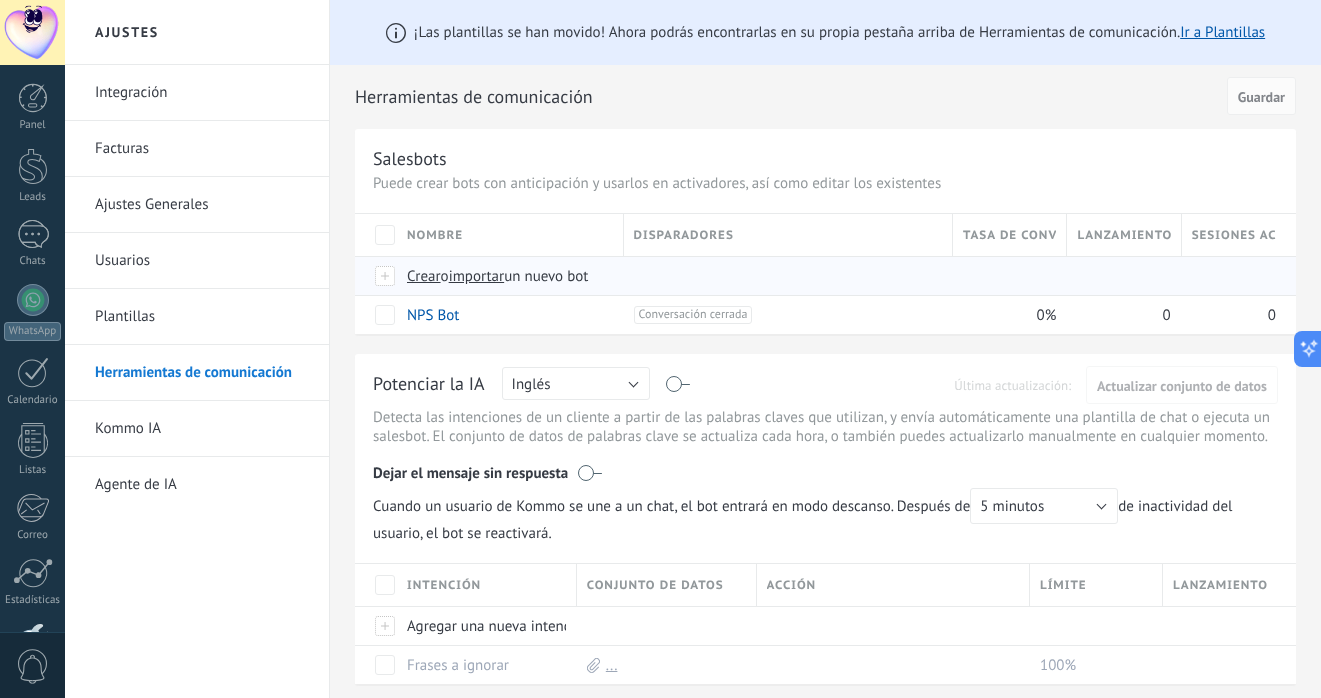 click on "Crear" at bounding box center (424, 276) 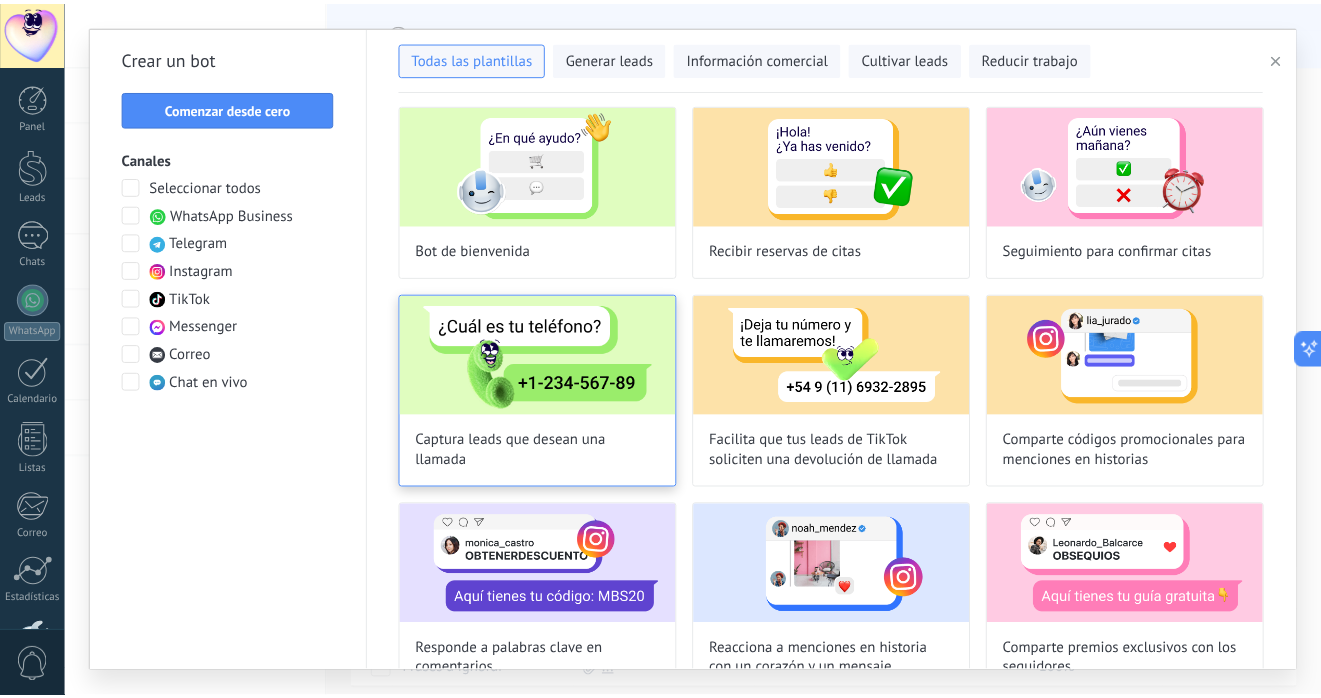 scroll, scrollTop: 0, scrollLeft: 0, axis: both 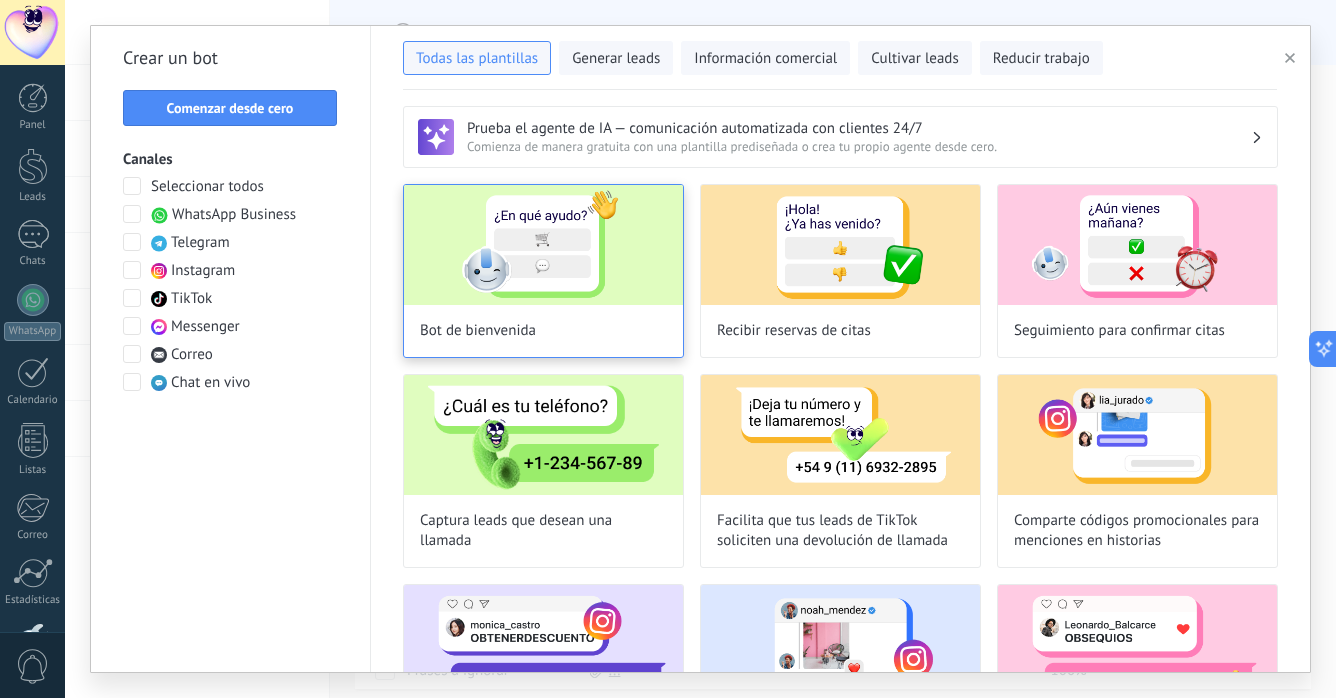 click at bounding box center (543, 245) 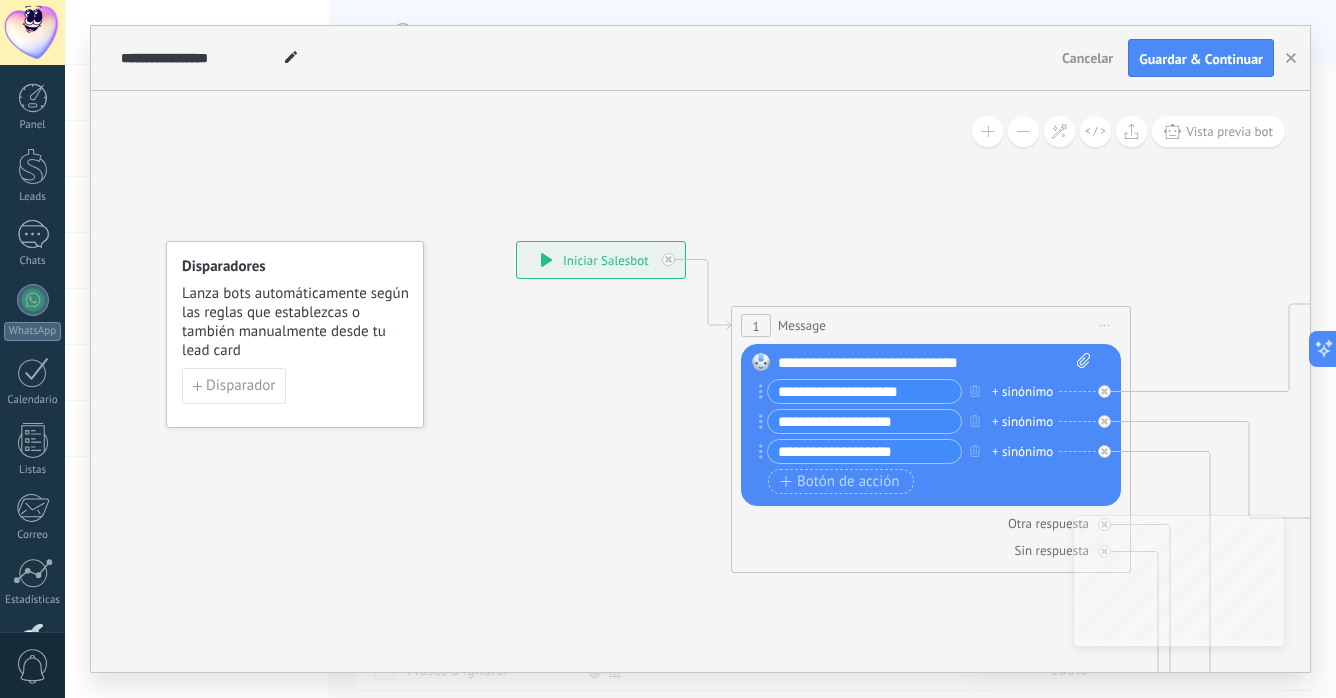 click on "**********" at bounding box center [601, 260] 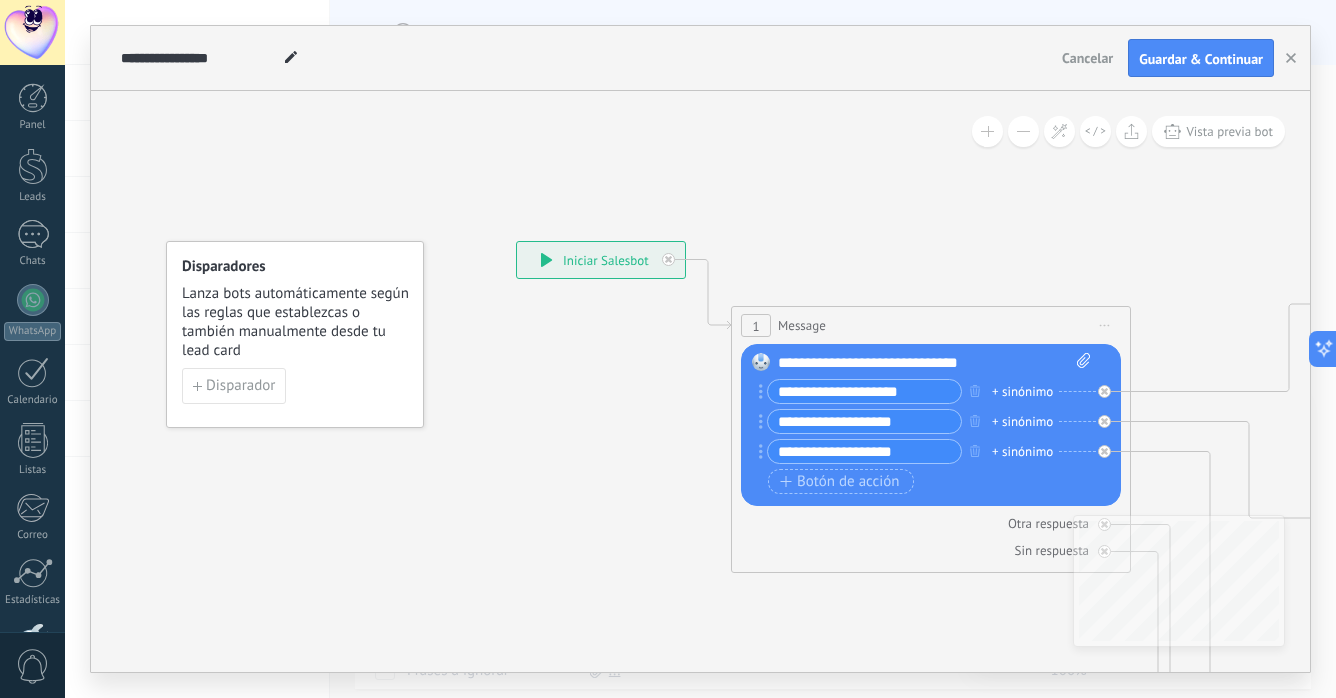 click on "**********" at bounding box center (864, 391) 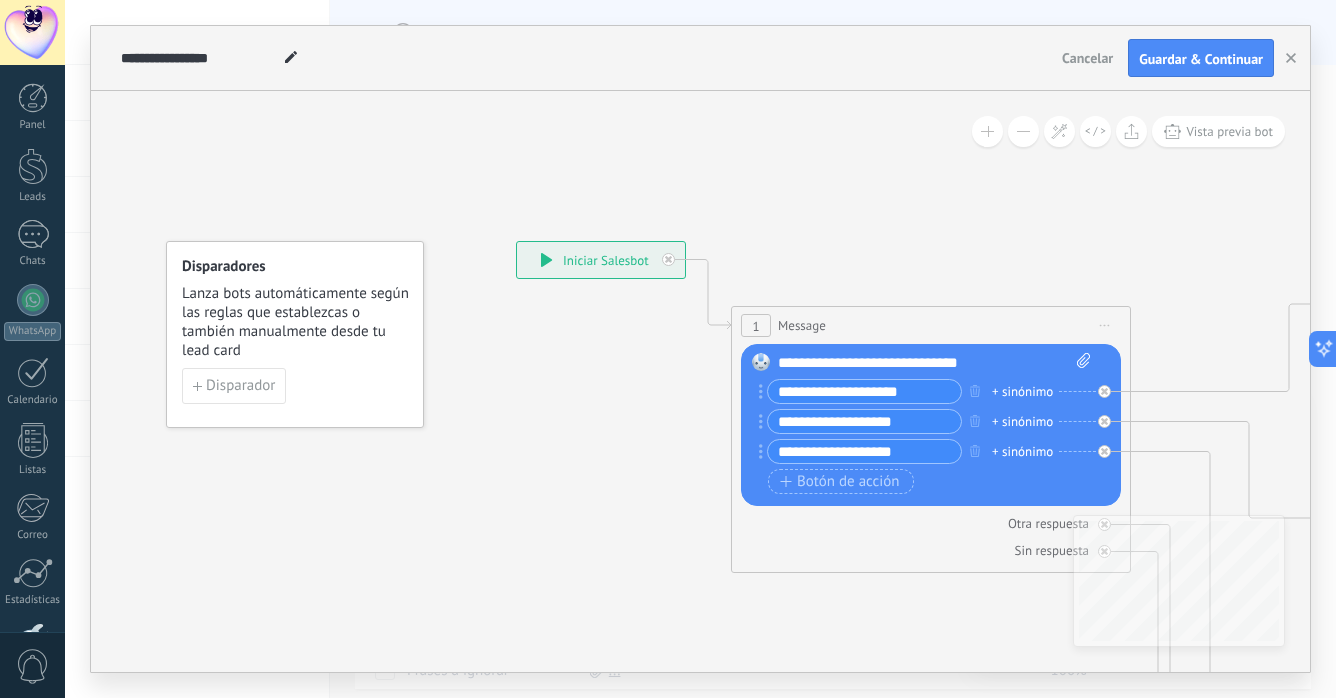 click on "**********" at bounding box center (934, 363) 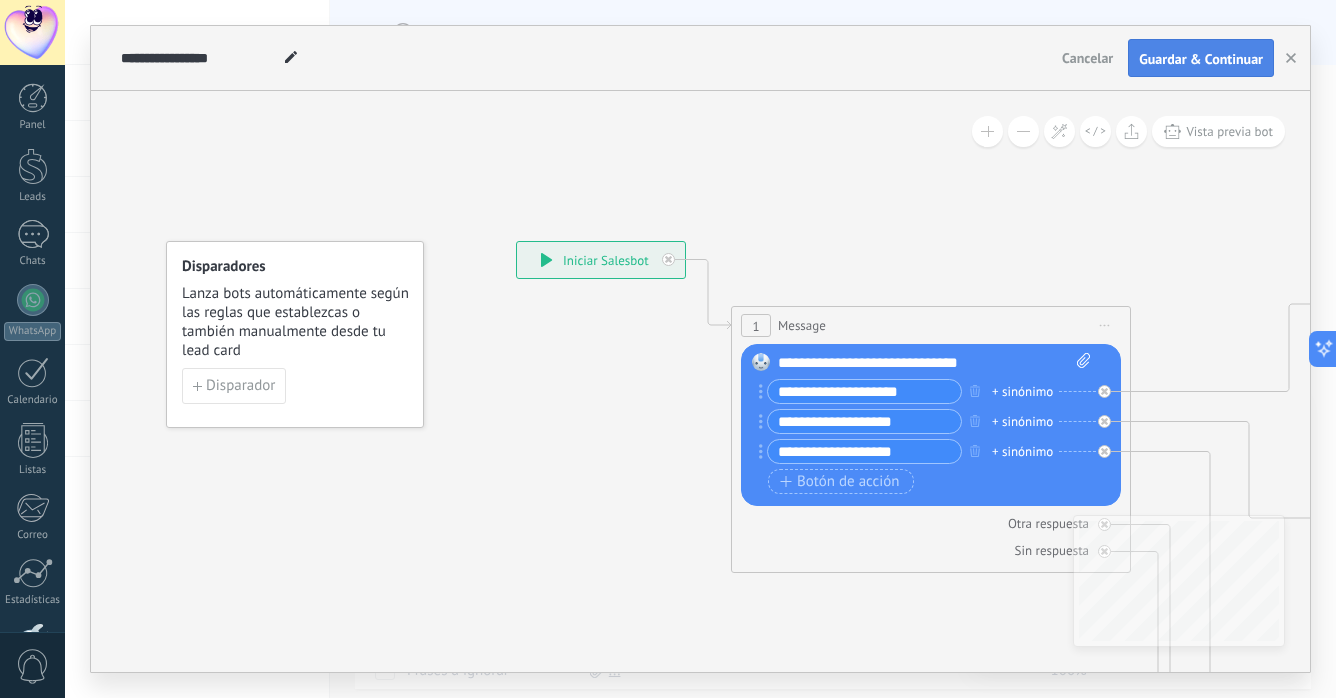 click on "Guardar & Continuar" at bounding box center [1201, 59] 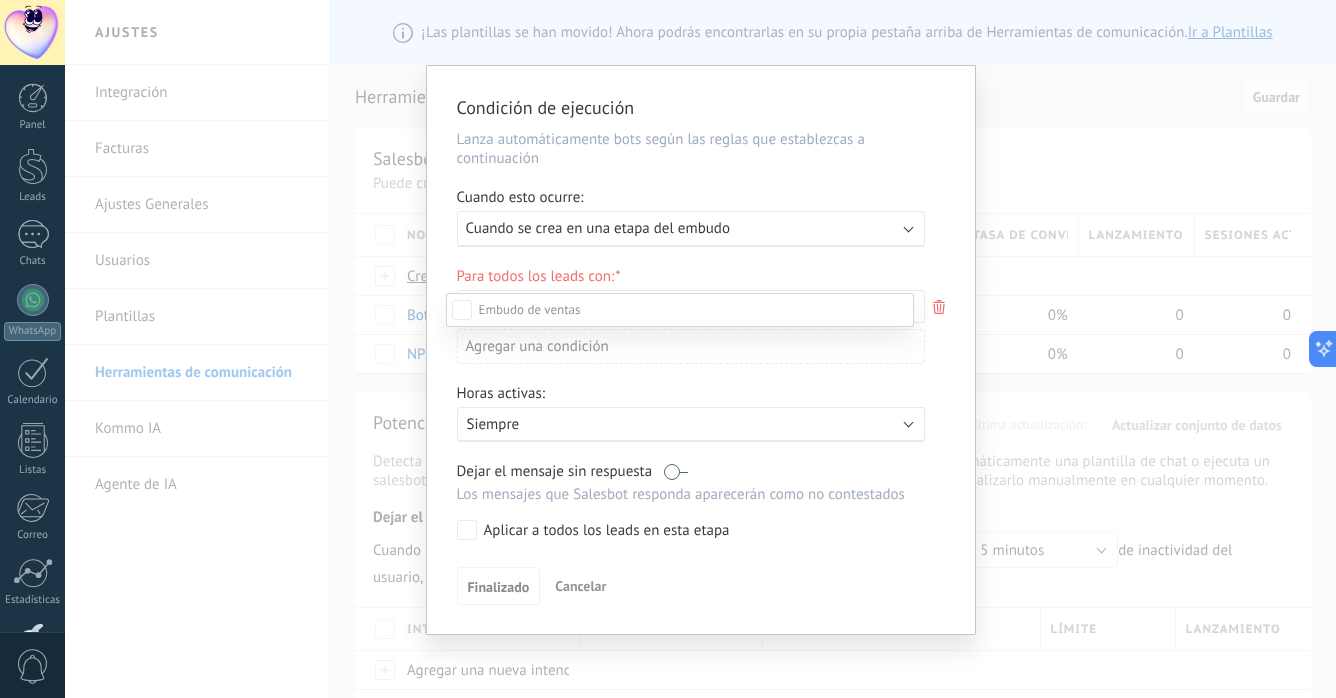 click at bounding box center (700, 349) 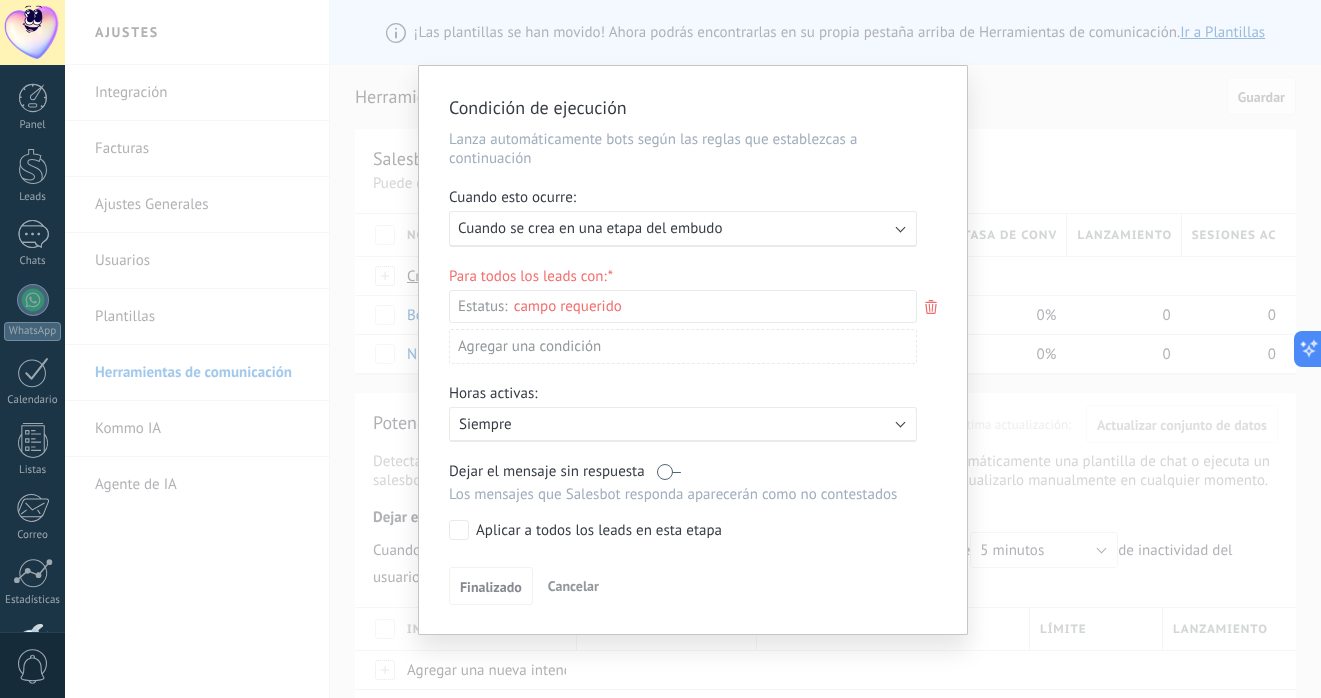 click on "Cuando se crea en una etapa del embudo" at bounding box center (590, 228) 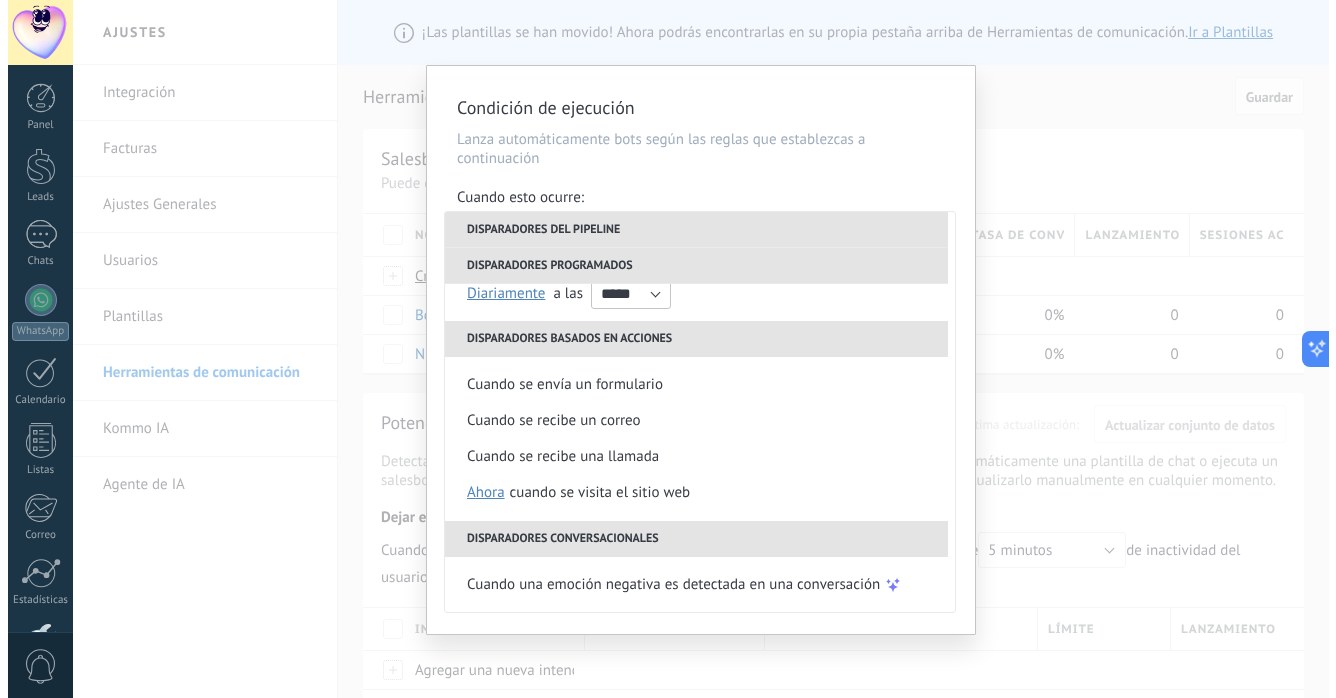 scroll, scrollTop: 328, scrollLeft: 0, axis: vertical 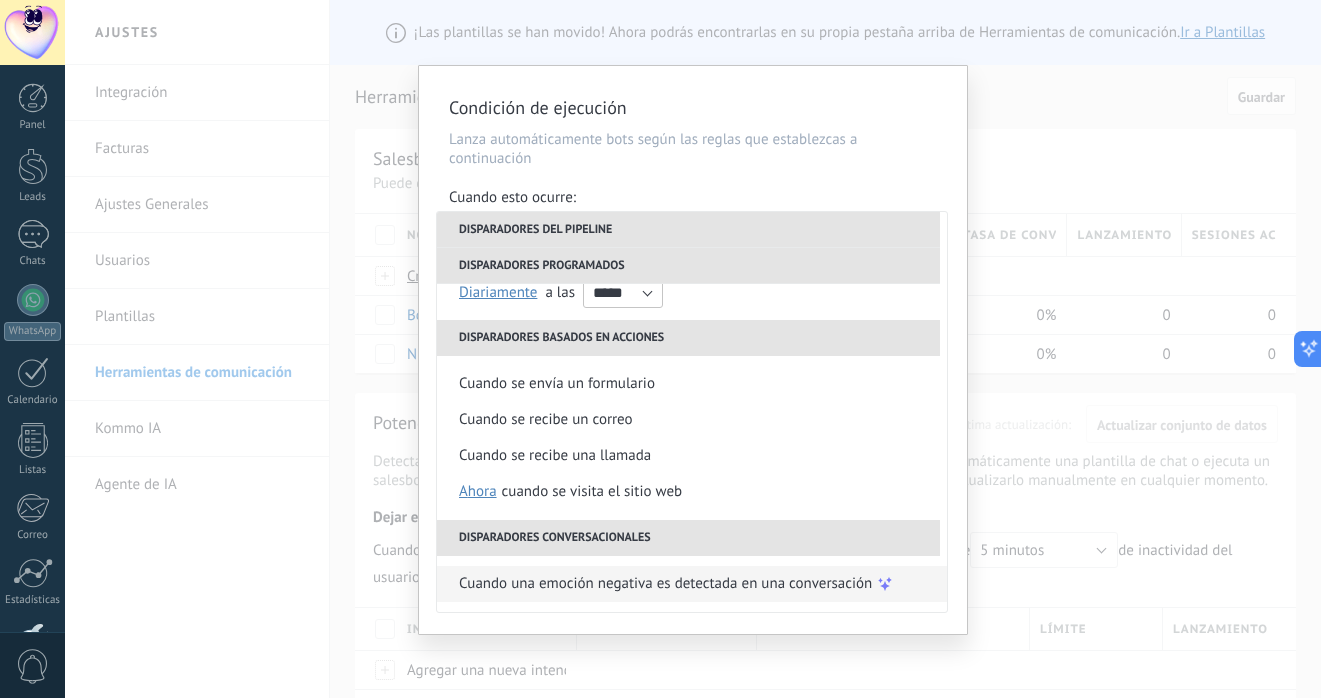 click on "Cuando una emoción negativa es detectada en una conversación" at bounding box center (665, 584) 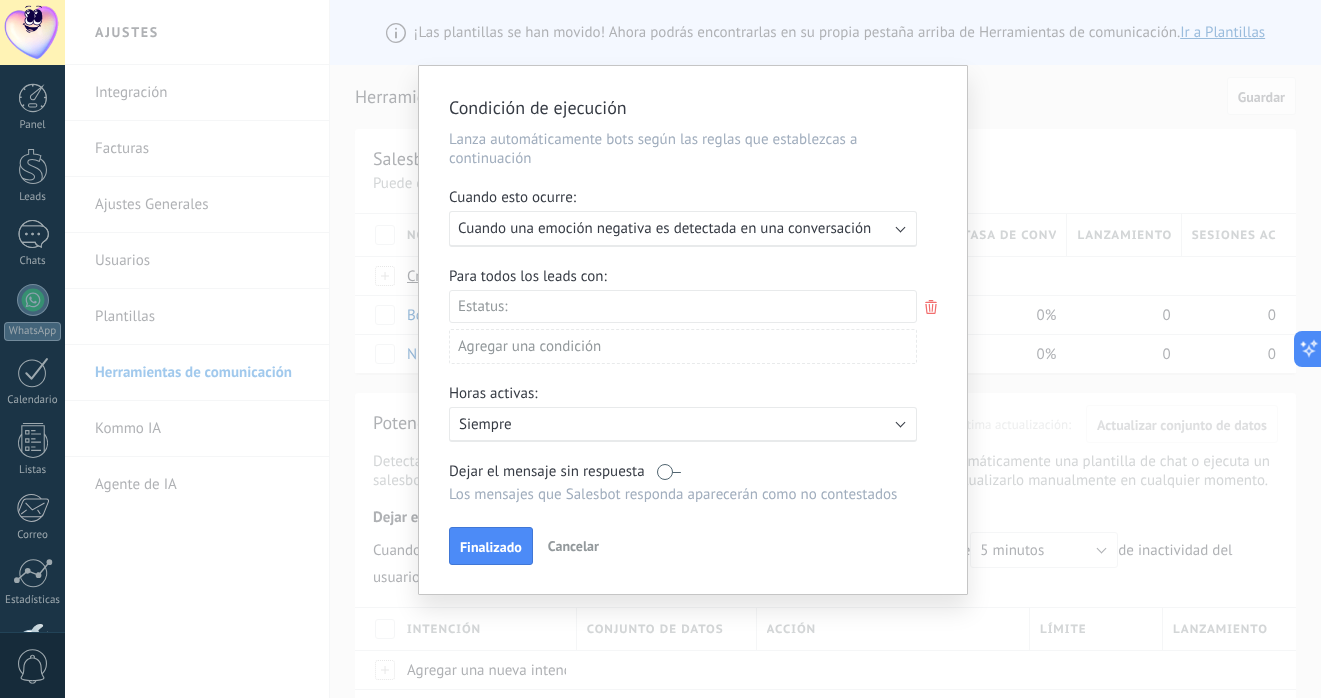 click on "Leads Entrantes Cualificado Nueva consulta Especialista asignado Cita confirmada Tratamiento indicado Cita completada – ganado Cita cancelada – perdido" at bounding box center (0, 0) 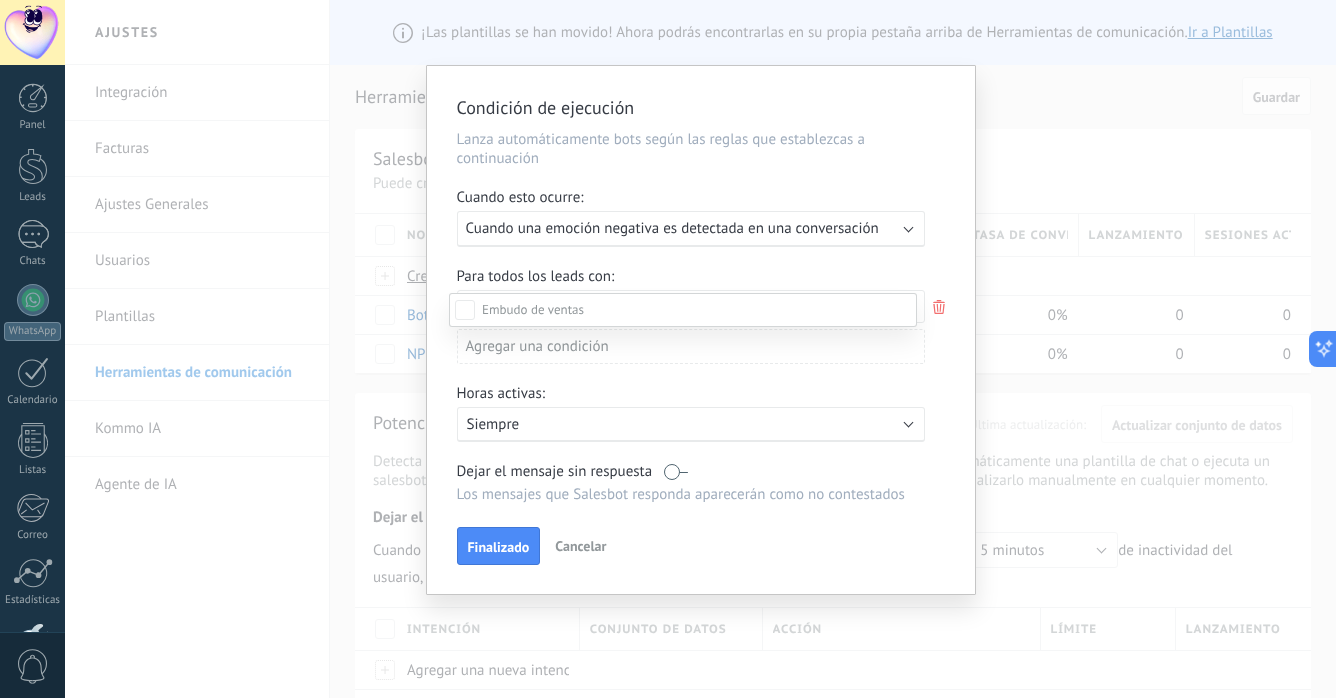 click on "Tratamiento indicado" at bounding box center (0, 0) 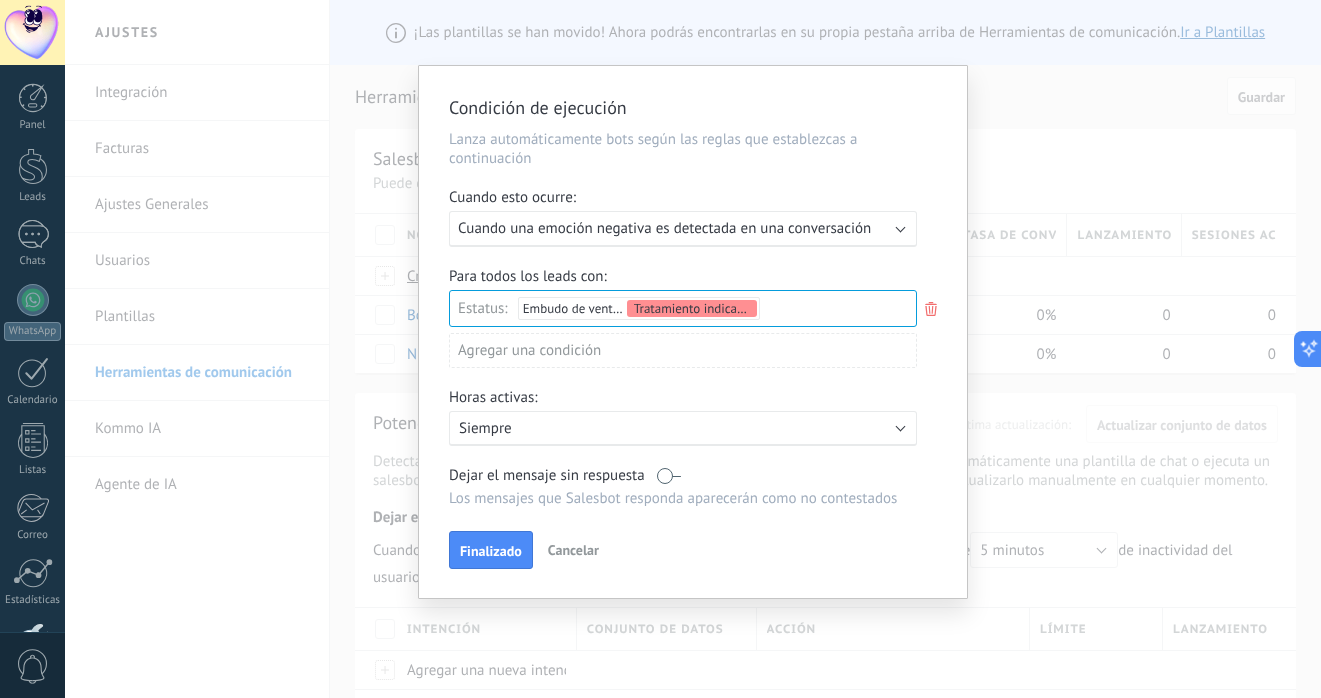 click on "Siempre" at bounding box center [634, 428] 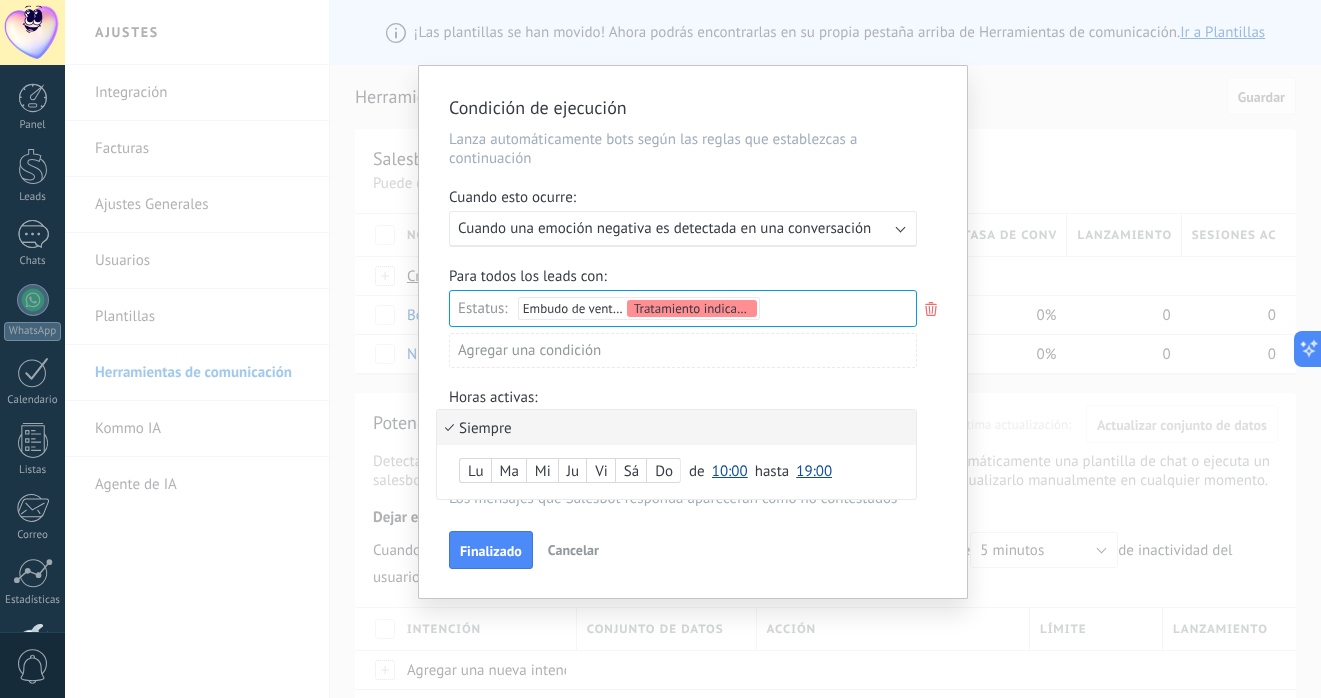 click on "Siempre" at bounding box center (676, 427) 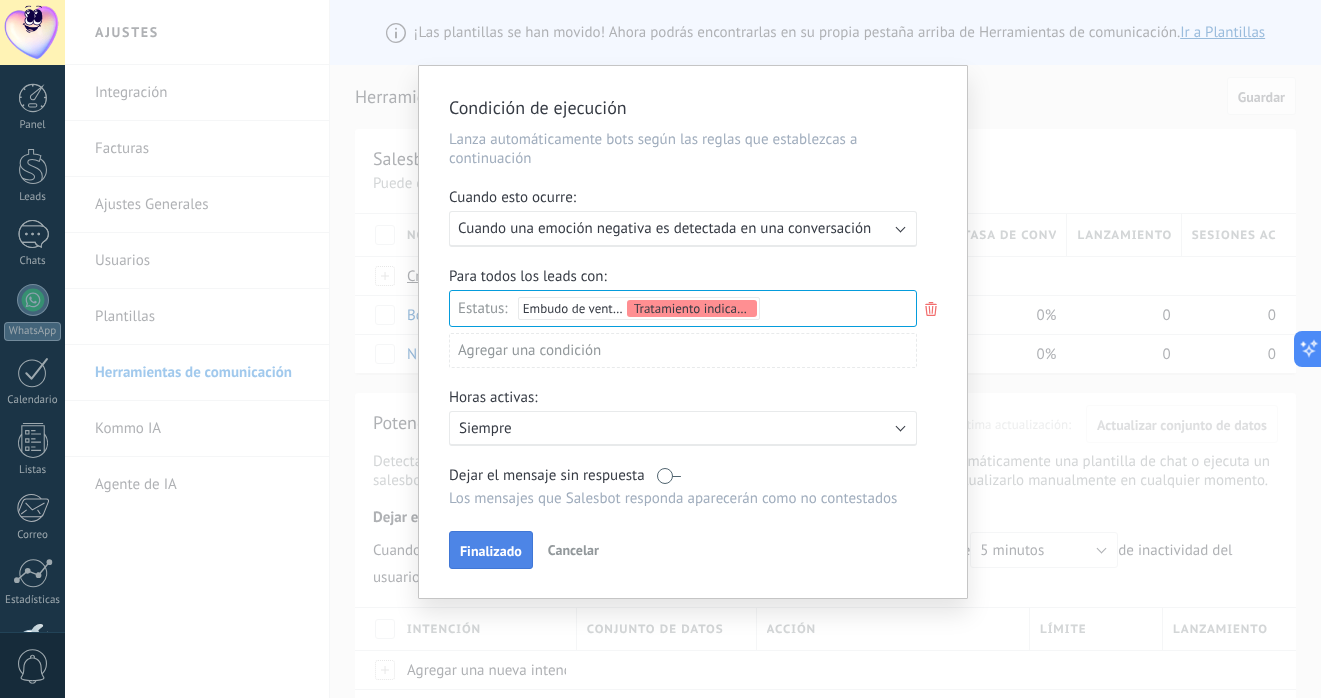 click on "Finalizado" at bounding box center [491, 551] 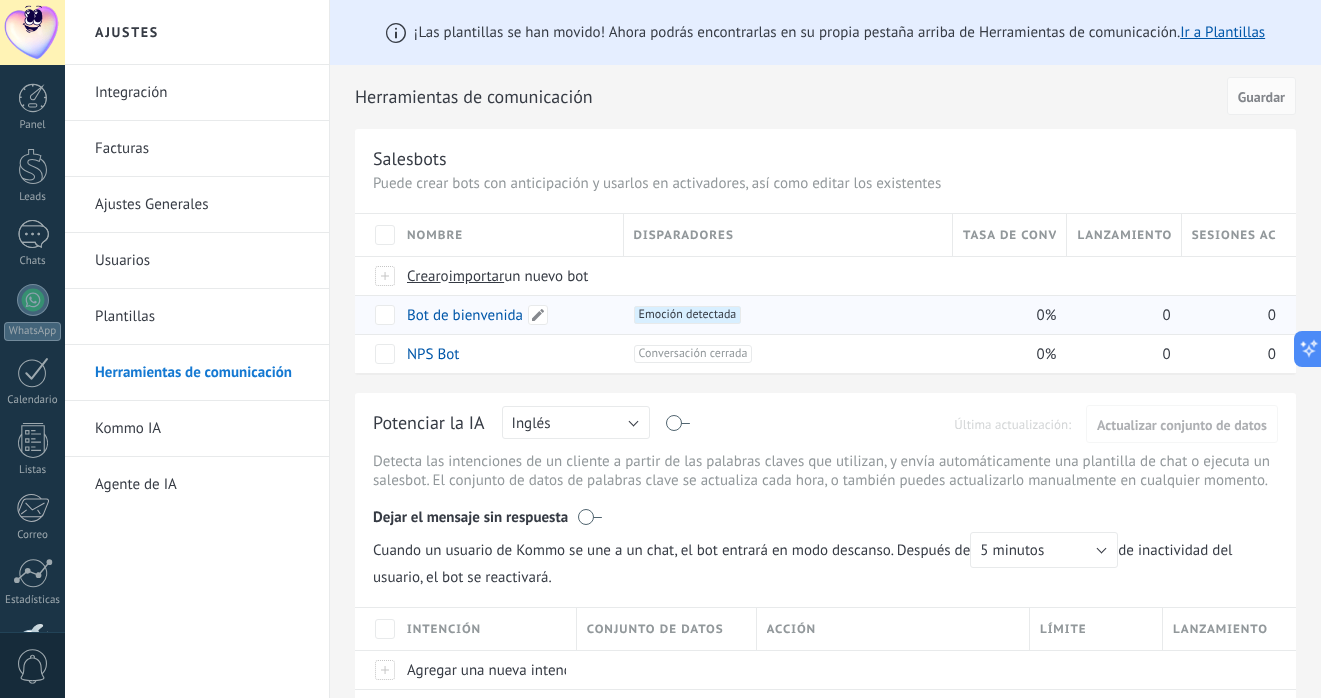 click on "Bot de bienvenida" at bounding box center (465, 315) 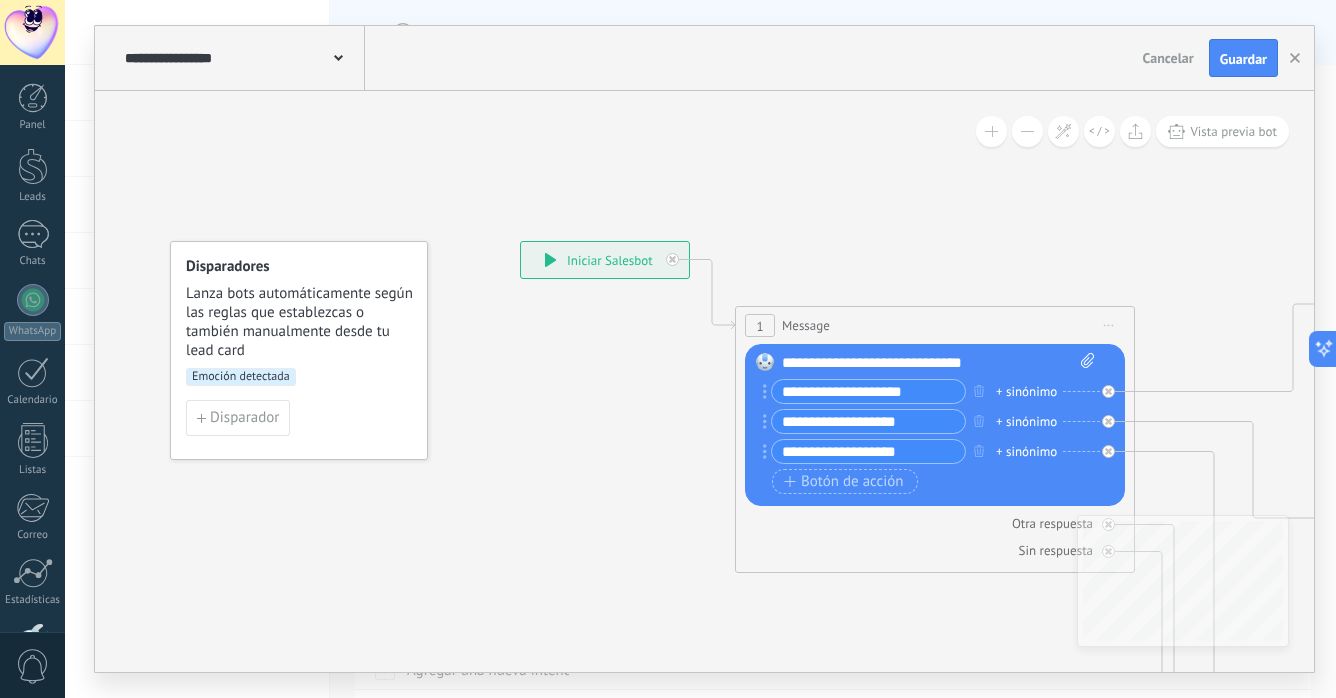 click on "+ sinónimo" at bounding box center (1026, 392) 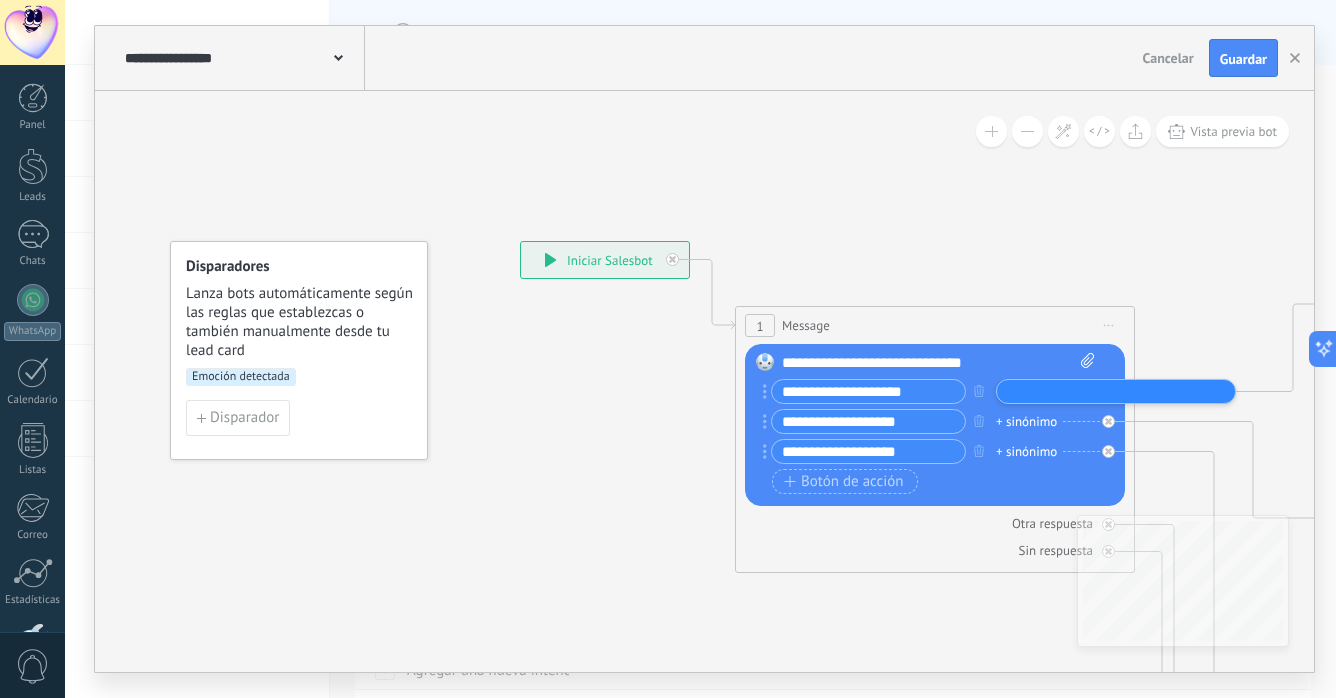 click on "**********" at bounding box center [868, 391] 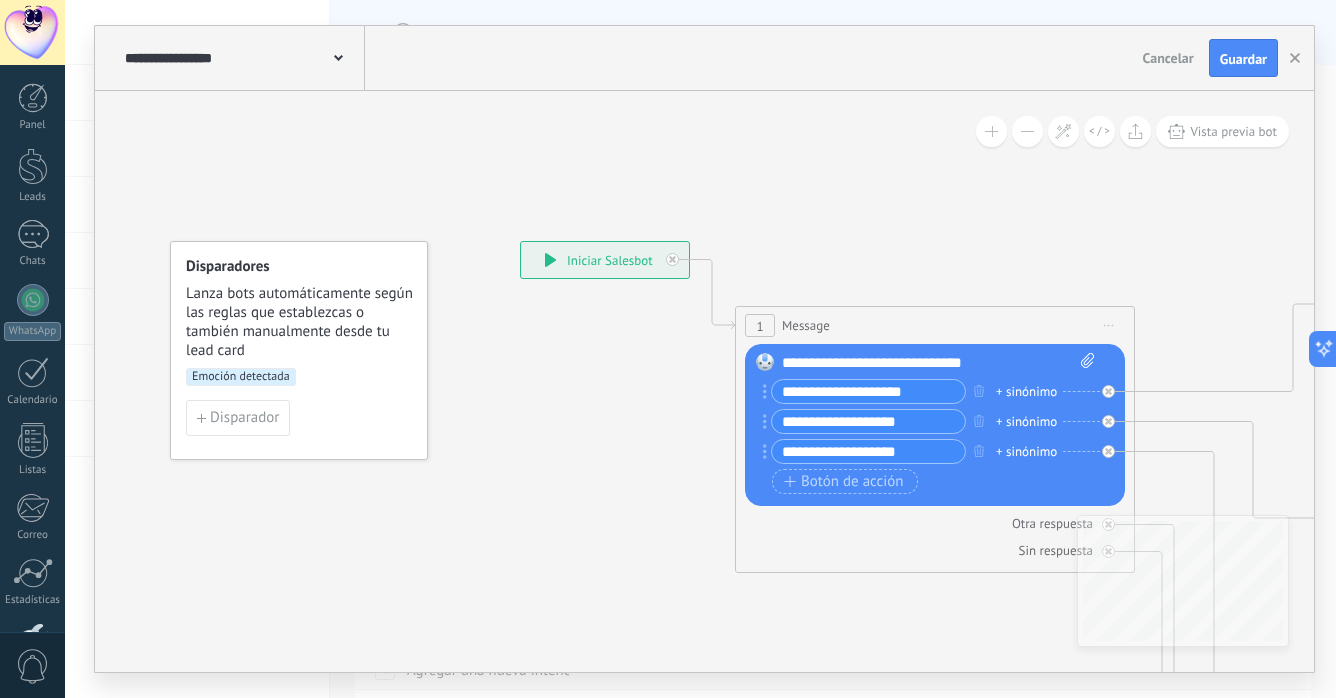 click 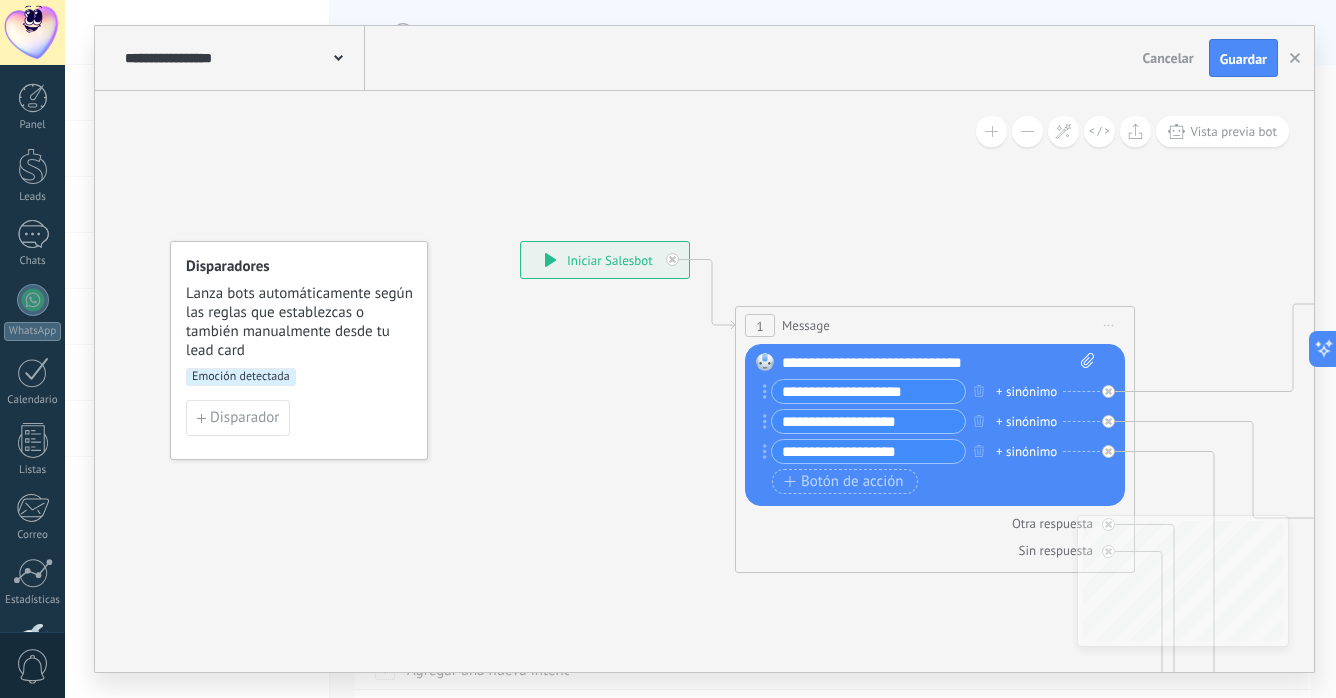 click on "Subir" at bounding box center (0, 0) 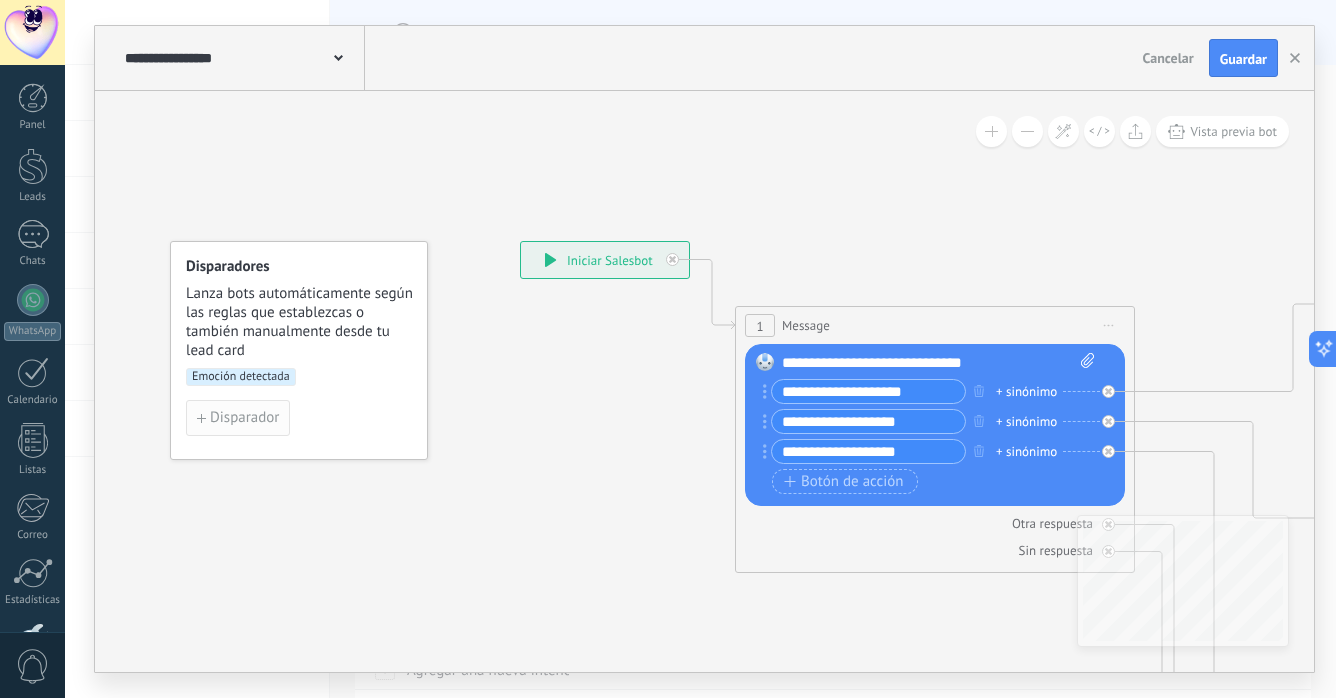 click on "Disparador" at bounding box center [238, 418] 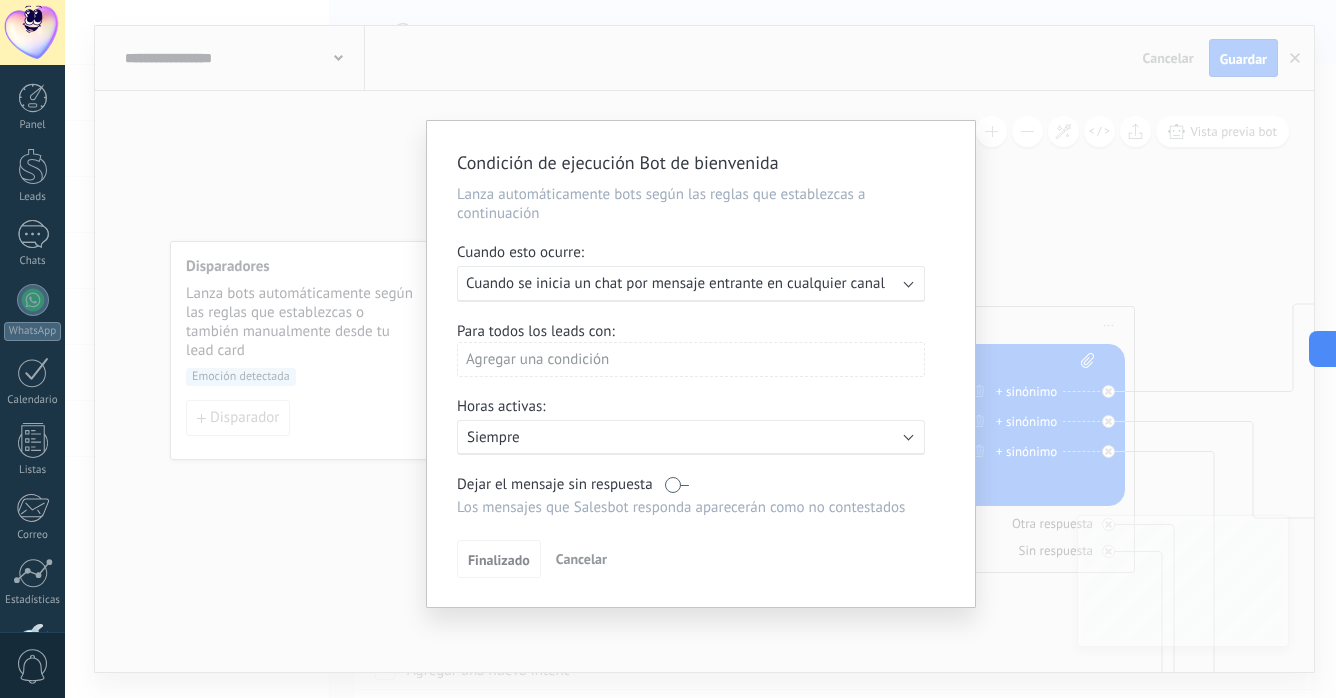 click on "Cuando se inicia un chat por mensaje entrante en cualquier canal" at bounding box center (675, 283) 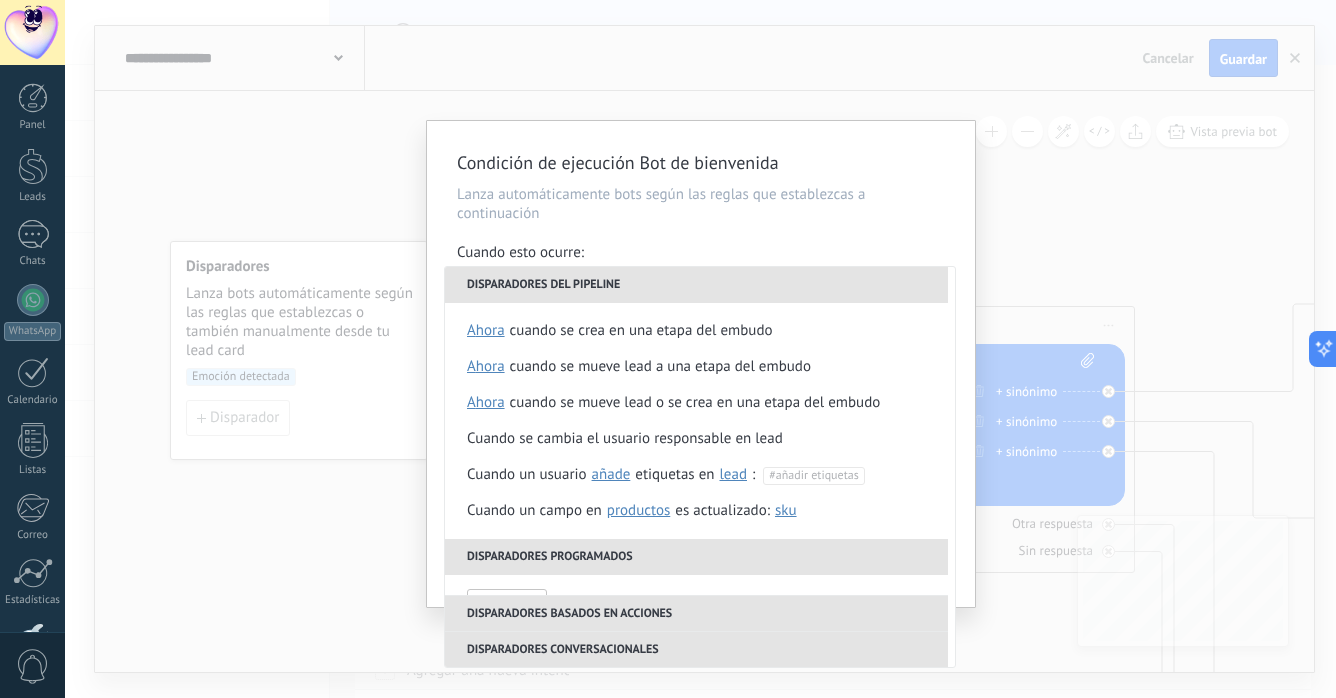 click on "Condición de ejecución Bot de bienvenida Lanza automáticamente bots según las reglas que establezcas a continuación Cuando esto ocurre: Ejecutar:  Cuando se inicia un chat por mensaje entrante en cualquier canal Disparadores del pipeline Cuando se crea en una etapa del embudo ahora después de 5 minutos después de 10 minutos un día Seleccionar un intervalo ahora Cuando se mueve lead a una etapa del embudo ahora después de 5 minutos después de 10 minutos un día Seleccionar un intervalo ahora Cuando se mueve lead o se crea en una etapa del embudo ahora después de 5 minutos después de 10 minutos un día Seleccionar un intervalo ahora Cuando se cambia el usuario responsable en lead Cuando un usuario  añade elimina añade  etiquetas en  lead contacto compañía lead : #añadir etiquetas Cuando un campo en  Productos contacto compañía lead Productos  es actualizado:  SKU Grupo Precio Descripción External ID Unit Oferta especial 1 Precio al por mayor Puntos por compra Imagen SKU horas antes después" at bounding box center [701, 364] 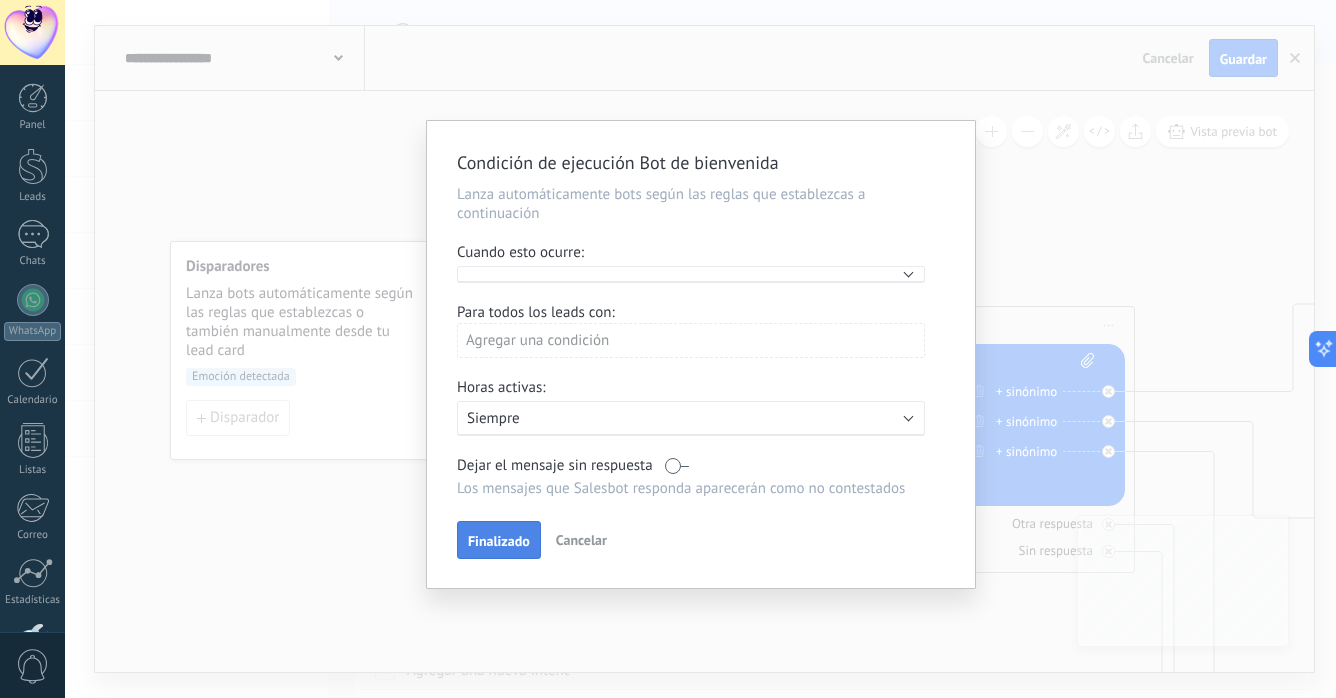 click on "Finalizado" at bounding box center [499, 541] 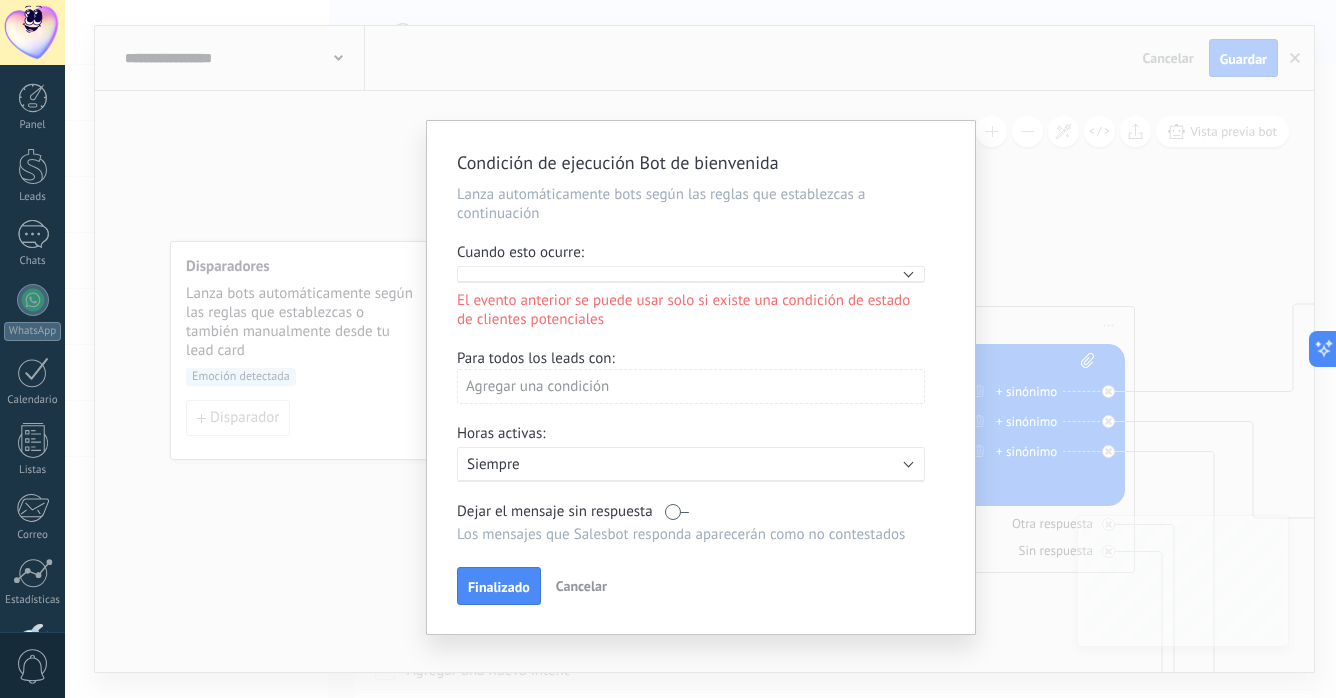 click on "Cuando esto ocurre:" at bounding box center [701, 254] 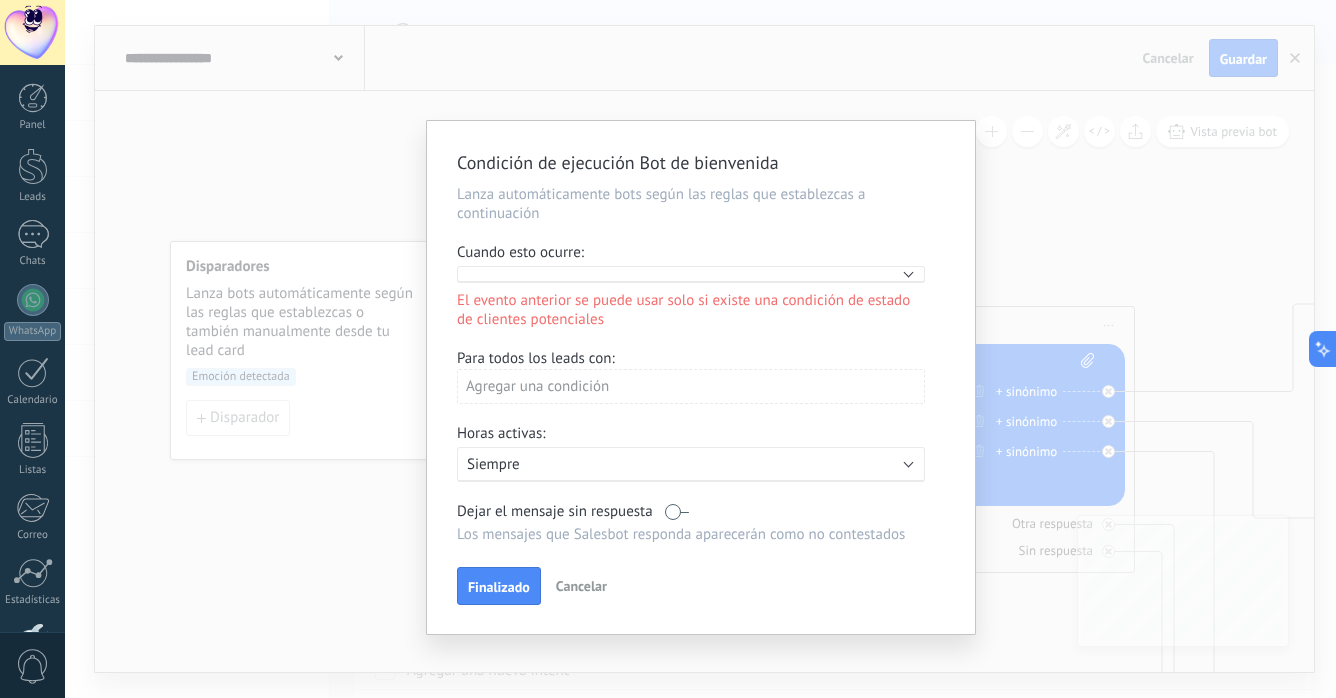 click on "Ejecutar:" at bounding box center (691, 274) 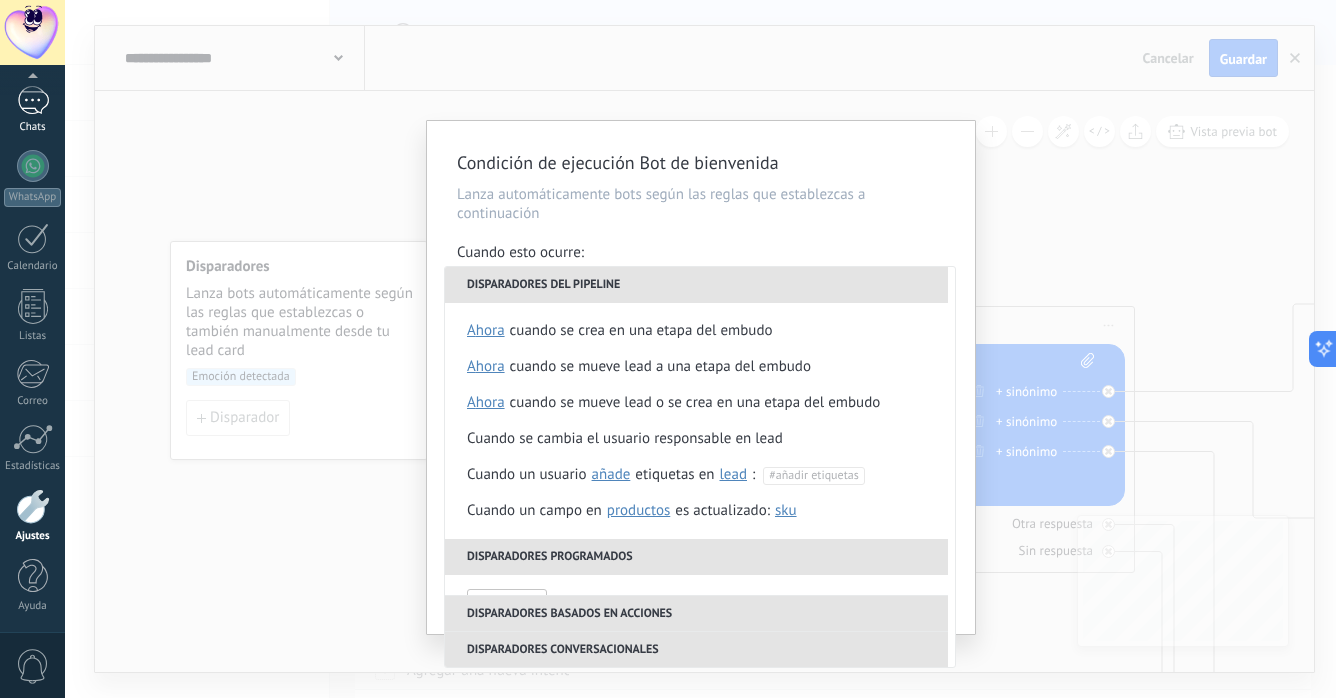 click on "Chats" at bounding box center [33, 127] 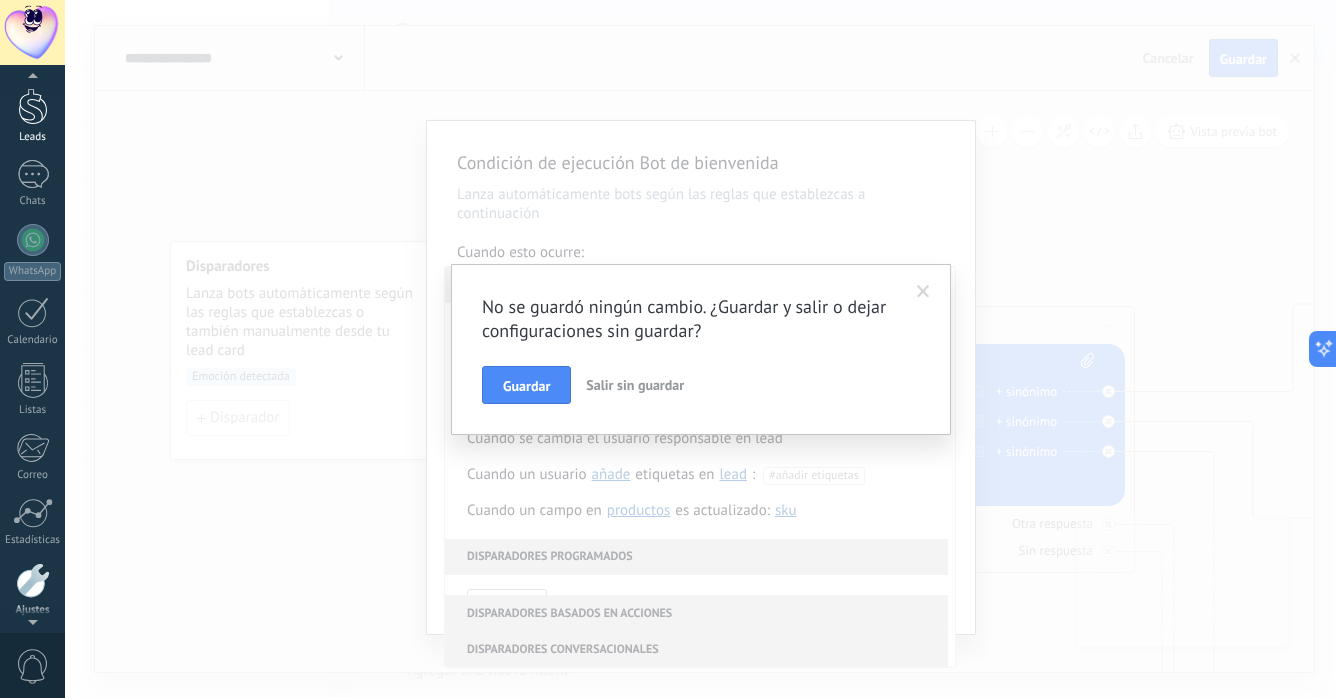 scroll, scrollTop: 0, scrollLeft: 0, axis: both 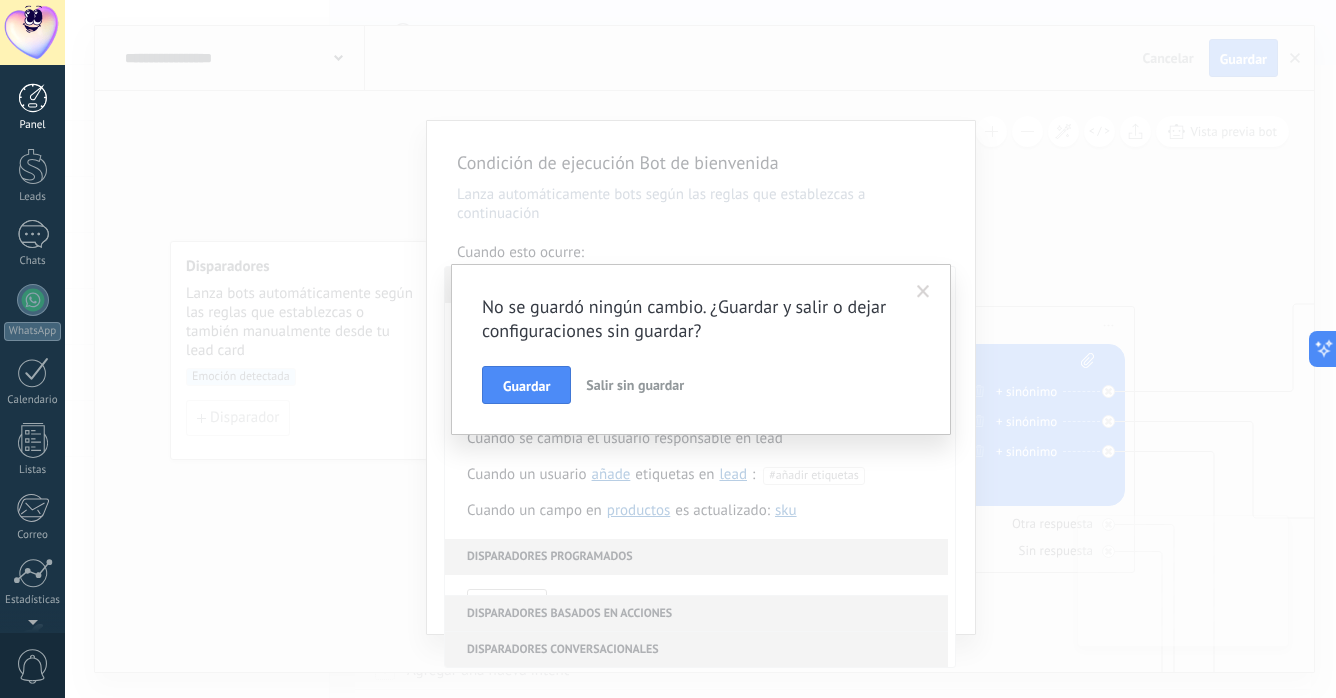 click on "Panel" at bounding box center [32, 107] 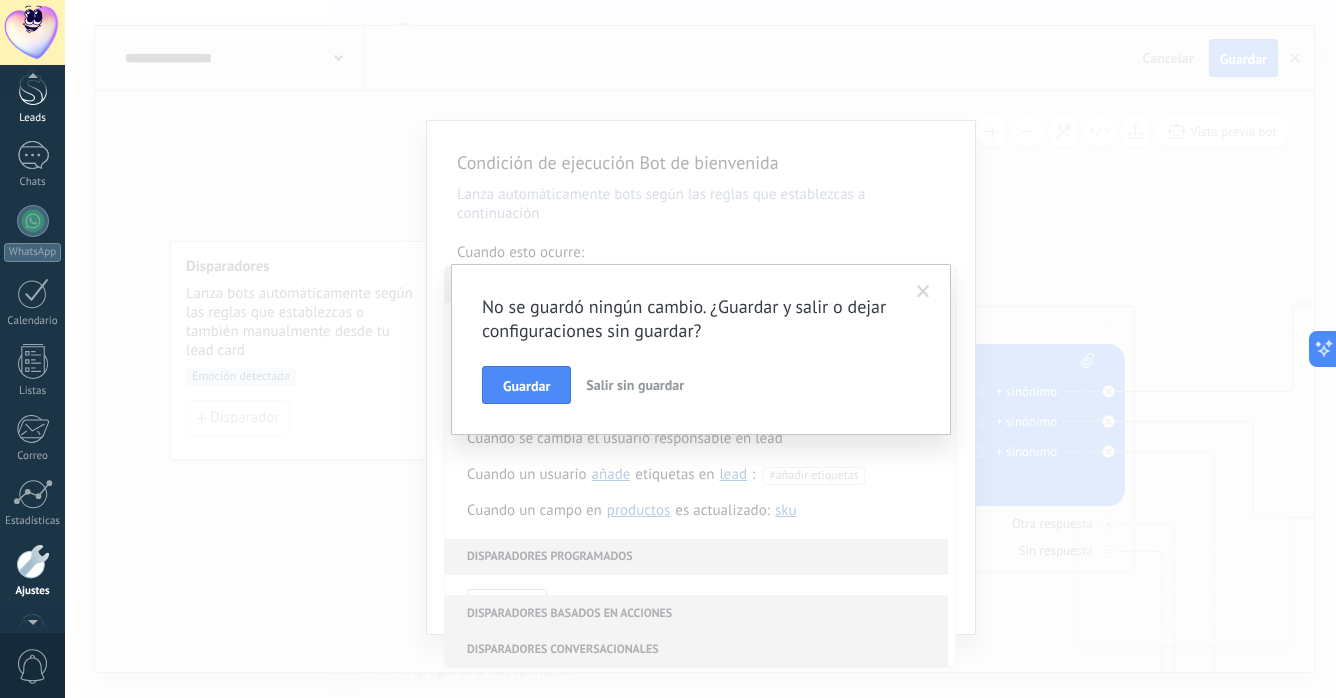 scroll, scrollTop: 0, scrollLeft: 0, axis: both 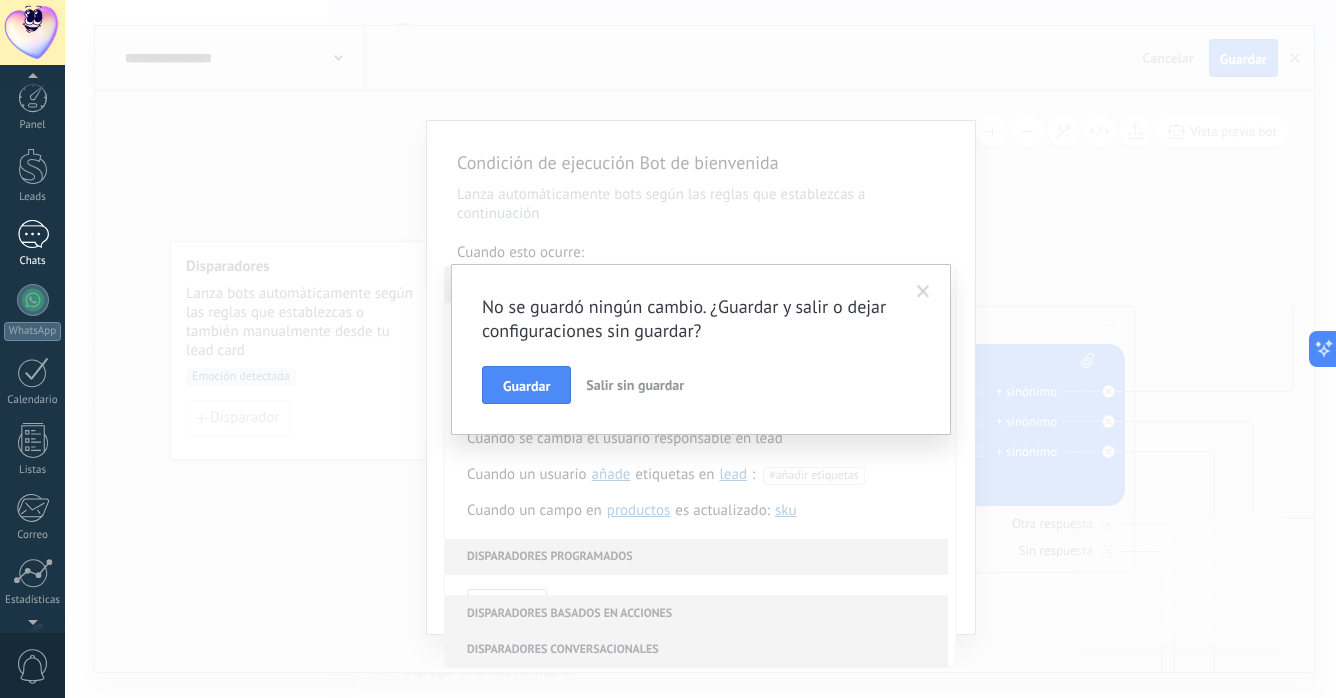 click at bounding box center (33, 234) 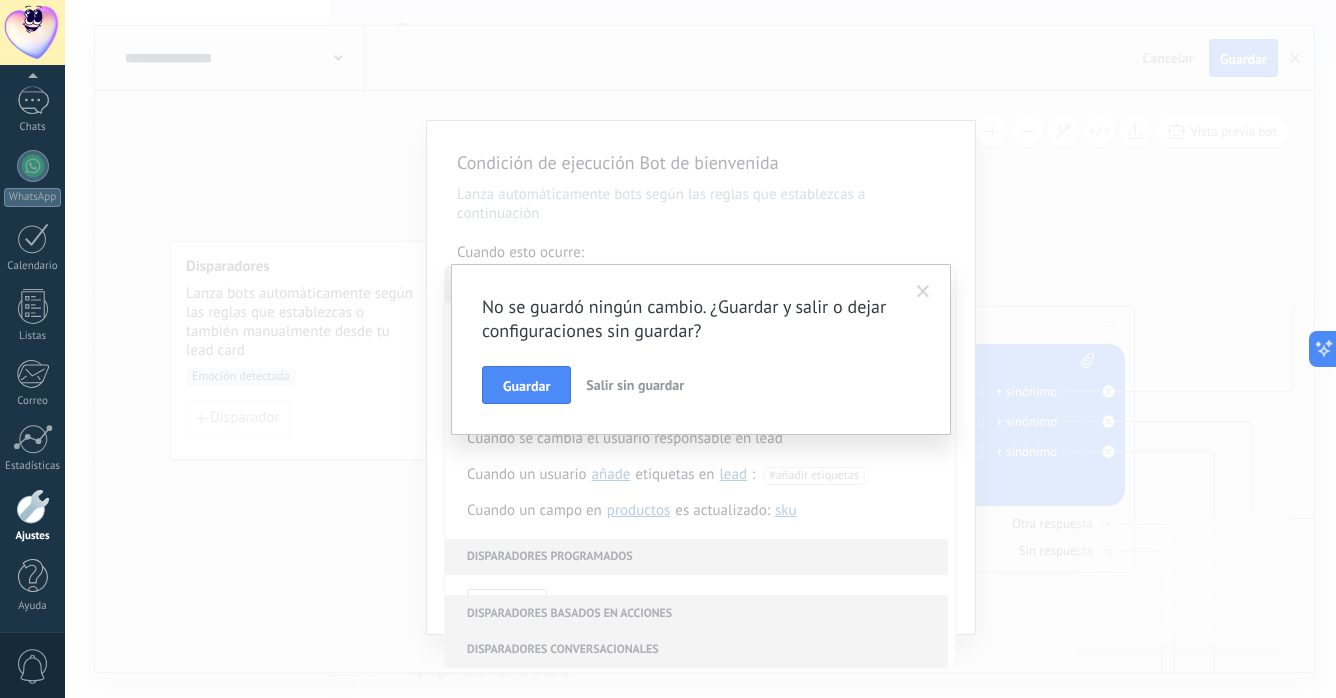 click on "Salir sin guardar" at bounding box center [635, 385] 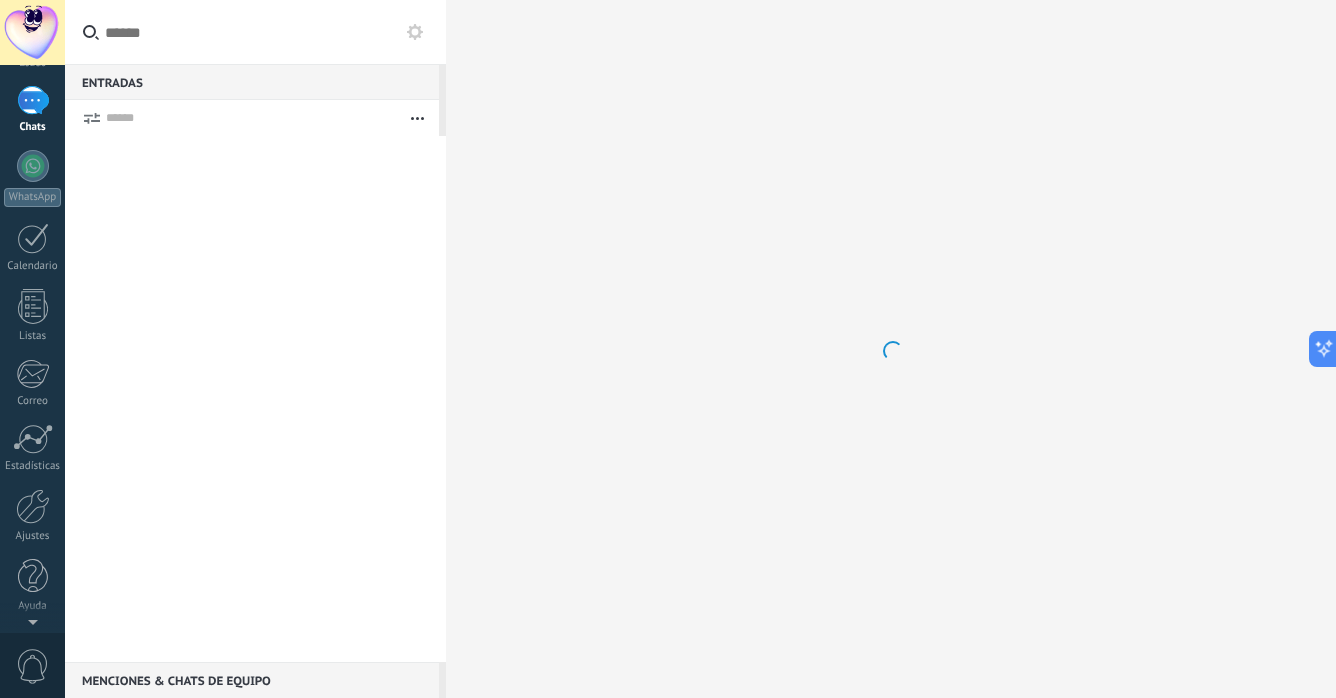 scroll, scrollTop: 0, scrollLeft: 0, axis: both 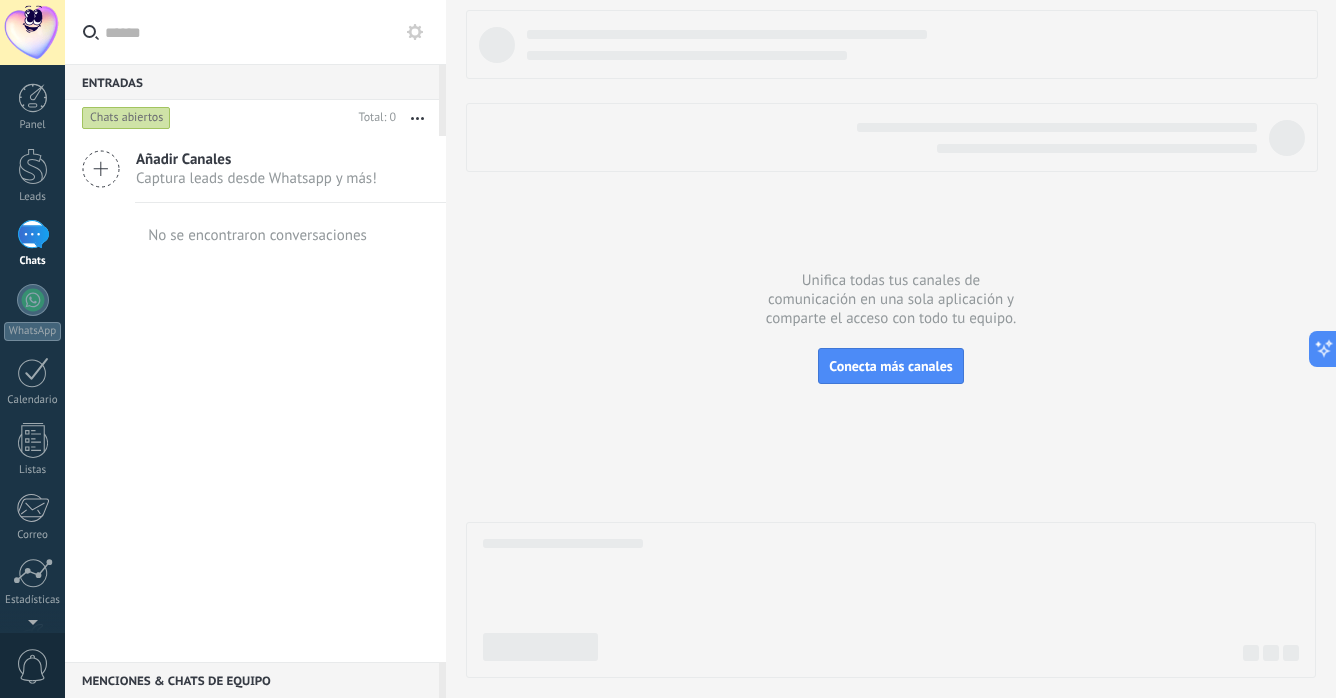 click on "Captura leads desde Whatsapp y más!" at bounding box center [256, 178] 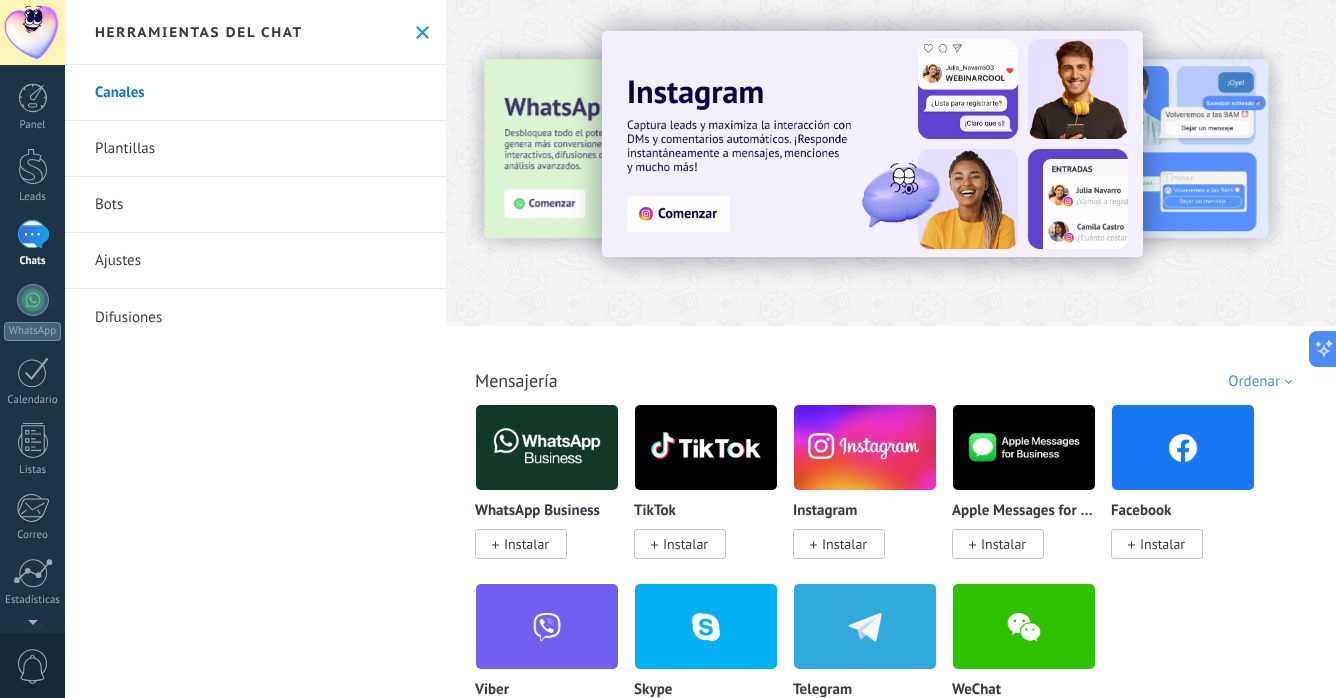 click on "Plantillas" at bounding box center [255, 149] 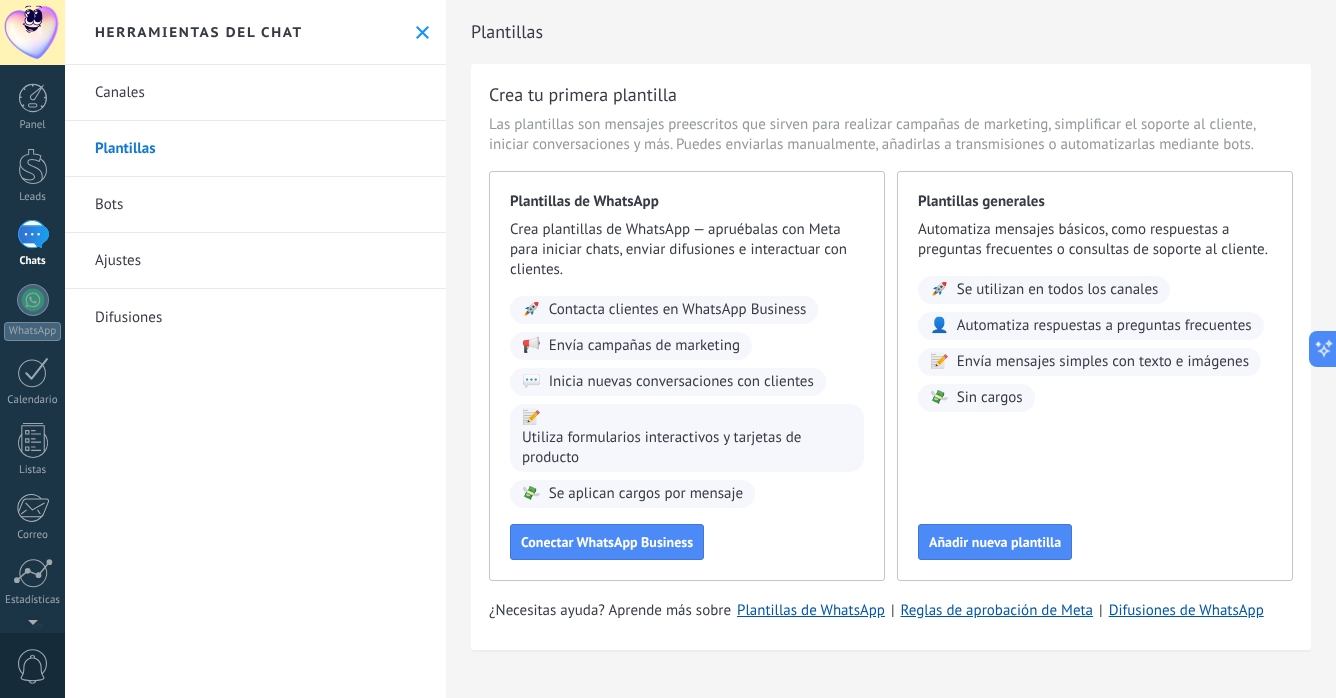 click on "Crea plantillas de WhatsApp — apruébalas con Meta para iniciar chats, enviar difusiones e interactuar con clientes." at bounding box center [687, 250] 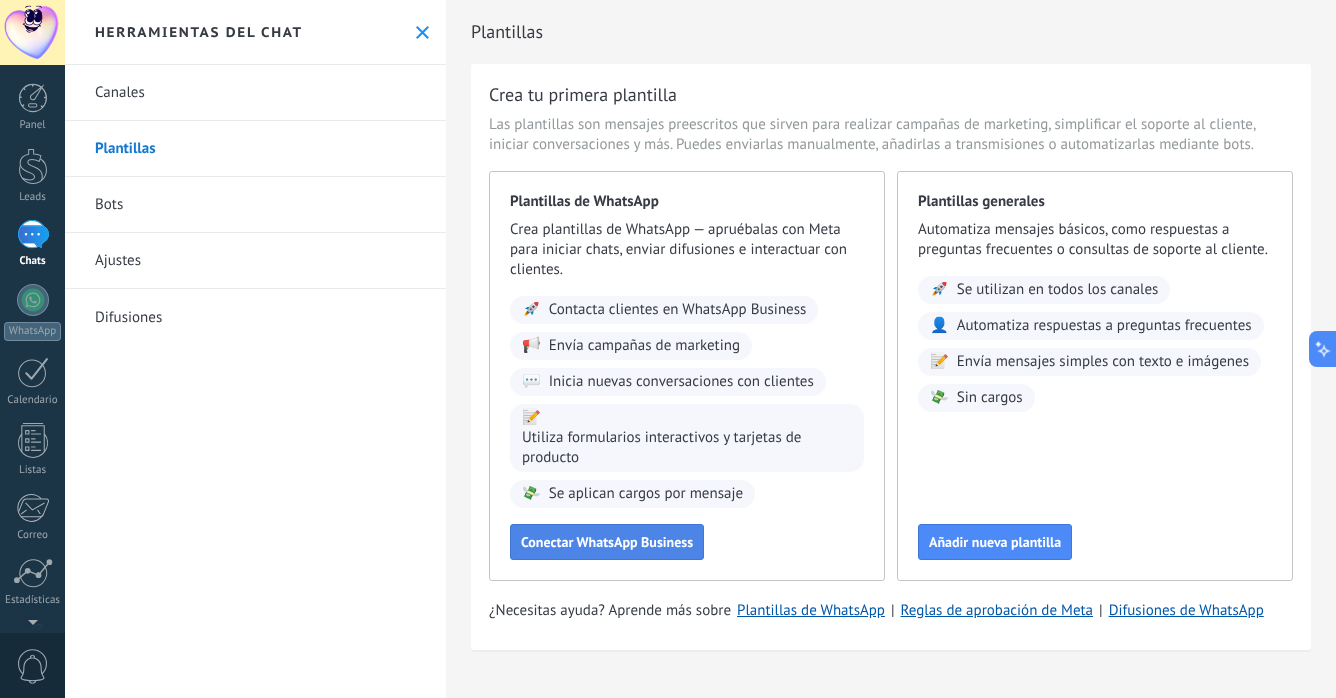 click on "Conectar WhatsApp Business" at bounding box center (607, 542) 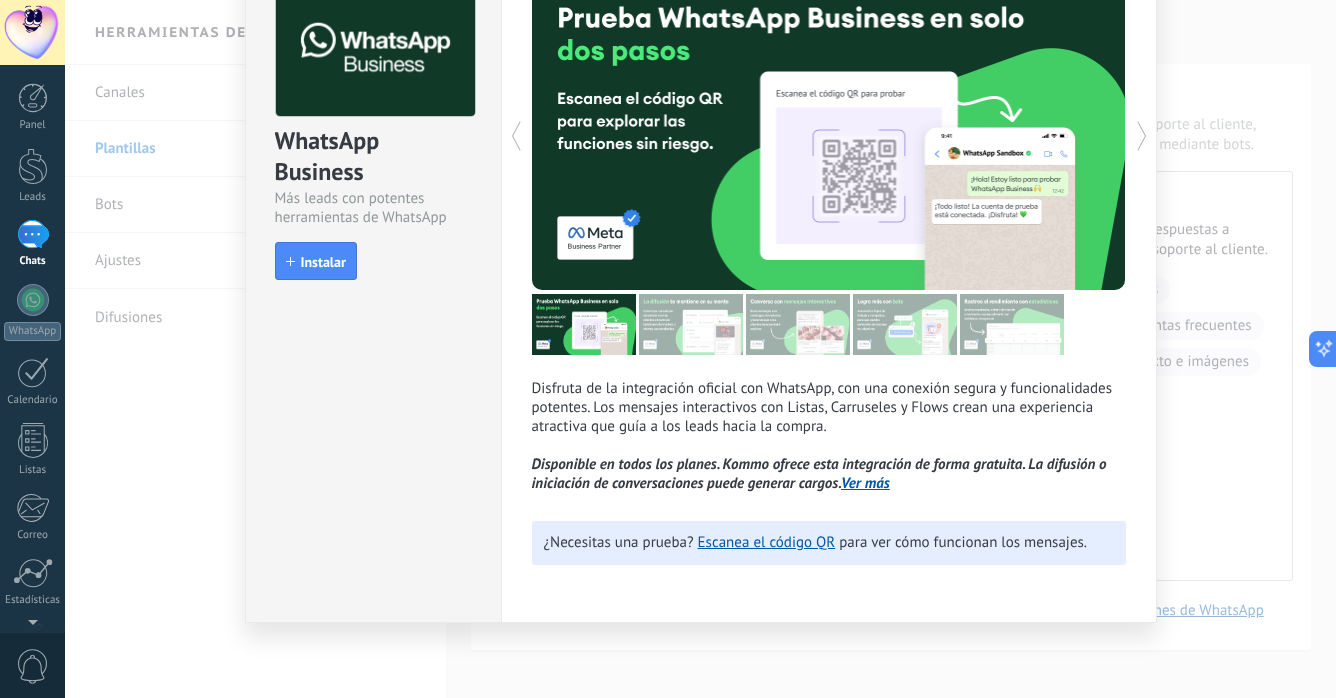 scroll, scrollTop: 0, scrollLeft: 0, axis: both 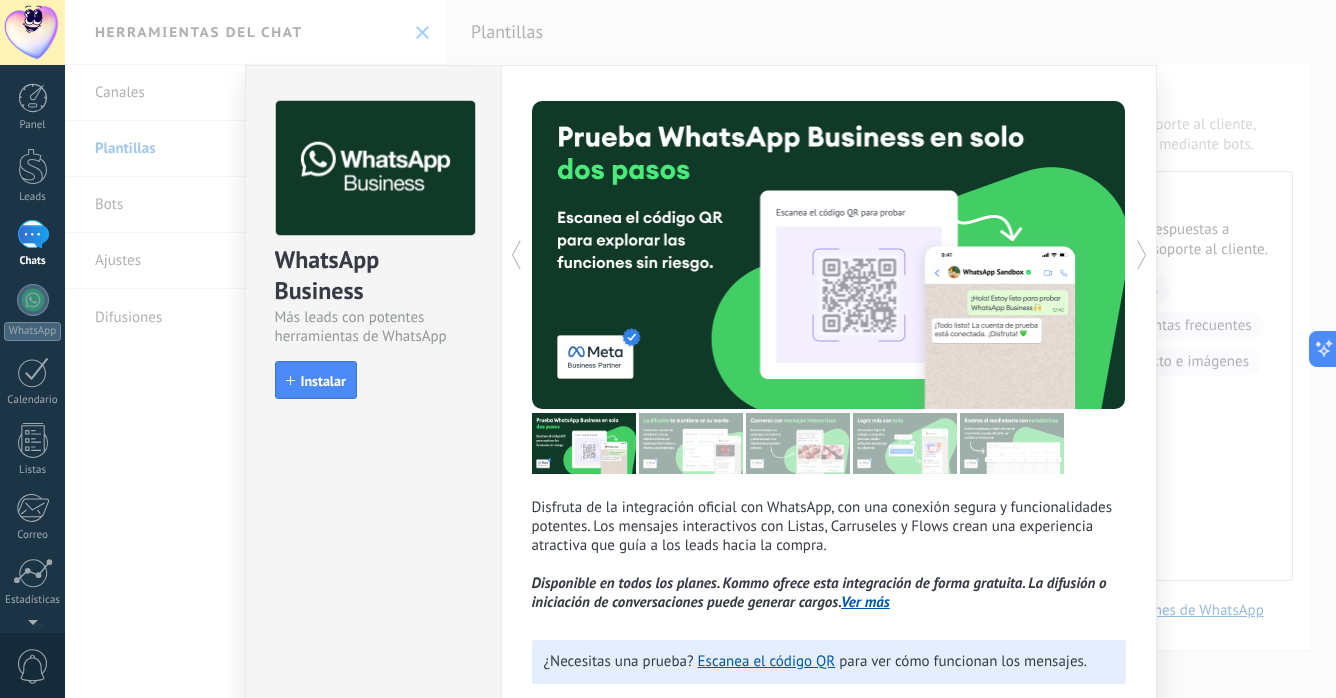 click on "WhatsApp Business Más leads con potentes herramientas de WhatsApp install Instalar Disfruta de la integración oficial con WhatsApp, con una conexión segura y funcionalidades potentes. Los mensajes interactivos con Listas, Carruseles y Flows crean una experiencia atractiva que guía a los leads hacia la compra.    Disponible en todos los planes. Kommo ofrece esta integración de forma gratuita. La difusión o iniciación de conversaciones puede generar cargos.  Ver más más ¿Necesitas una prueba?   Escanea el código QR   para ver cómo funcionan los mensajes." at bounding box center (700, 349) 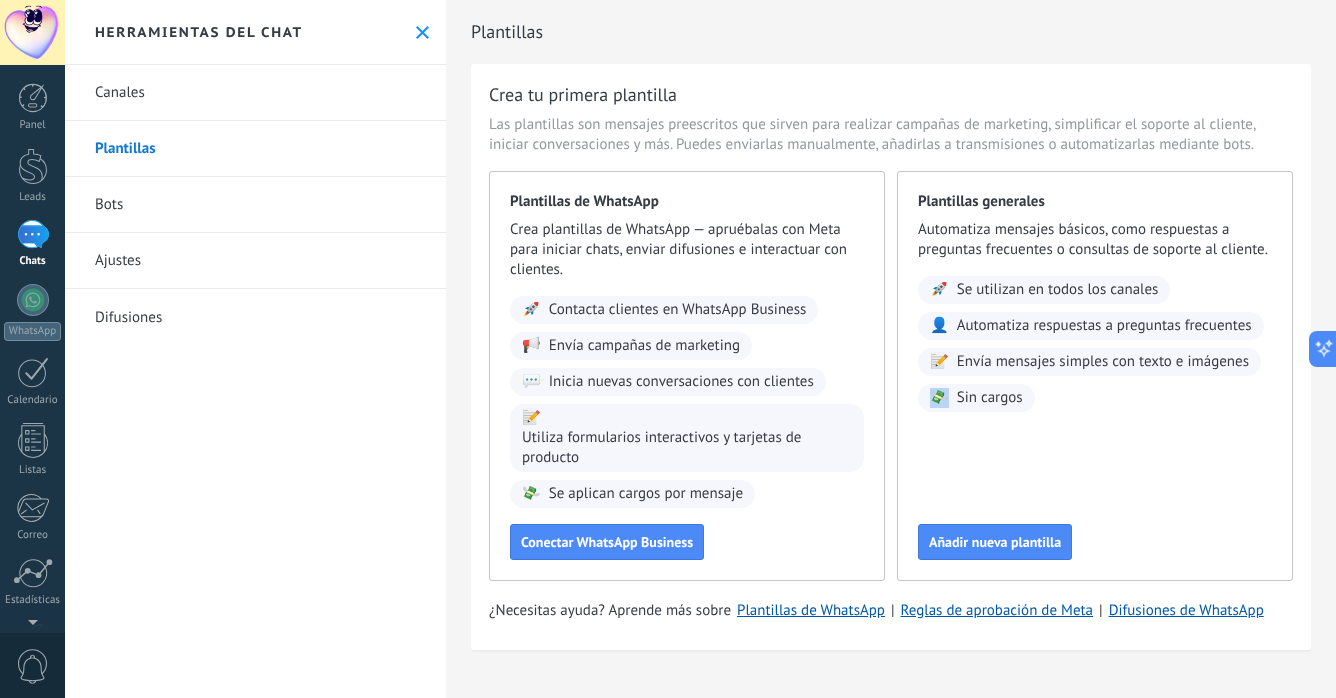 drag, startPoint x: 959, startPoint y: 384, endPoint x: 952, endPoint y: 432, distance: 48.507732 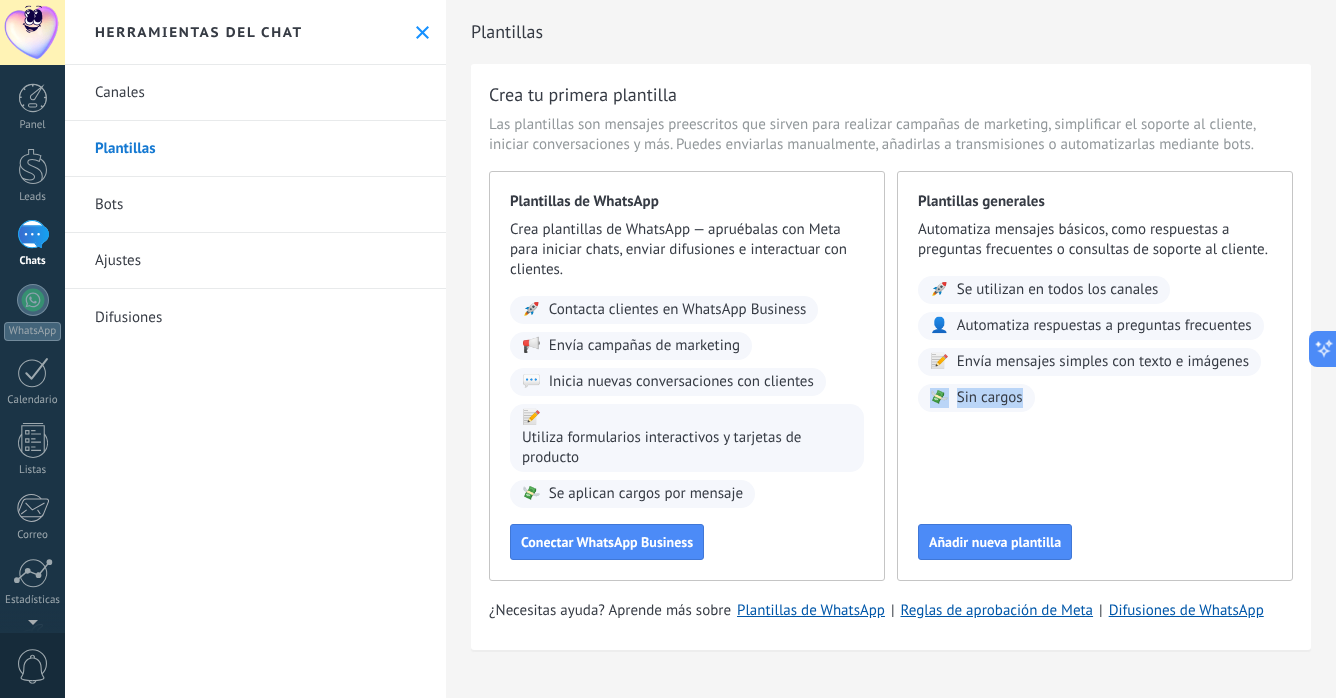 click on "Plantillas generales Automatiza mensajes básicos, como respuestas a preguntas frecuentes o consultas de soporte al cliente. 🚀 Se utilizan en todos los canales 👤 Automatiza respuestas a preguntas frecuentes 📝 Envía mensajes simples con texto e imágenes 💸 Sin cargos Añadir nueva plantilla" at bounding box center (1095, 376) 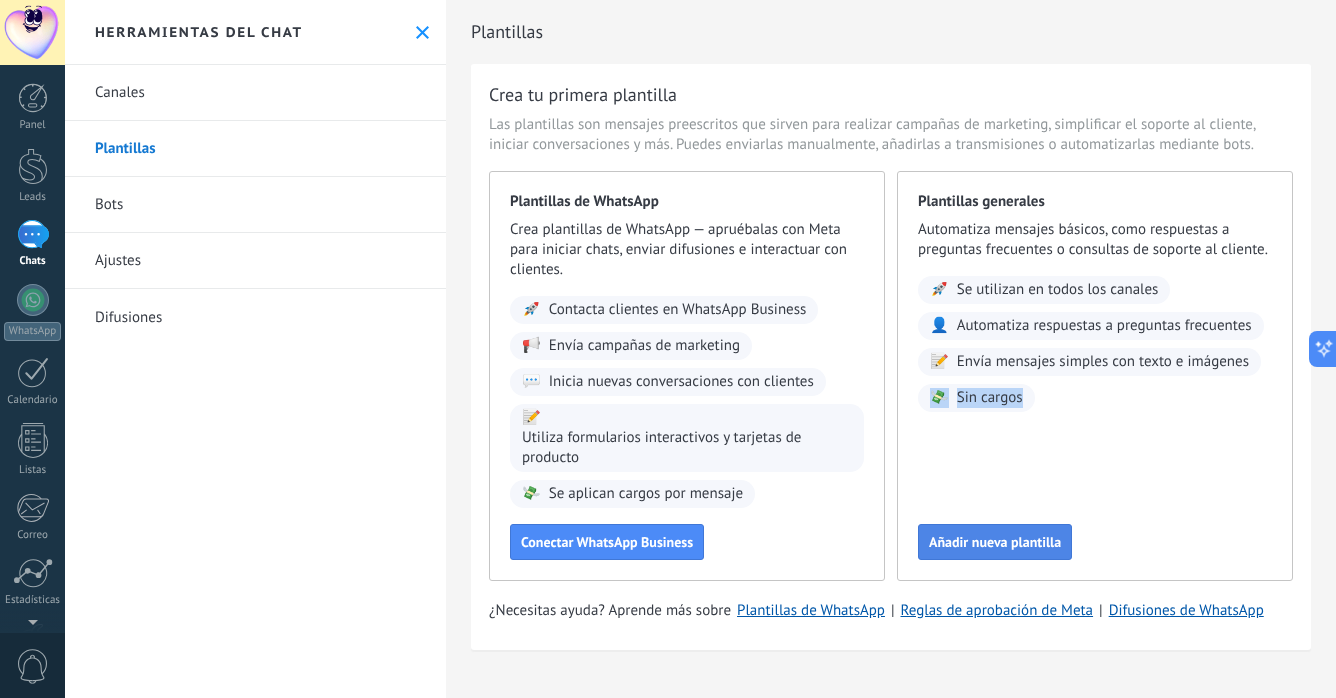 click on "Añadir nueva plantilla" at bounding box center (995, 542) 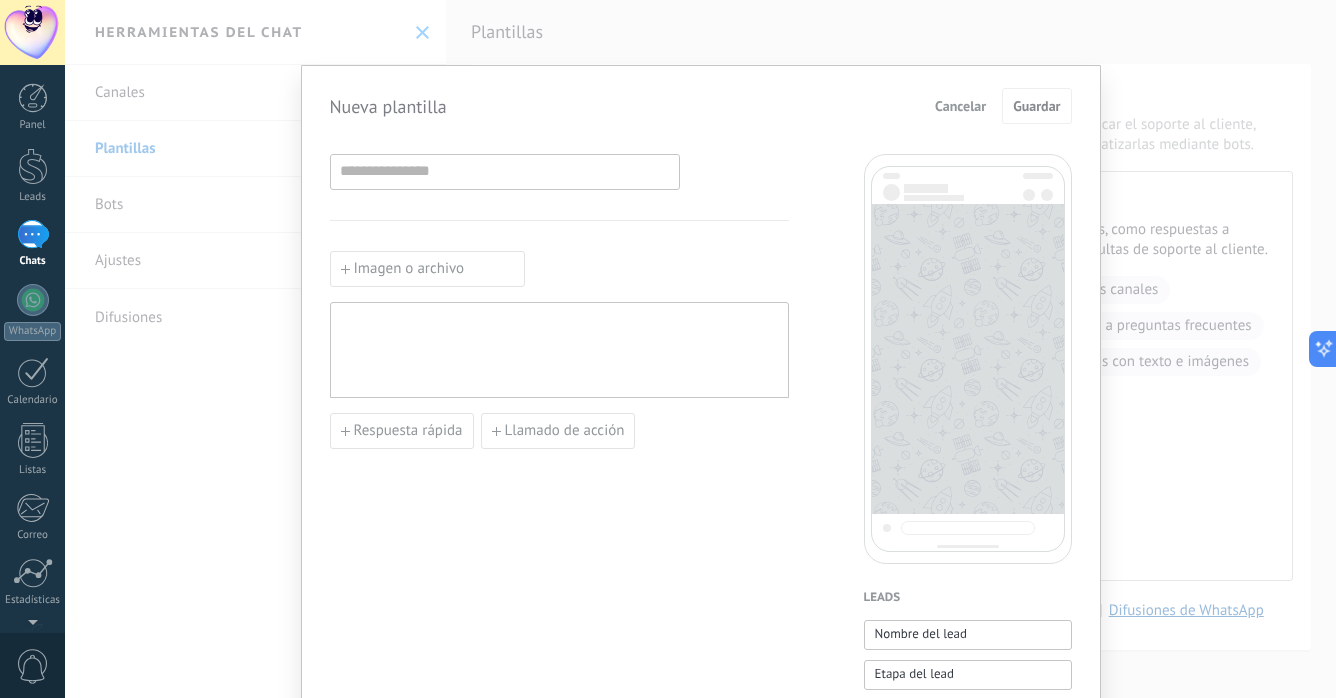 click at bounding box center (559, 350) 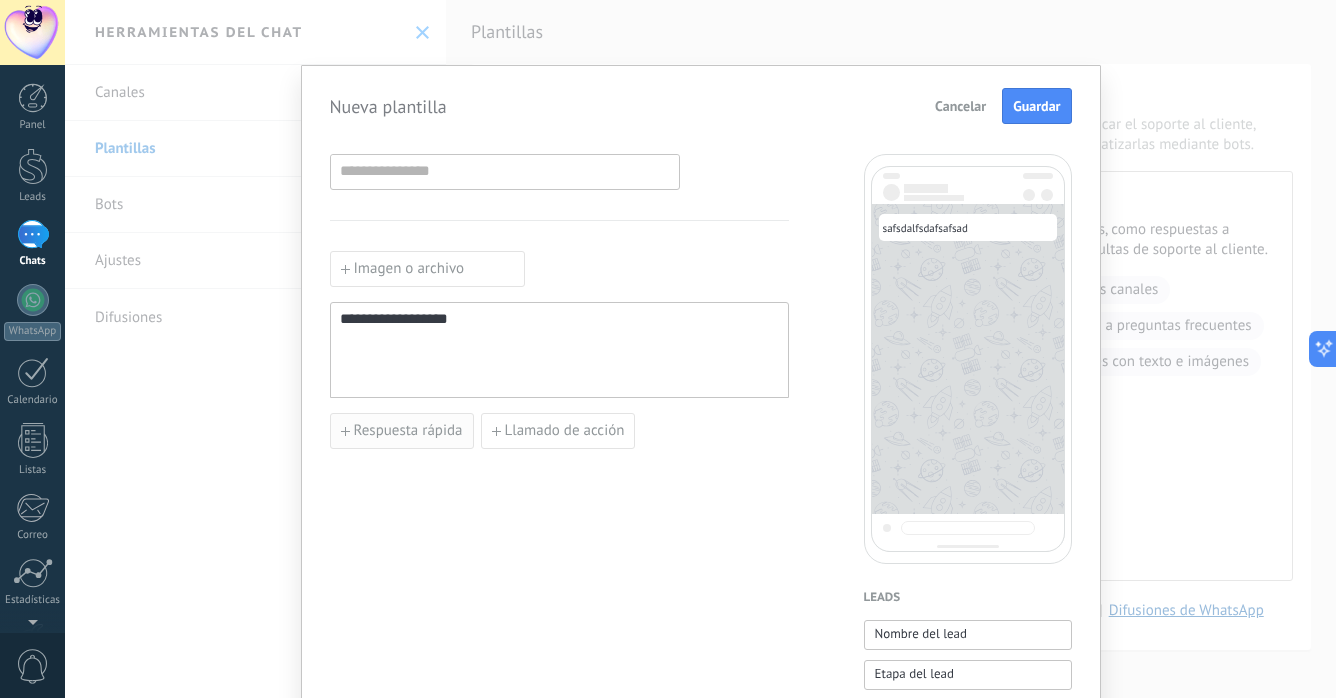 click on "Respuesta rápida" at bounding box center [408, 431] 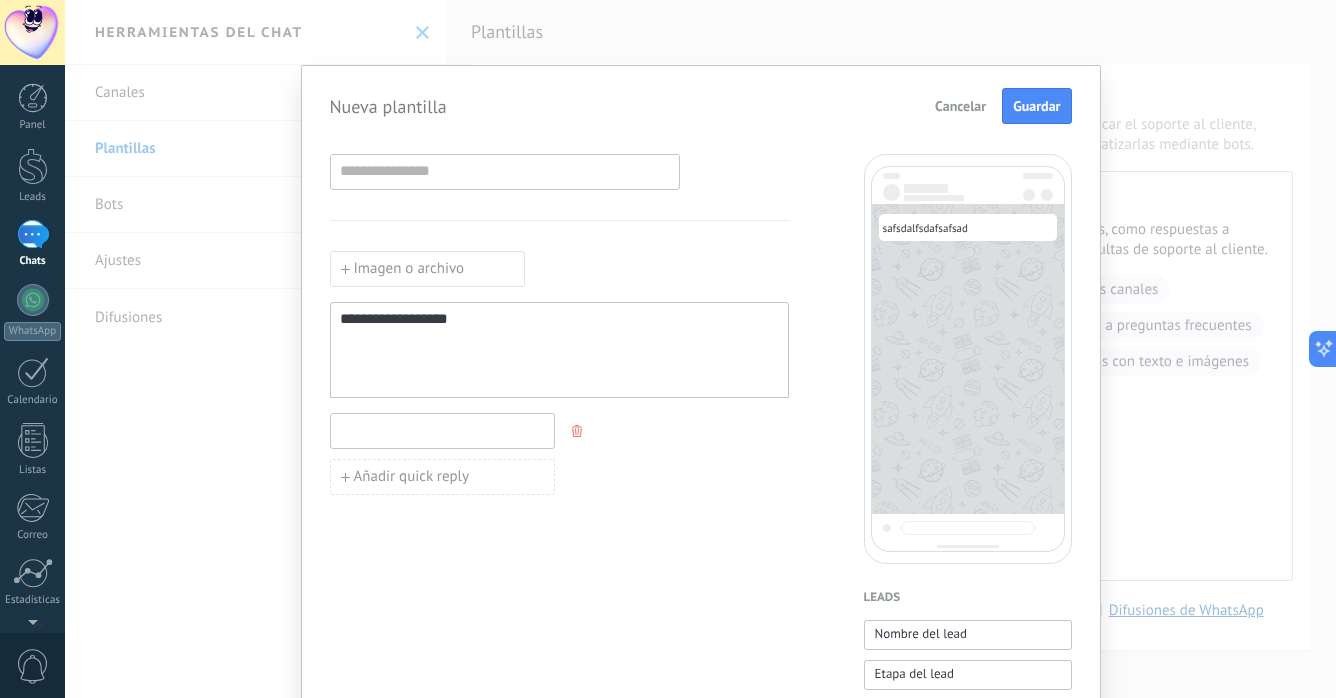 click at bounding box center [442, 430] 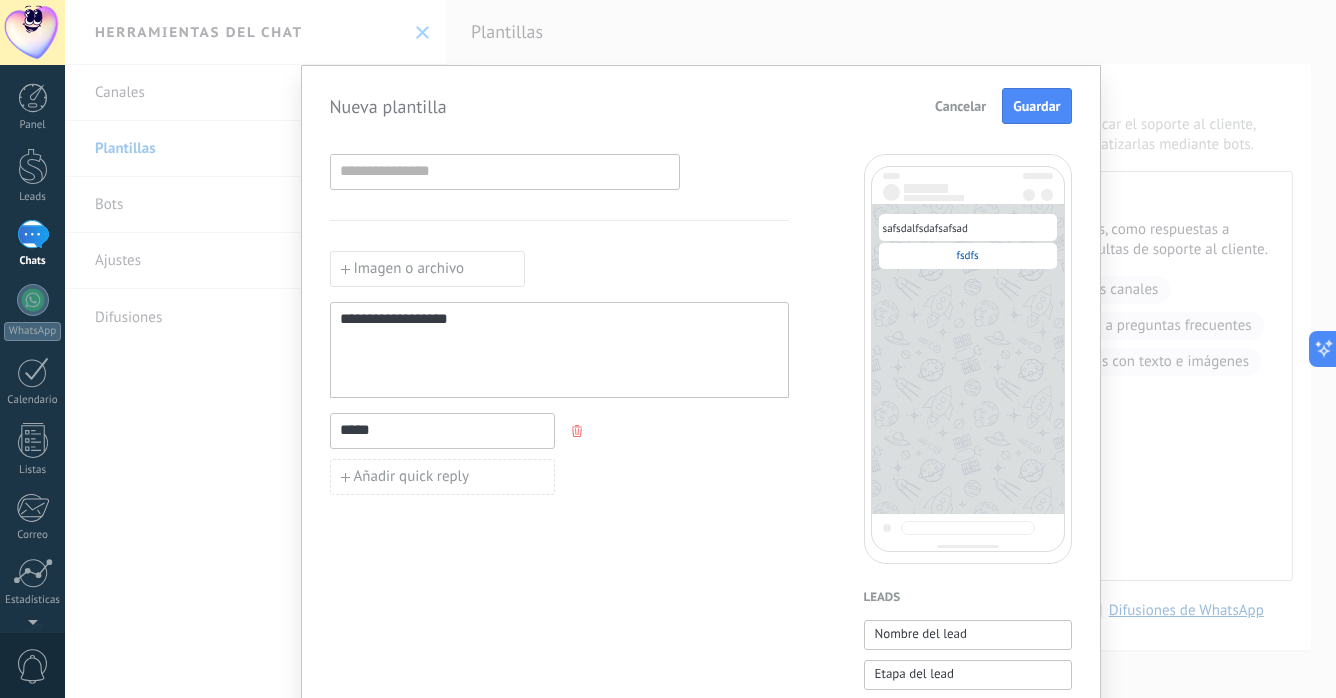 type on "*****" 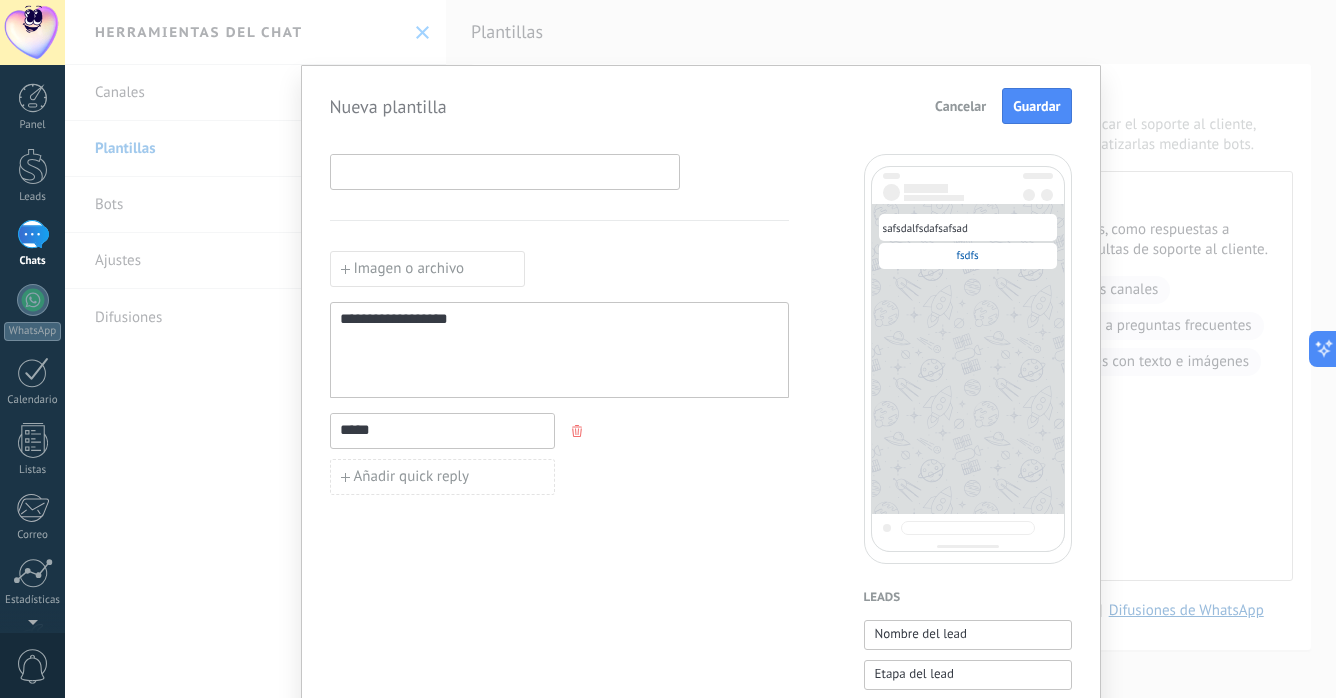 click at bounding box center (505, 171) 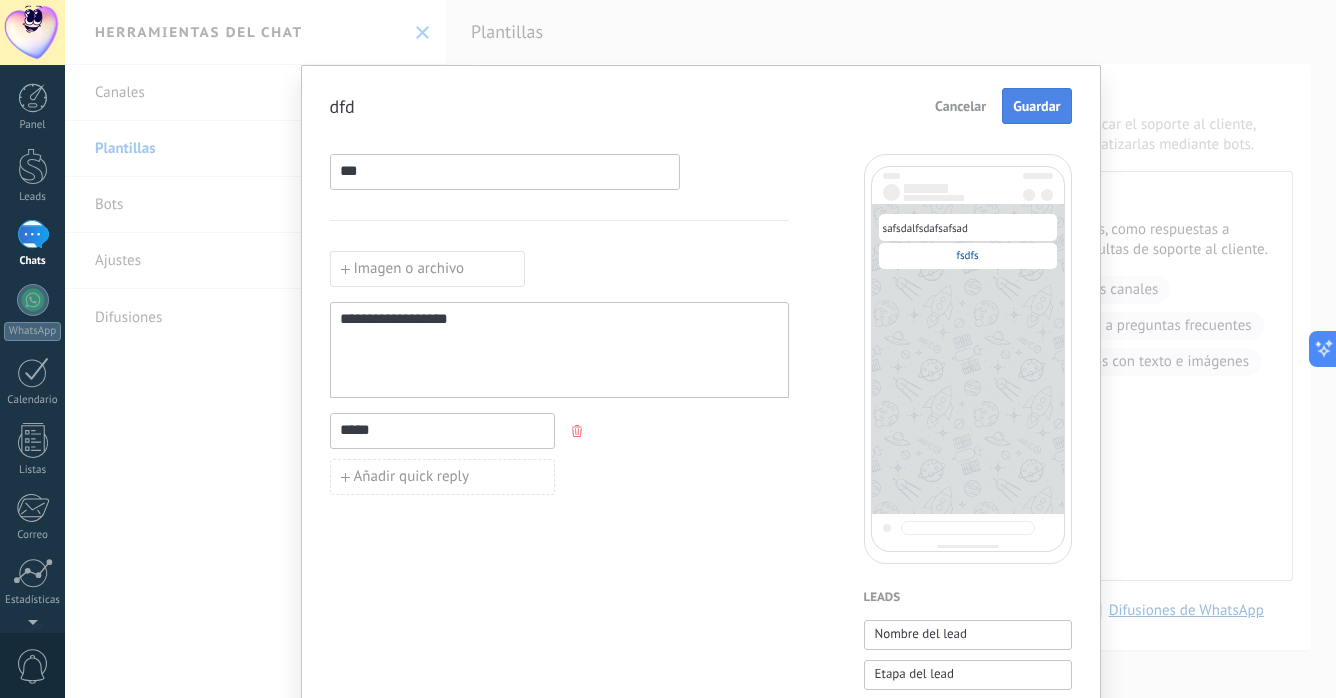 type on "***" 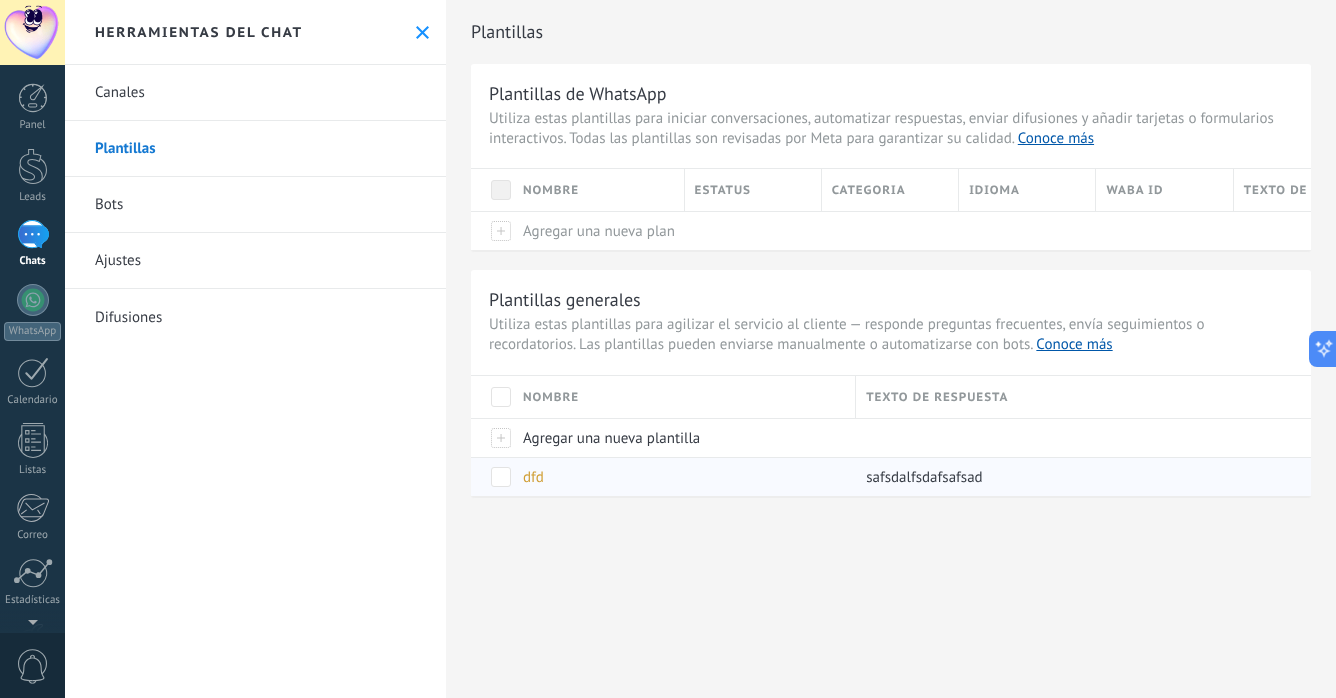 click on "dfd" at bounding box center [679, 477] 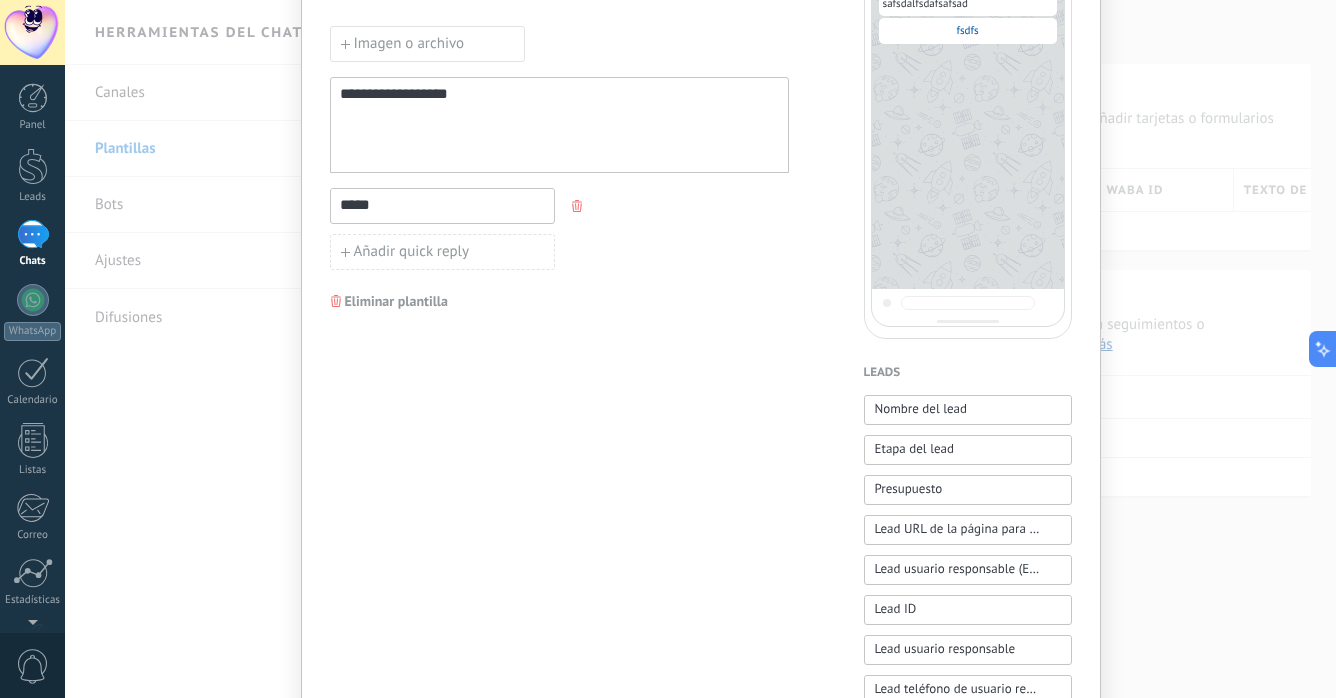 scroll, scrollTop: 339, scrollLeft: 0, axis: vertical 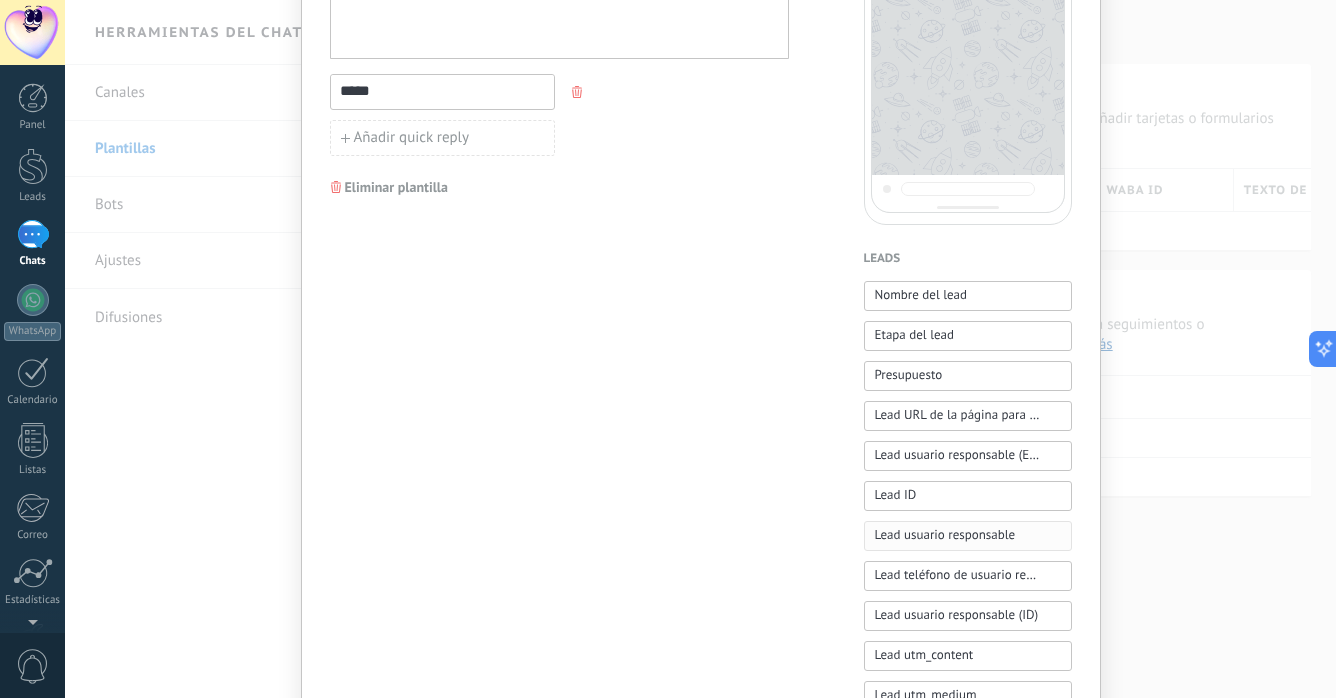click on "Lead usuario responsable" at bounding box center [945, 535] 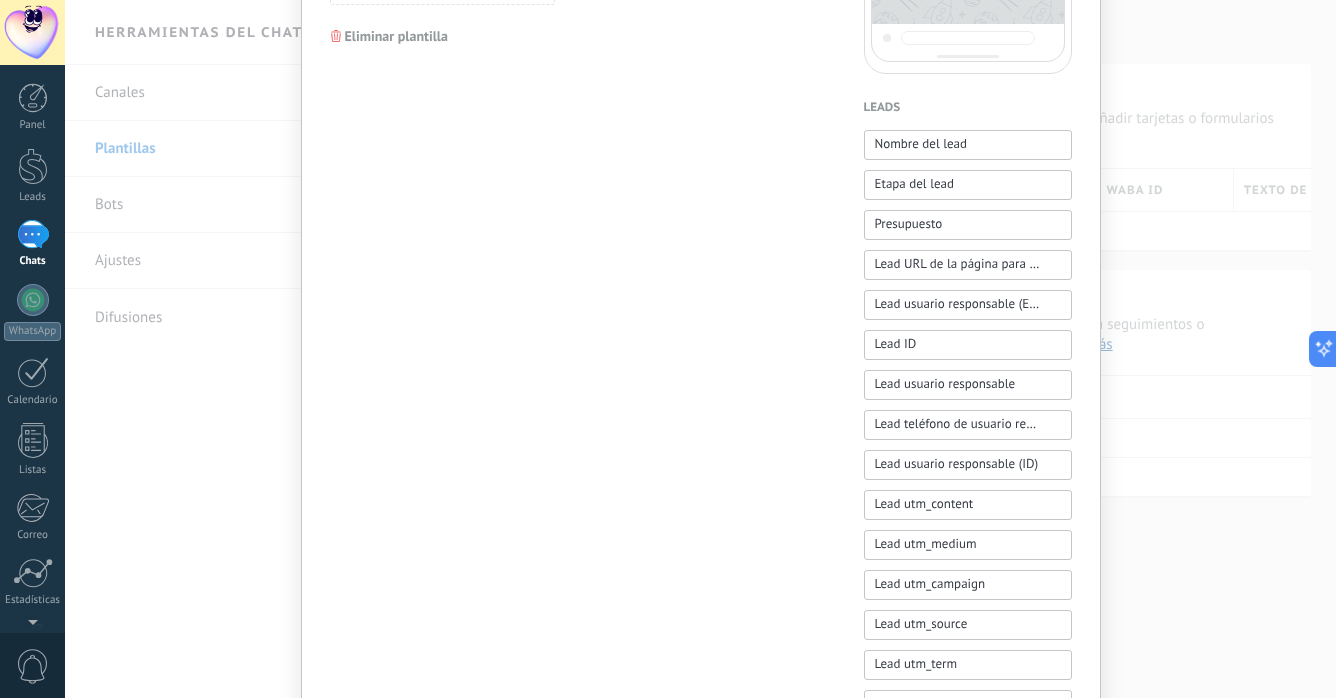 scroll, scrollTop: 947, scrollLeft: 0, axis: vertical 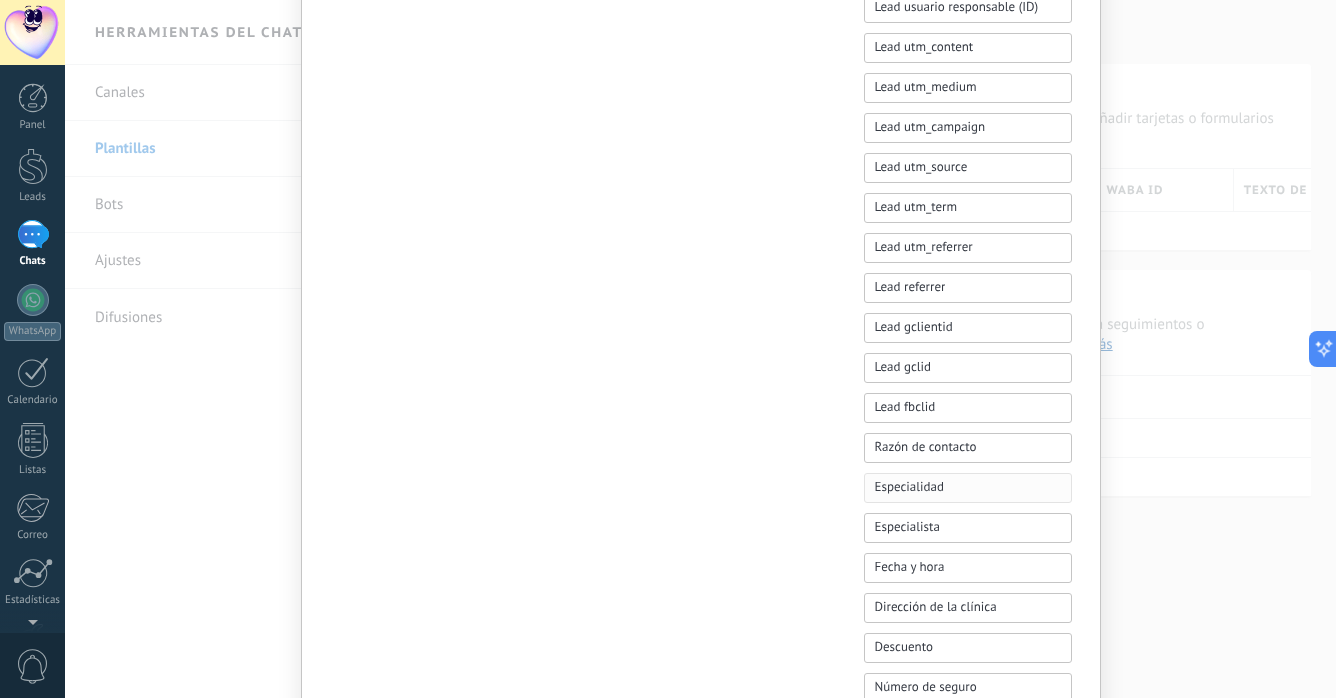 click on "Especialidad" at bounding box center (909, 487) 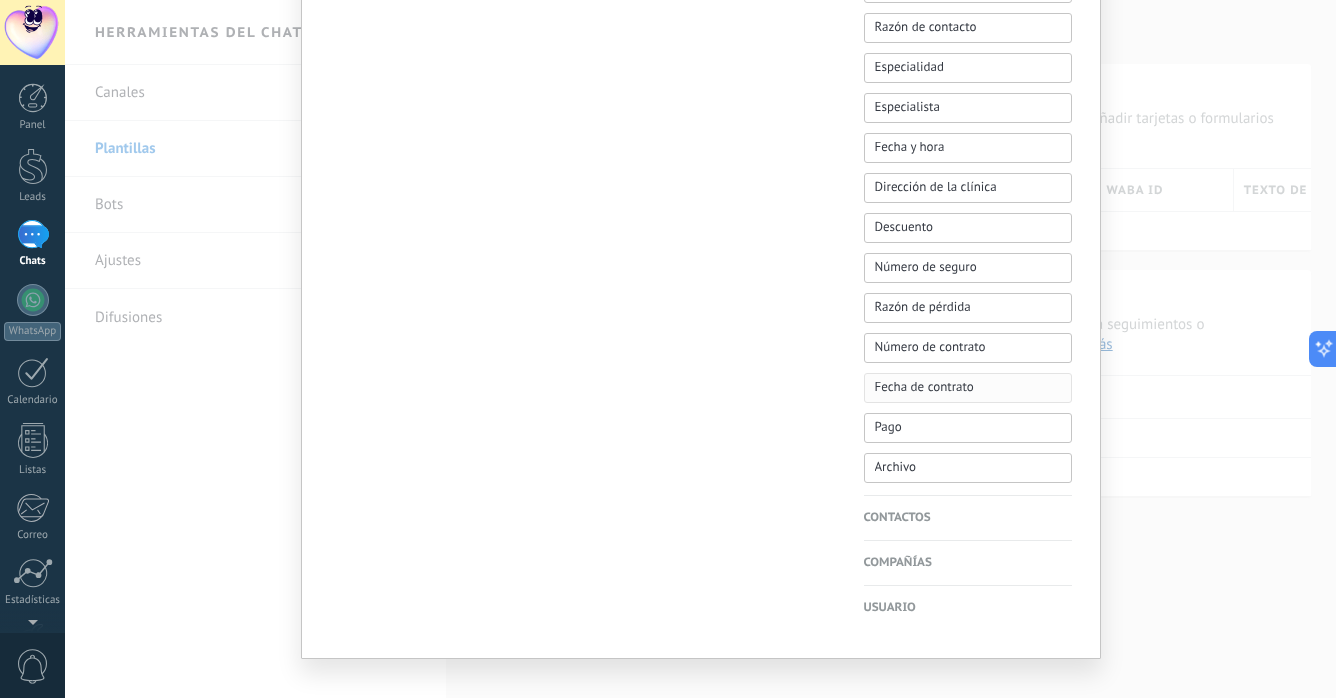 scroll, scrollTop: 1331, scrollLeft: 0, axis: vertical 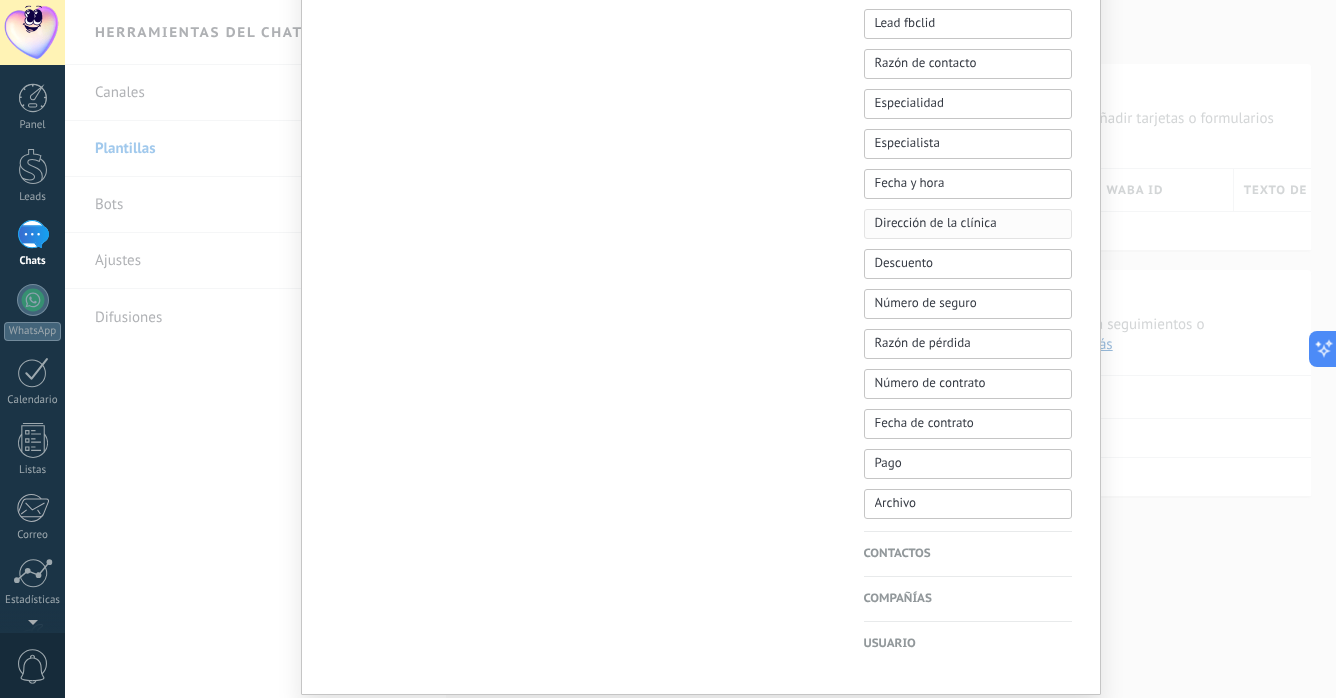 click on "Dirección de la clínica" at bounding box center [936, 223] 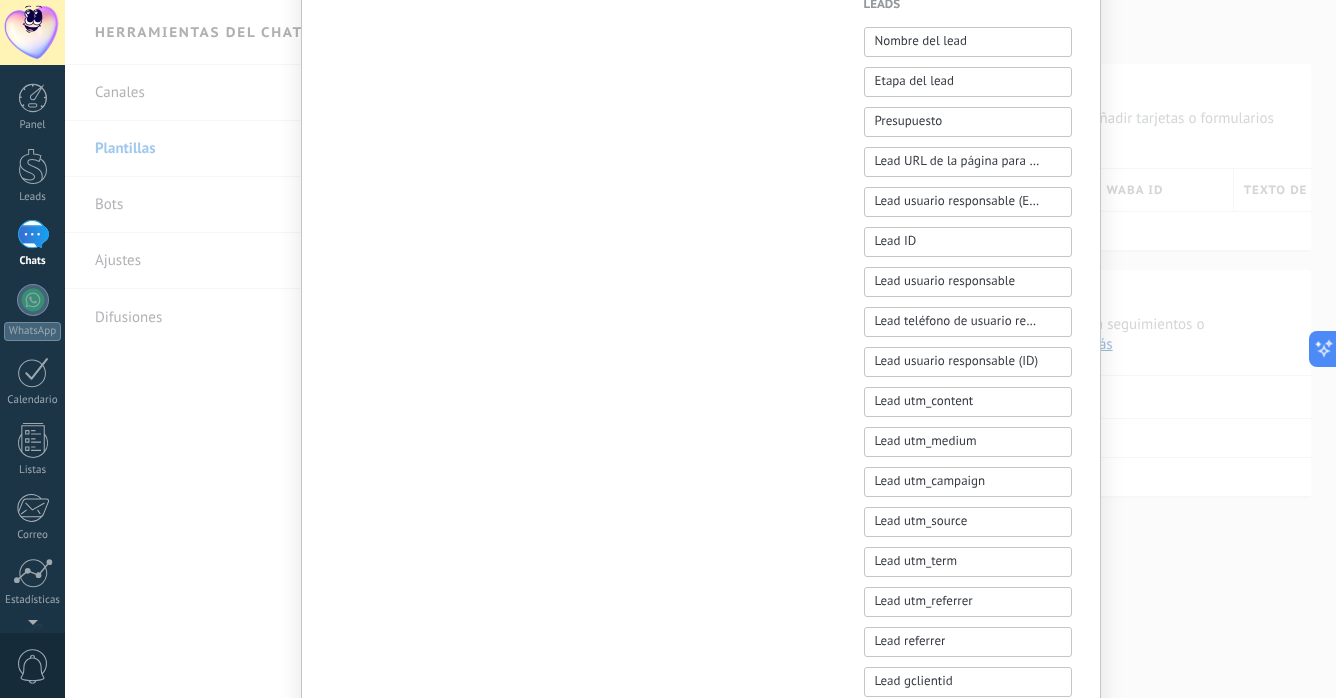 scroll, scrollTop: 986, scrollLeft: 0, axis: vertical 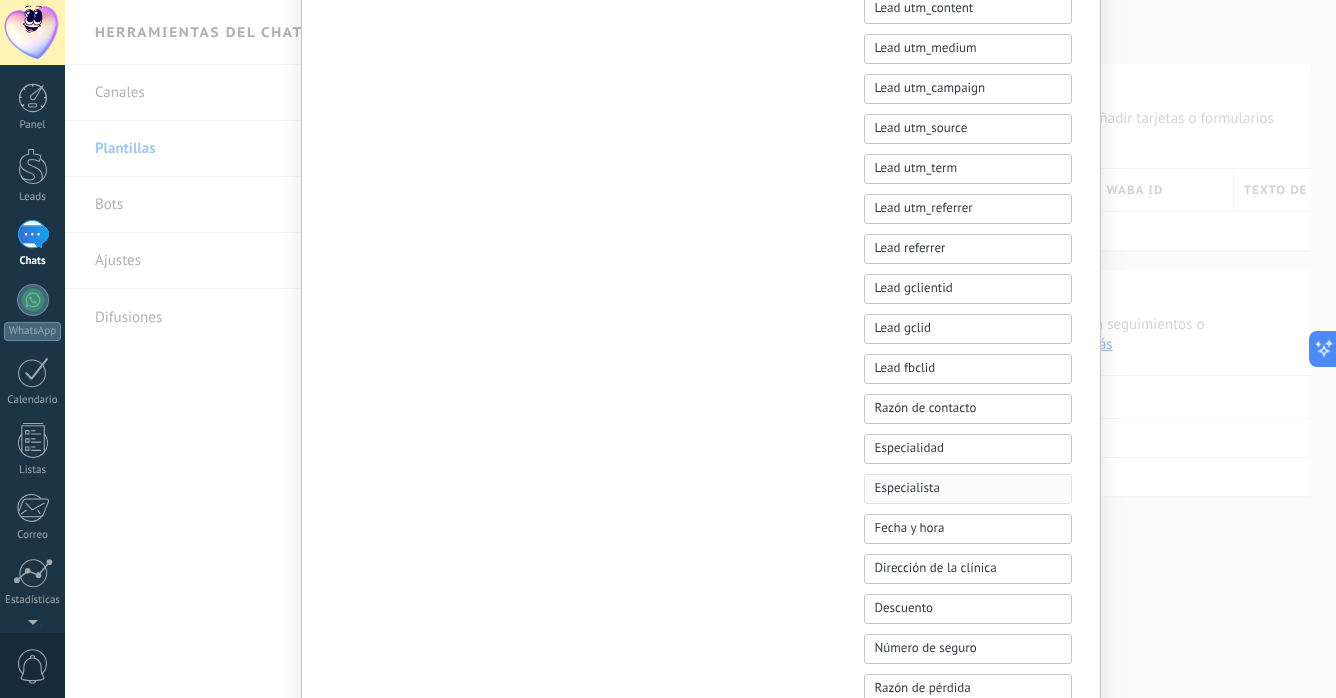 click on "Especialista" at bounding box center [907, 488] 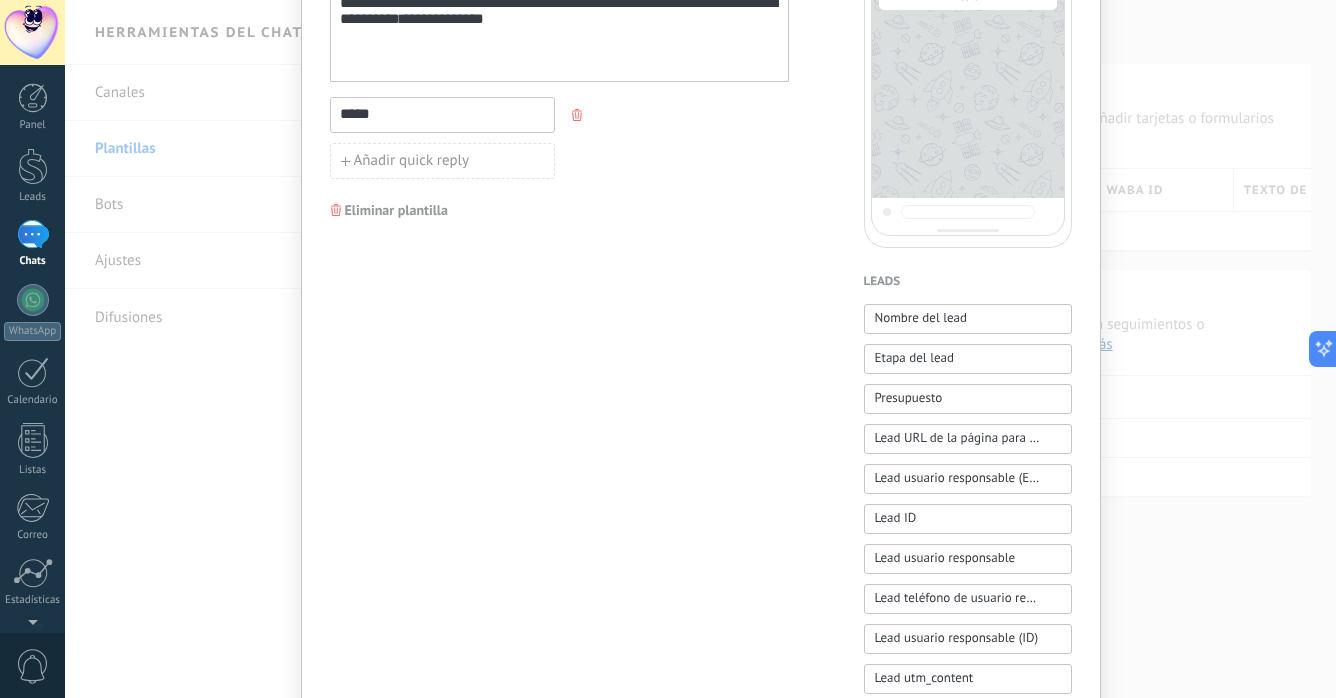 scroll, scrollTop: 29, scrollLeft: 0, axis: vertical 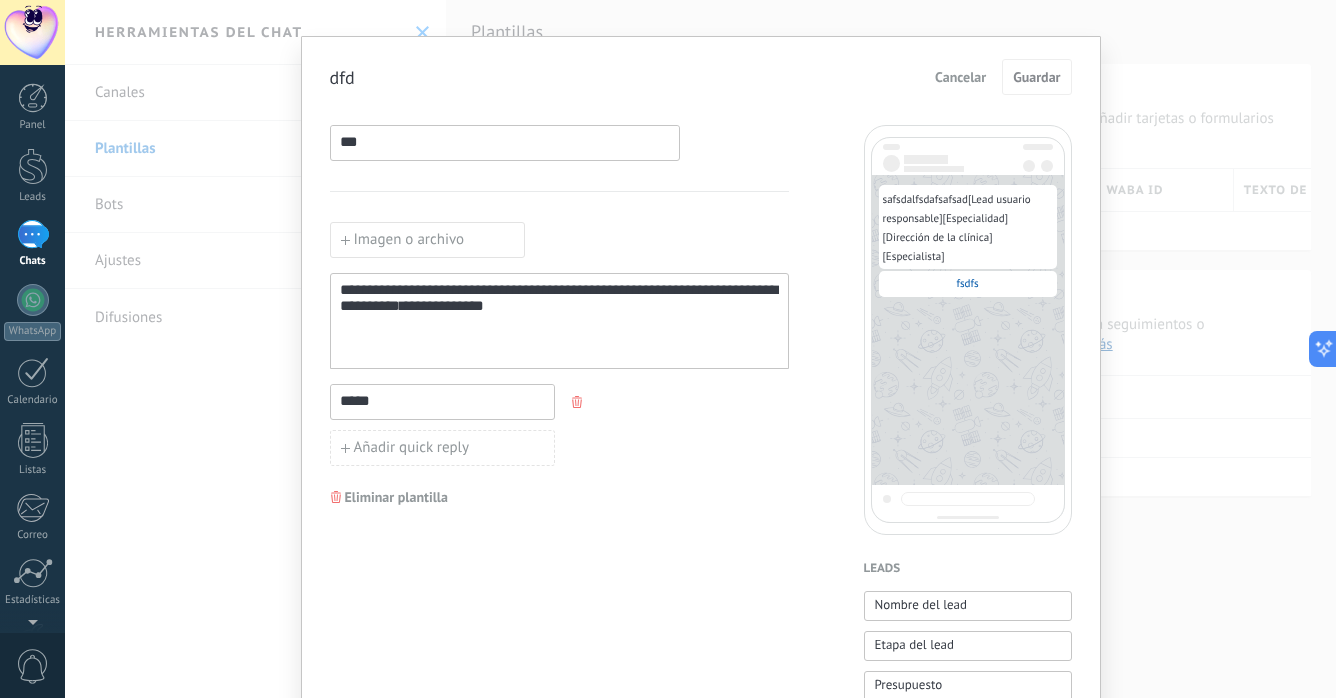 click on "Cancelar" at bounding box center (960, 77) 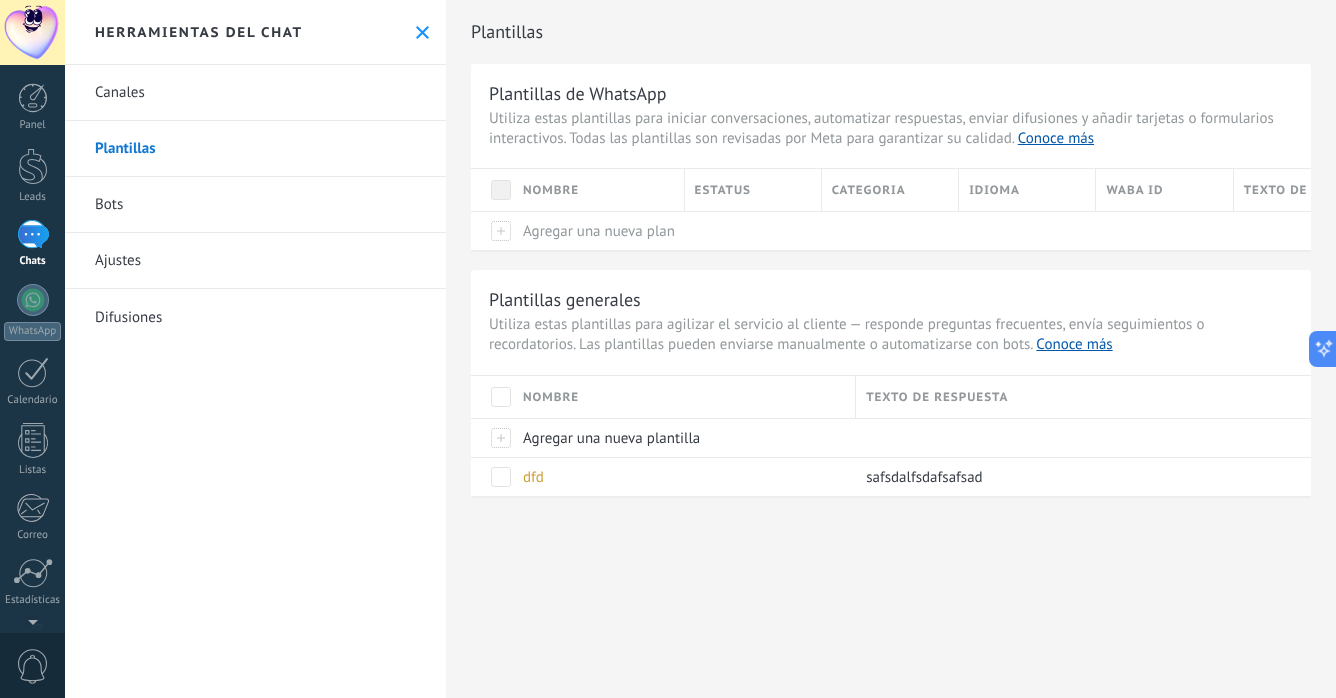 click on "Bots" at bounding box center [255, 205] 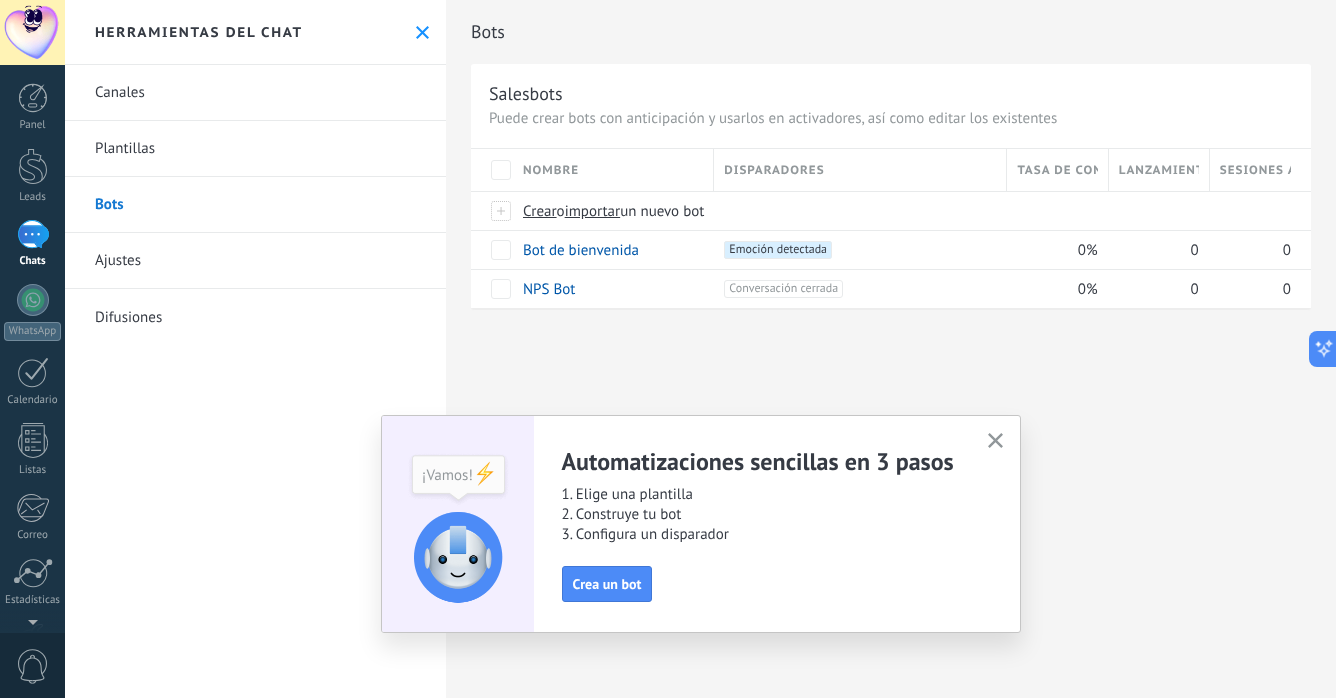 click on "Ajustes" at bounding box center [255, 261] 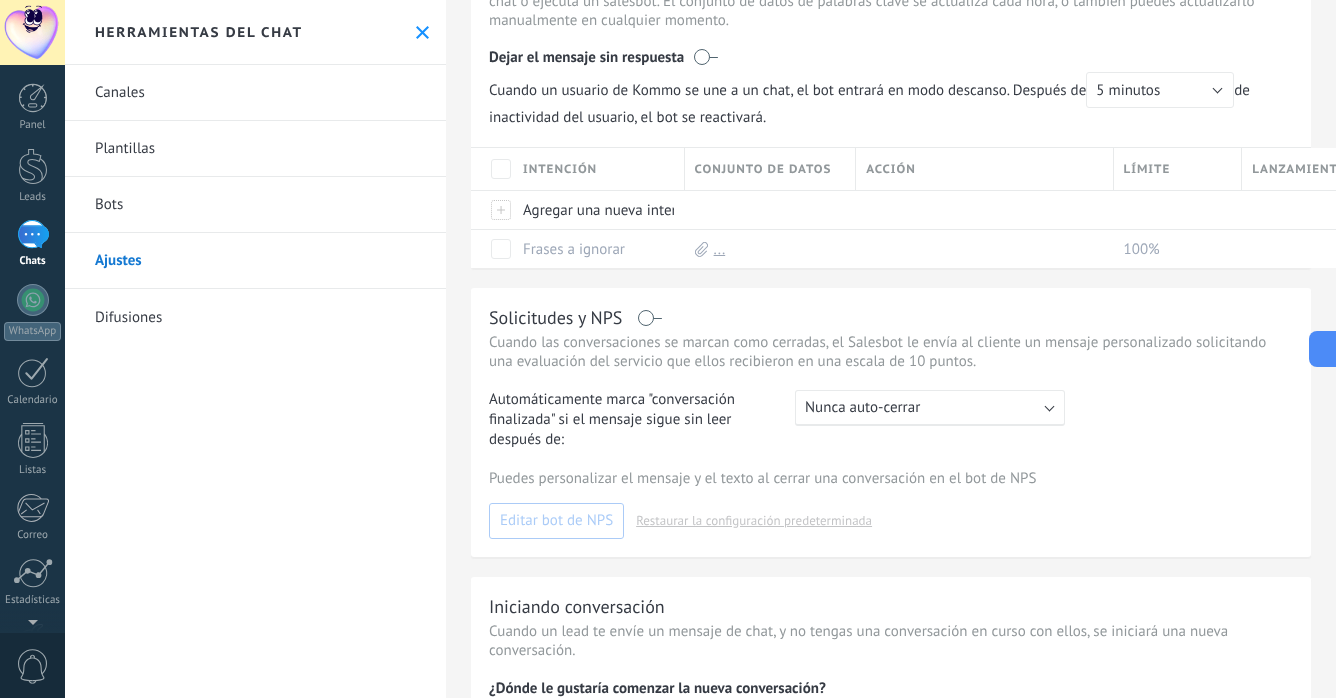 scroll, scrollTop: 0, scrollLeft: 0, axis: both 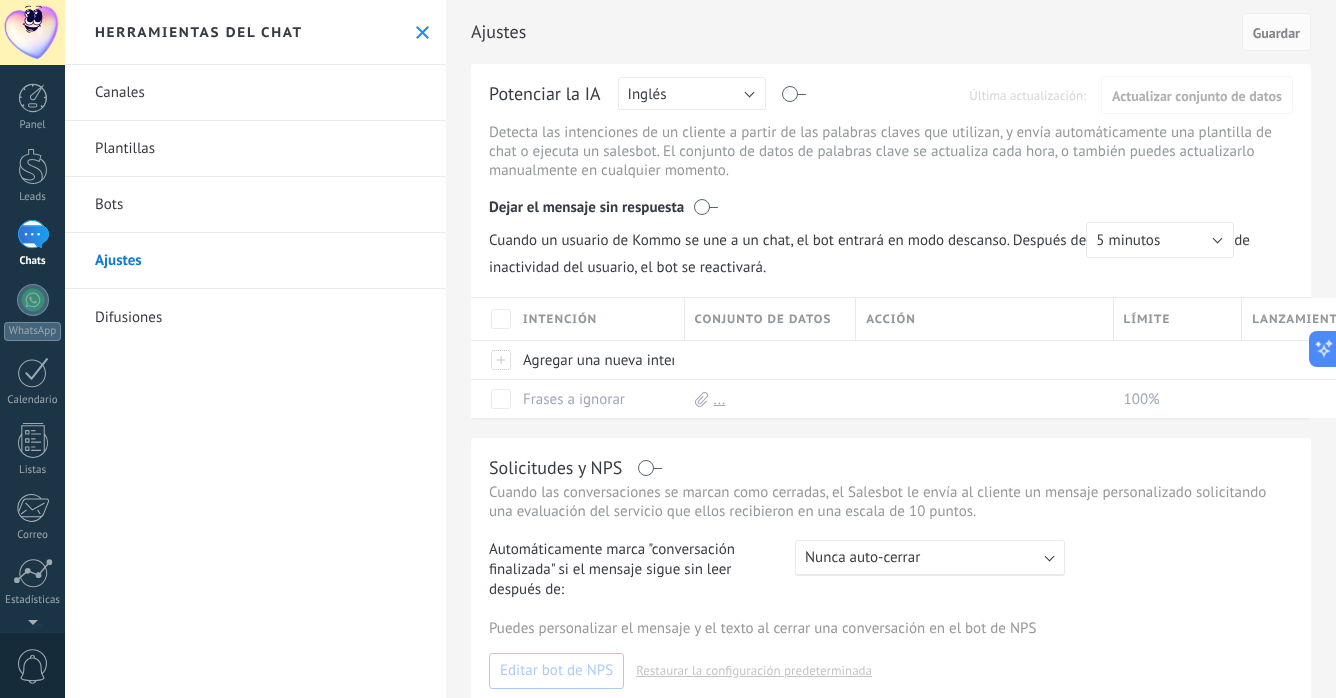 click on "Difusiones" at bounding box center [255, 317] 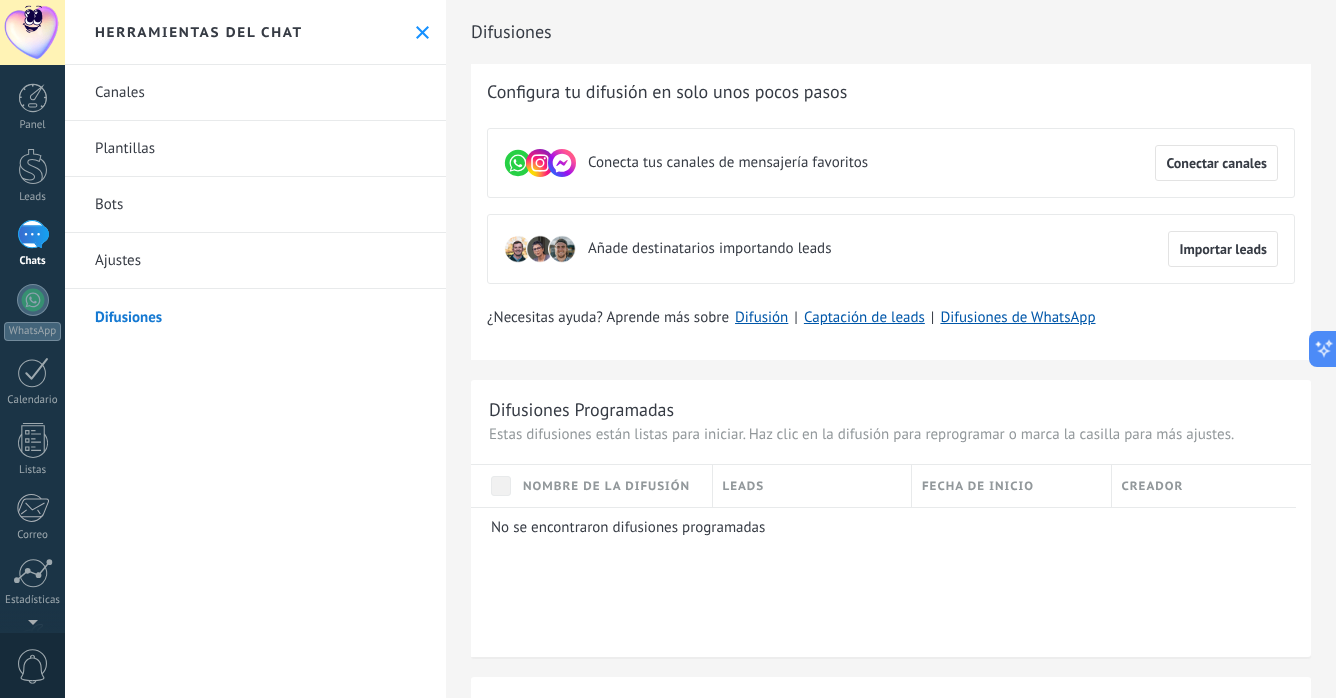 click on "Ajustes" at bounding box center (255, 261) 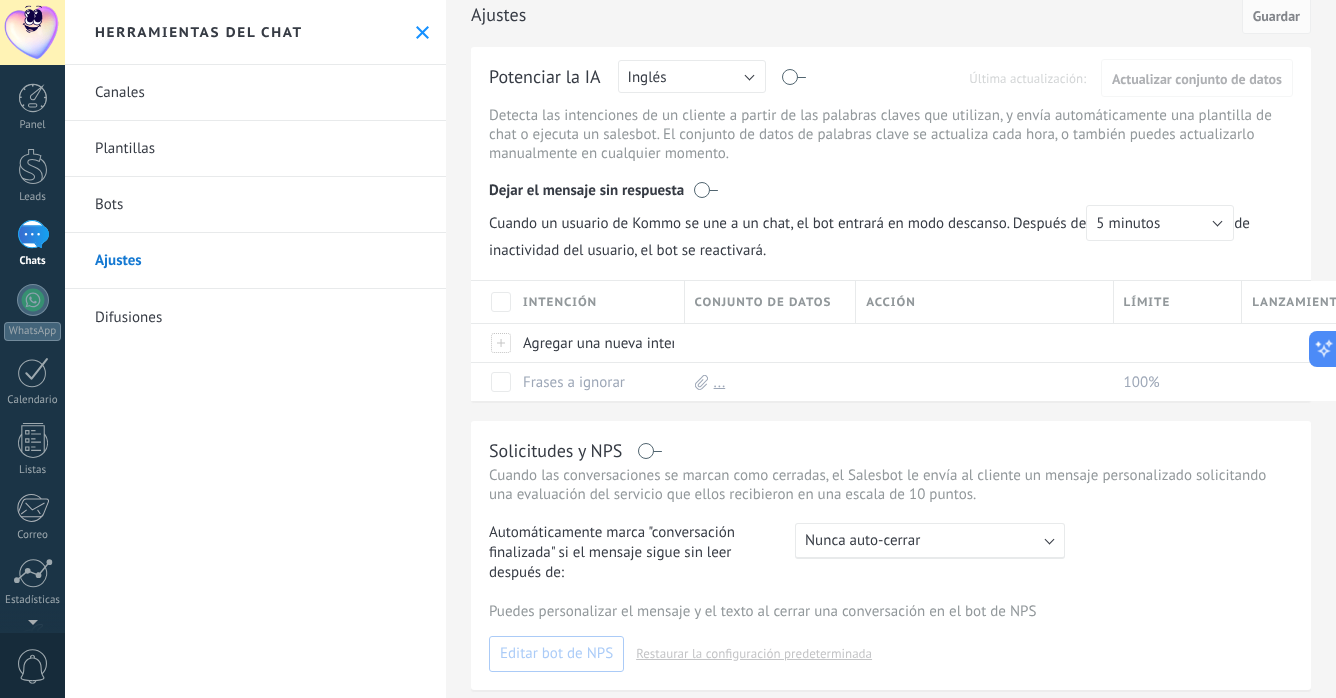 scroll, scrollTop: 46, scrollLeft: 0, axis: vertical 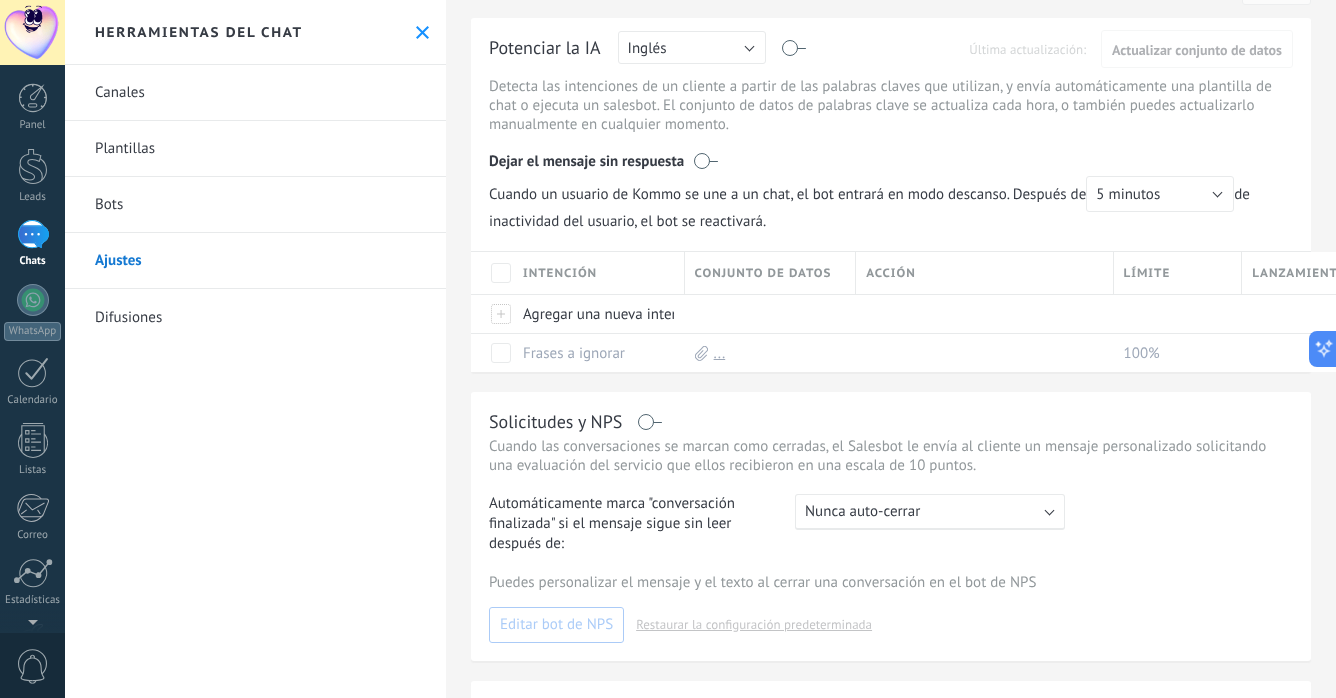 click on "Nunca auto-cerrar" at bounding box center (862, 511) 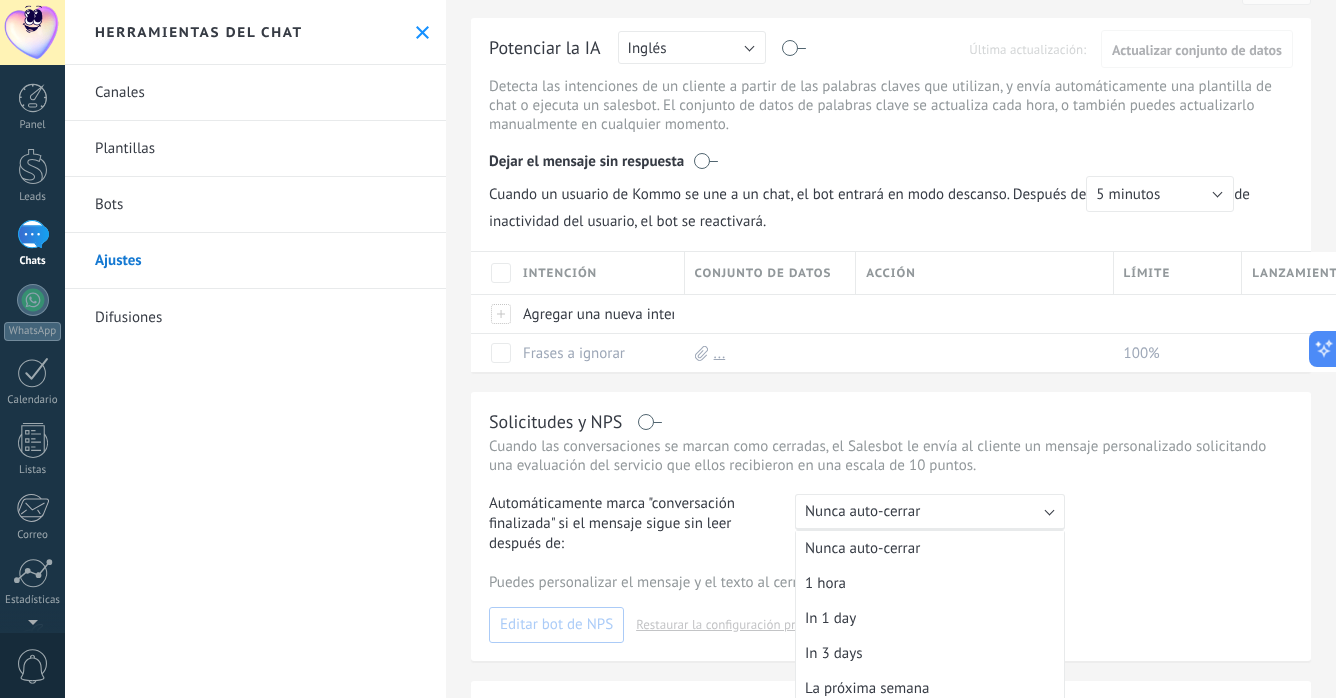 click on "Automáticamente marca "conversación finalizada" si el mensaje sigue sin leer después de:" at bounding box center [633, 524] 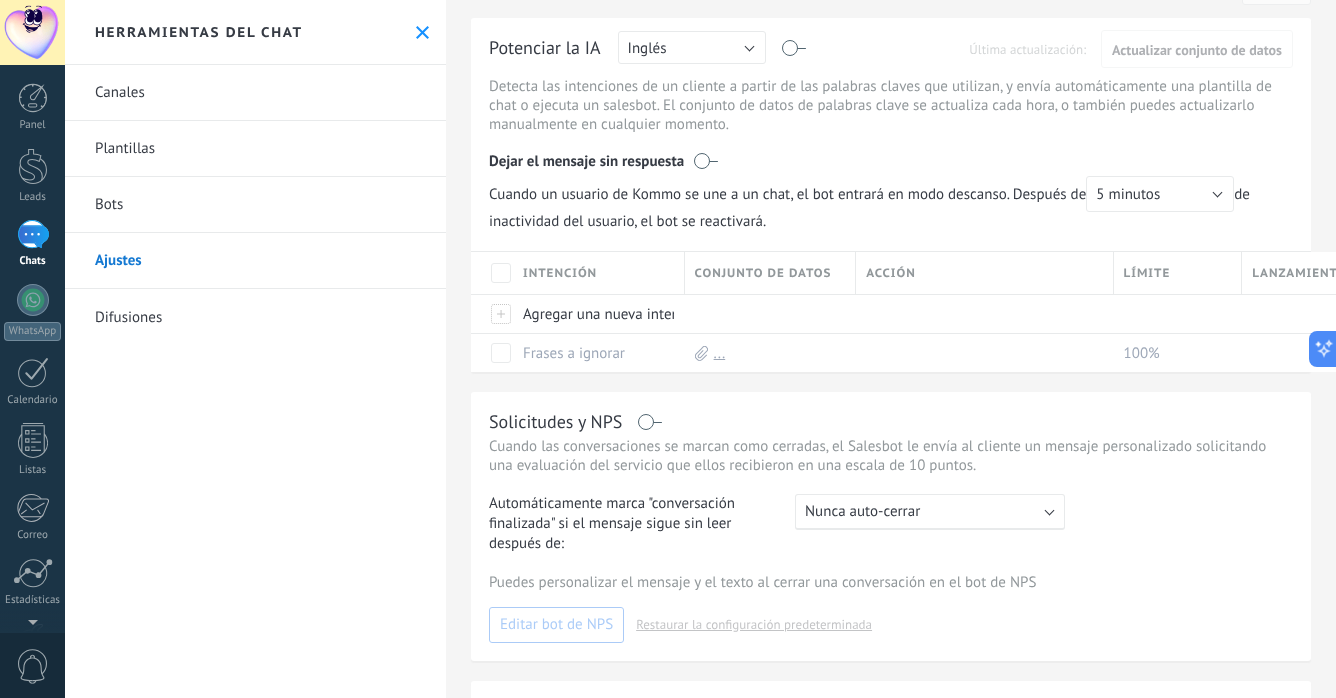 click on "Difusiones" at bounding box center [255, 317] 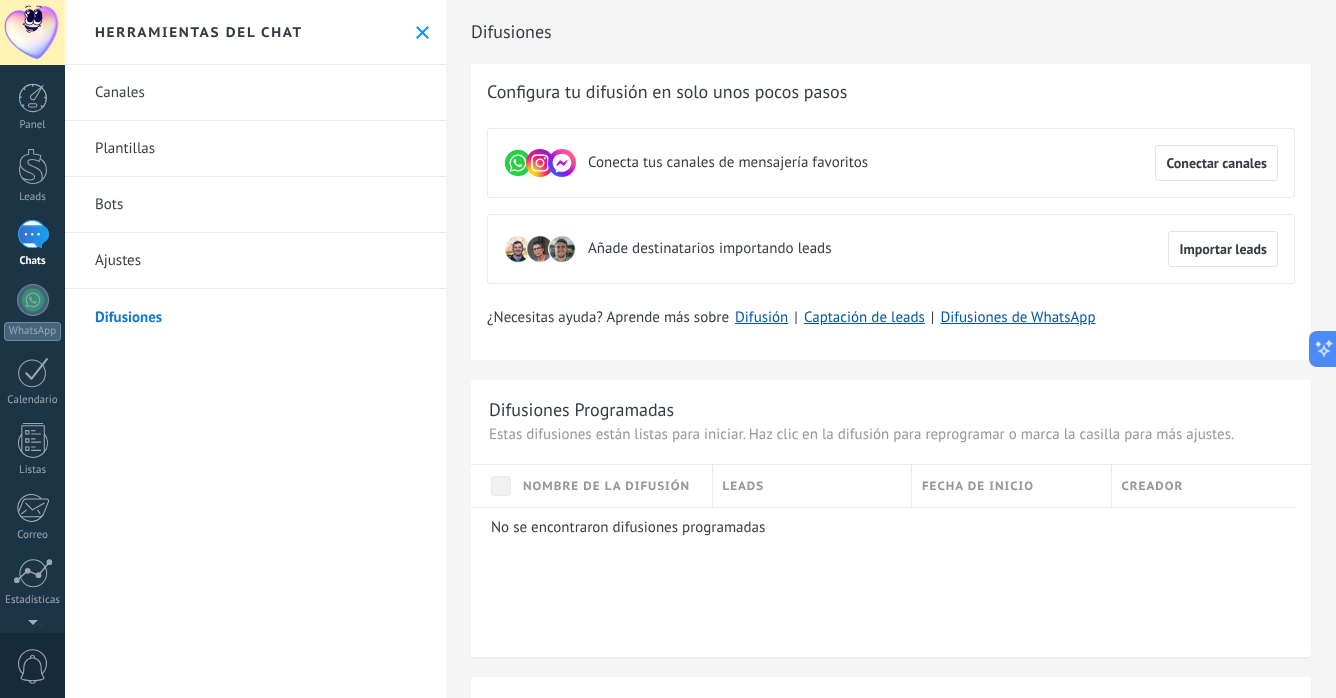 click on "Bots" at bounding box center [255, 205] 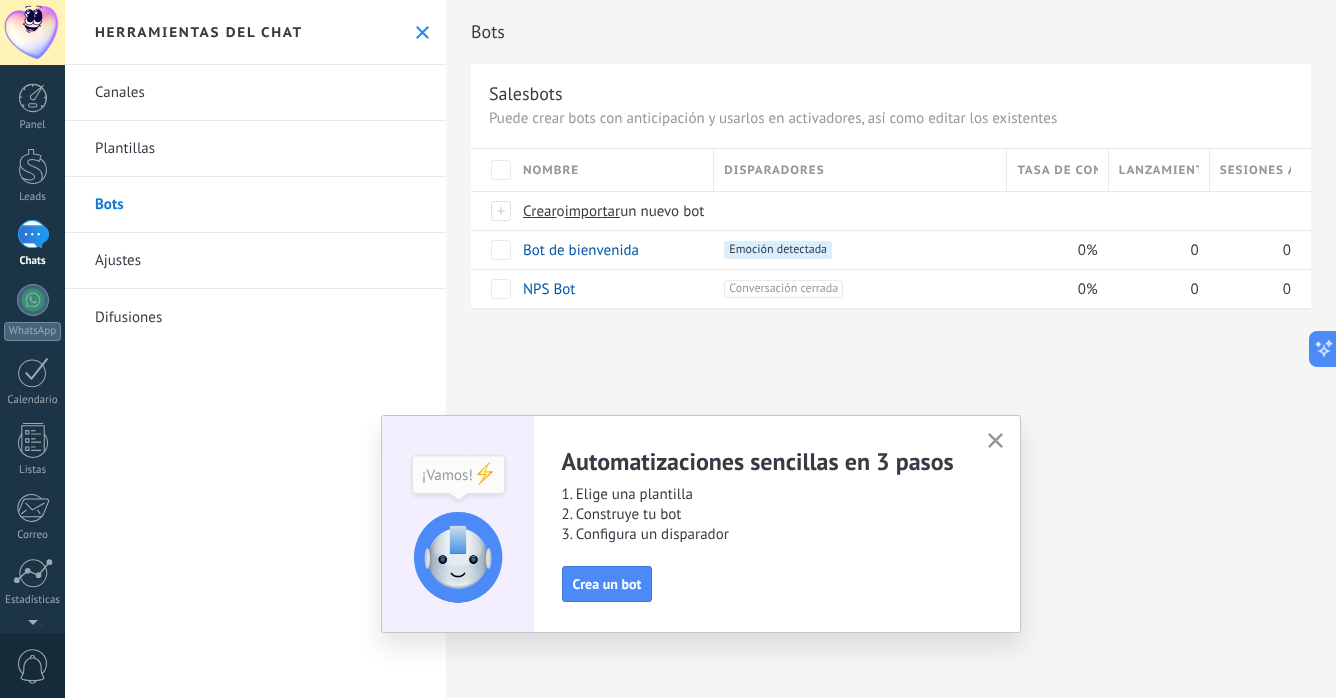 click 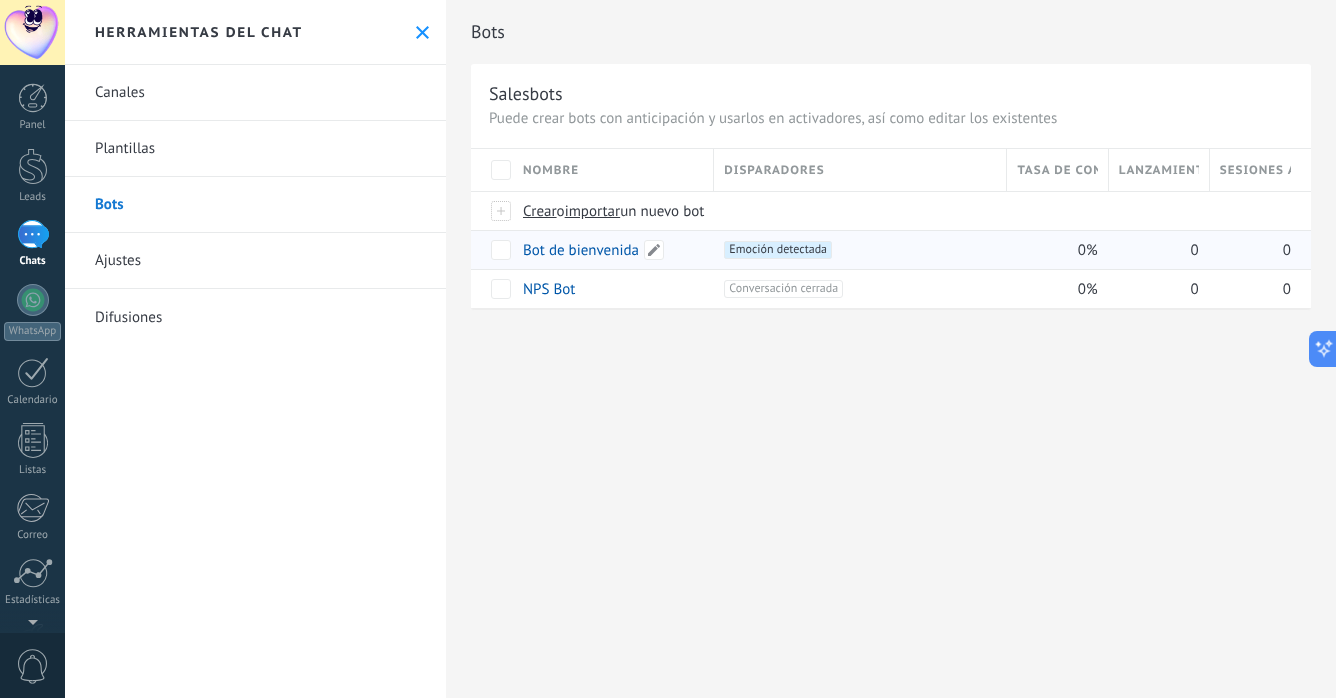 click on "Bot de bienvenida" at bounding box center (581, 250) 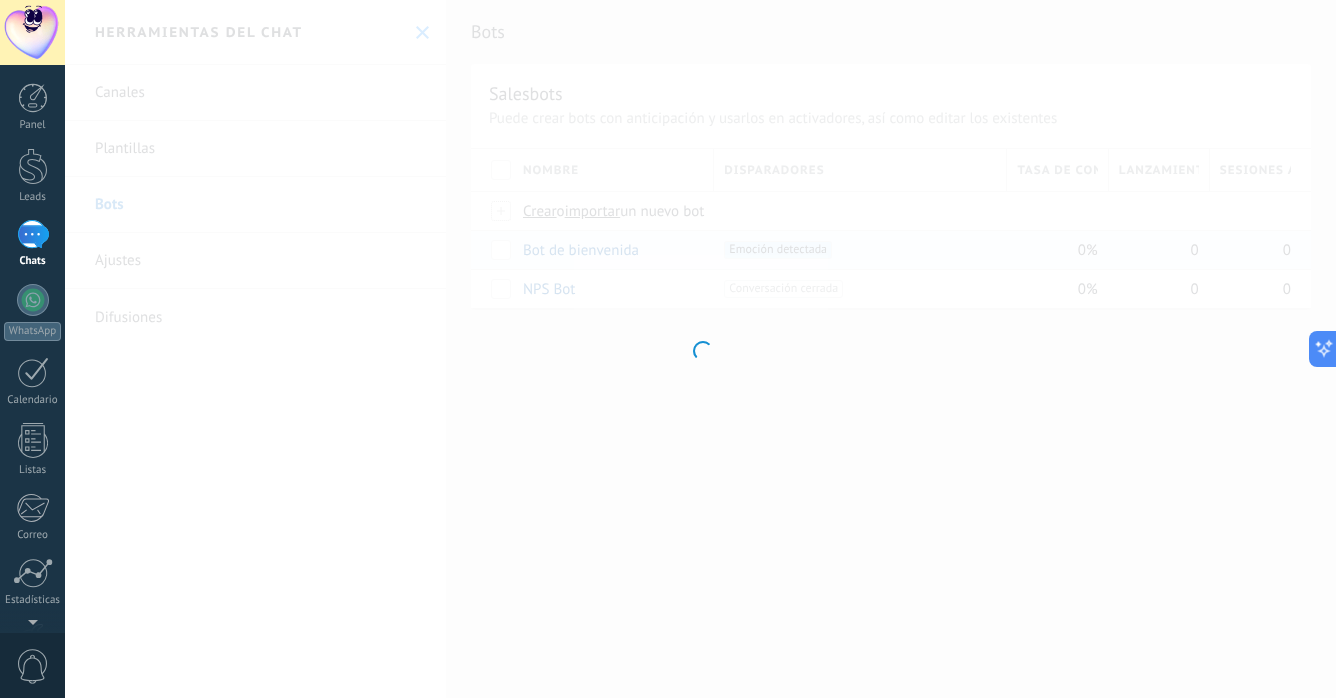 type on "**********" 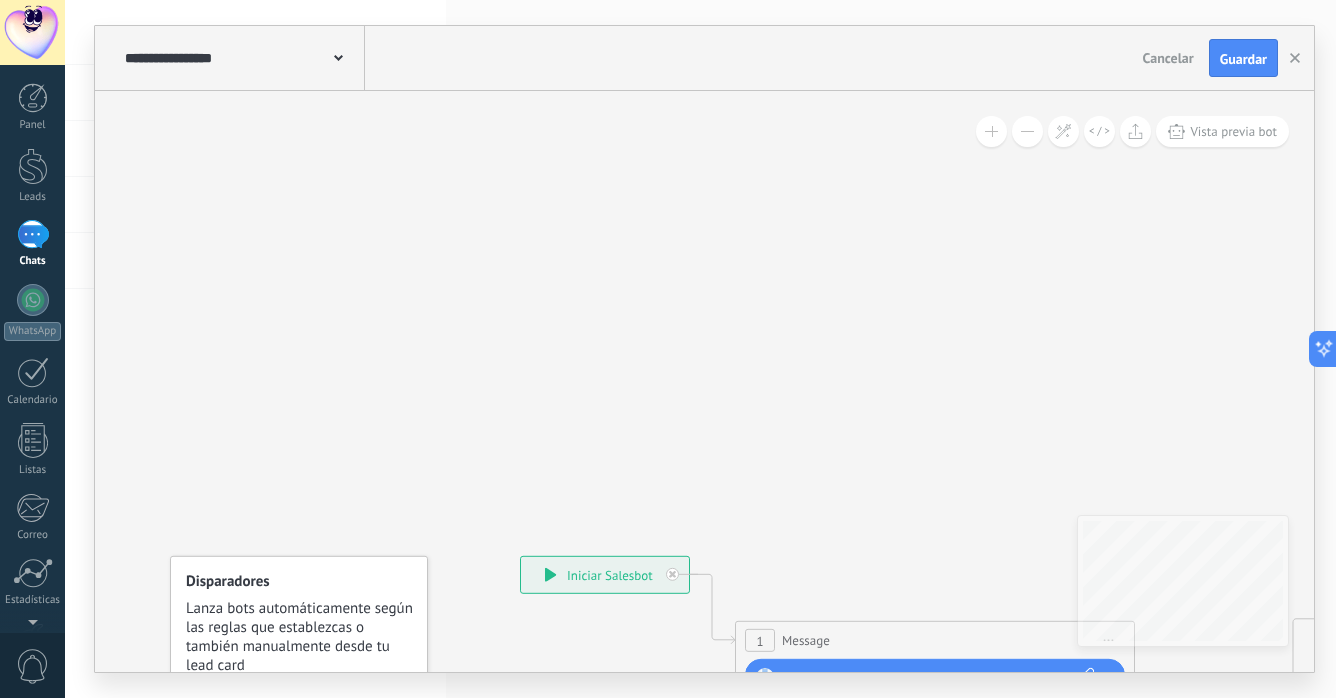 click at bounding box center (33, 234) 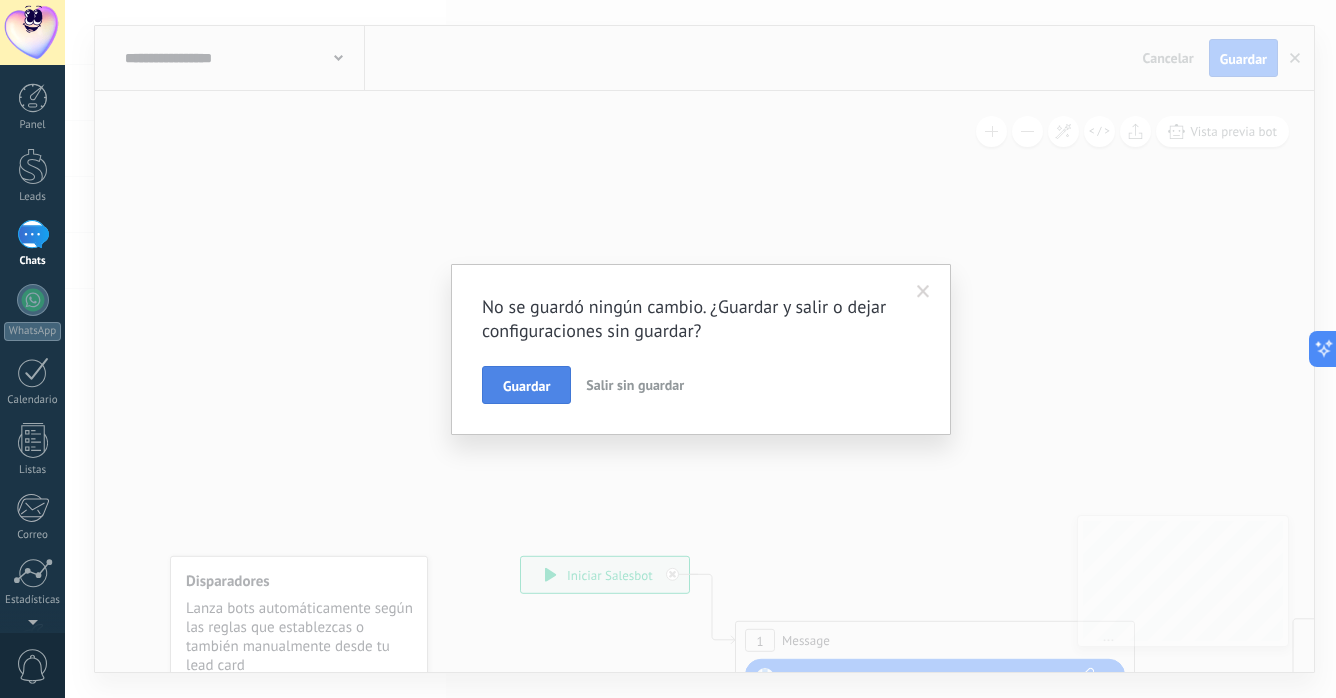 click on "Guardar" at bounding box center [526, 386] 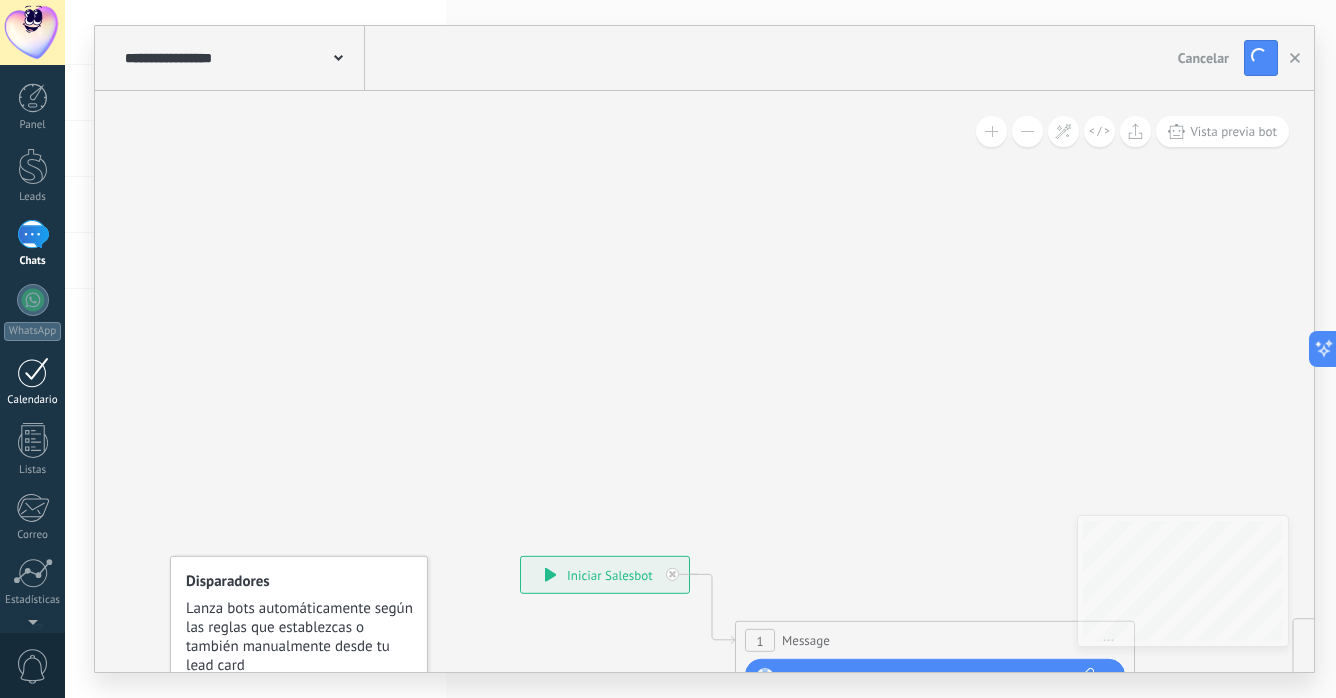 click at bounding box center [33, 372] 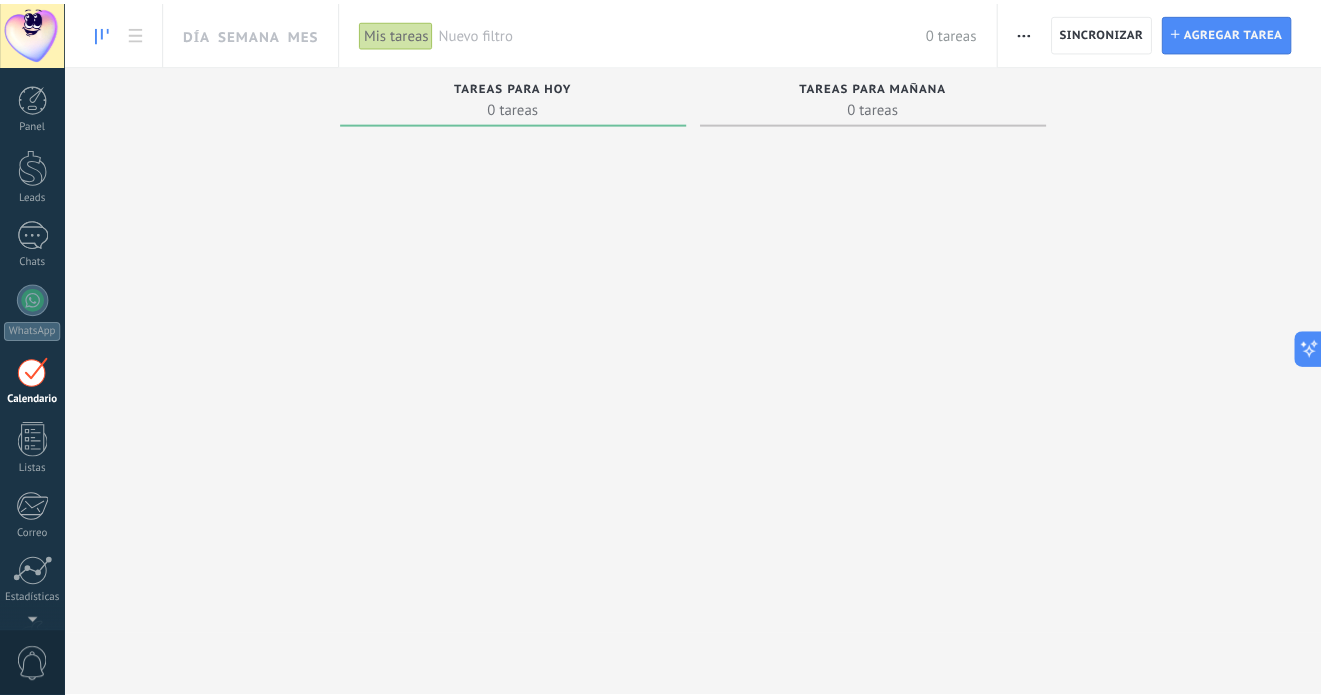 scroll, scrollTop: 58, scrollLeft: 0, axis: vertical 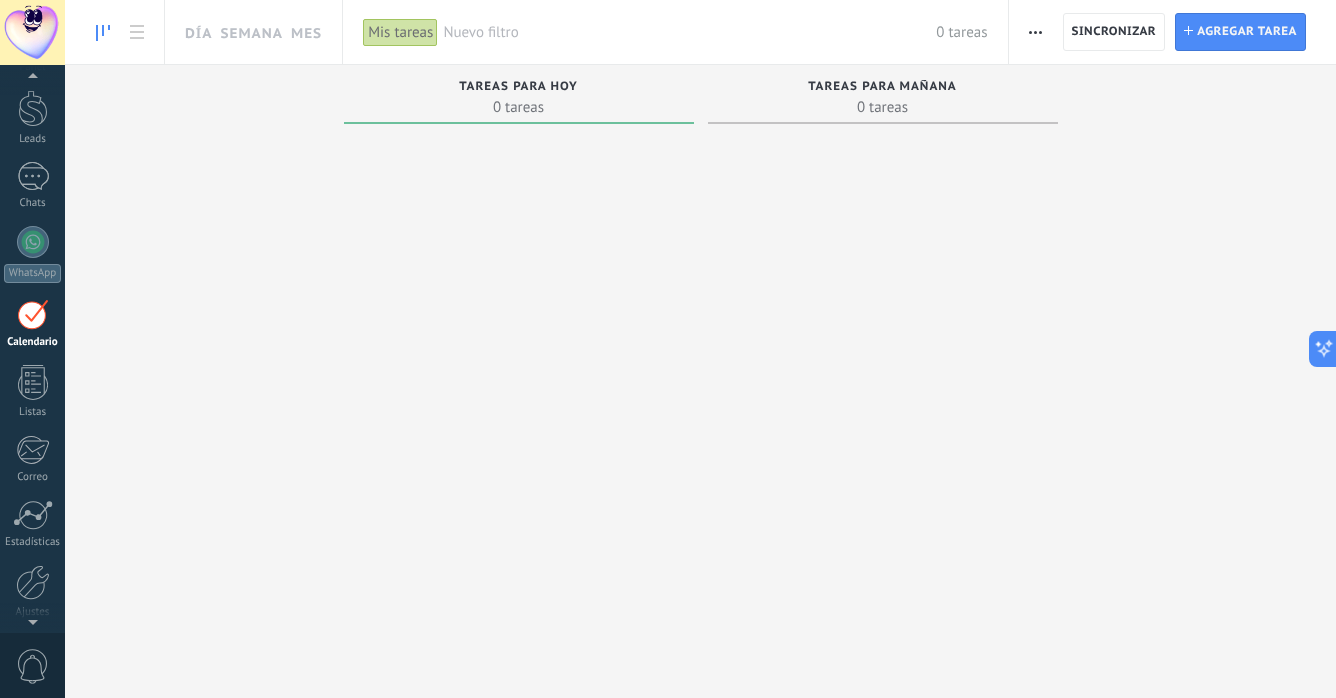 drag, startPoint x: 879, startPoint y: 98, endPoint x: 694, endPoint y: 114, distance: 185.6906 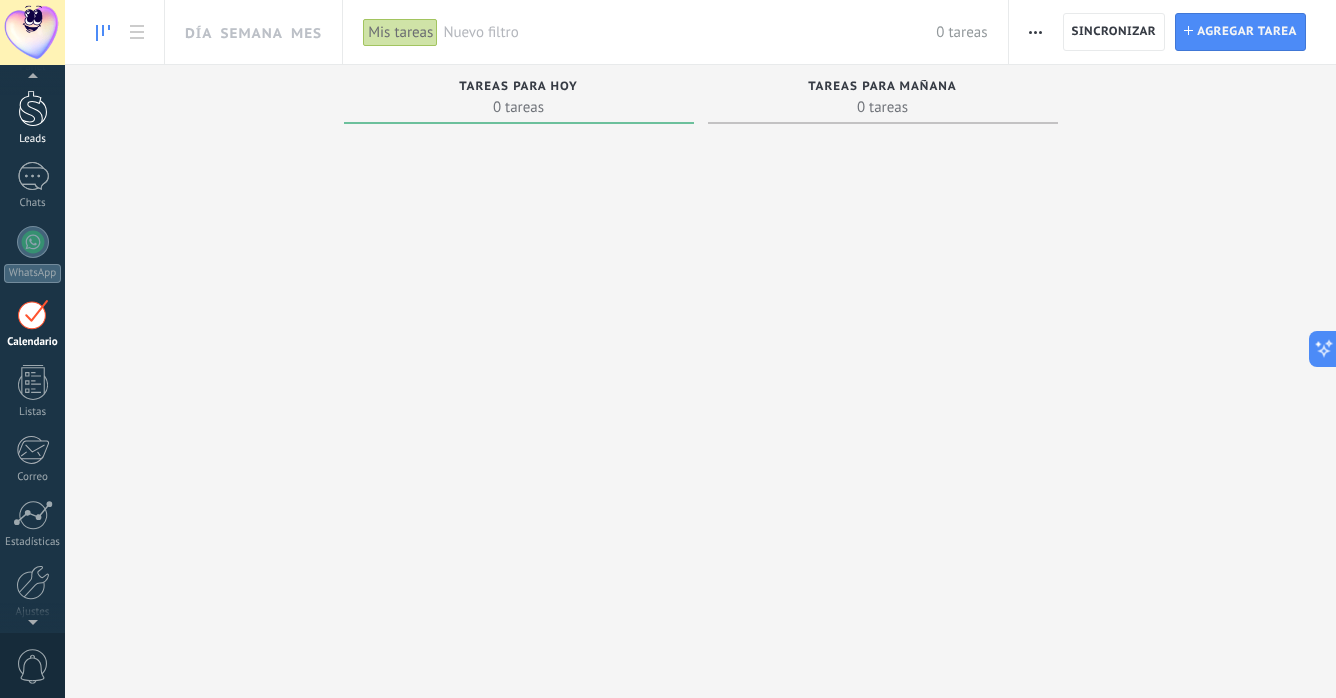 click at bounding box center (33, 108) 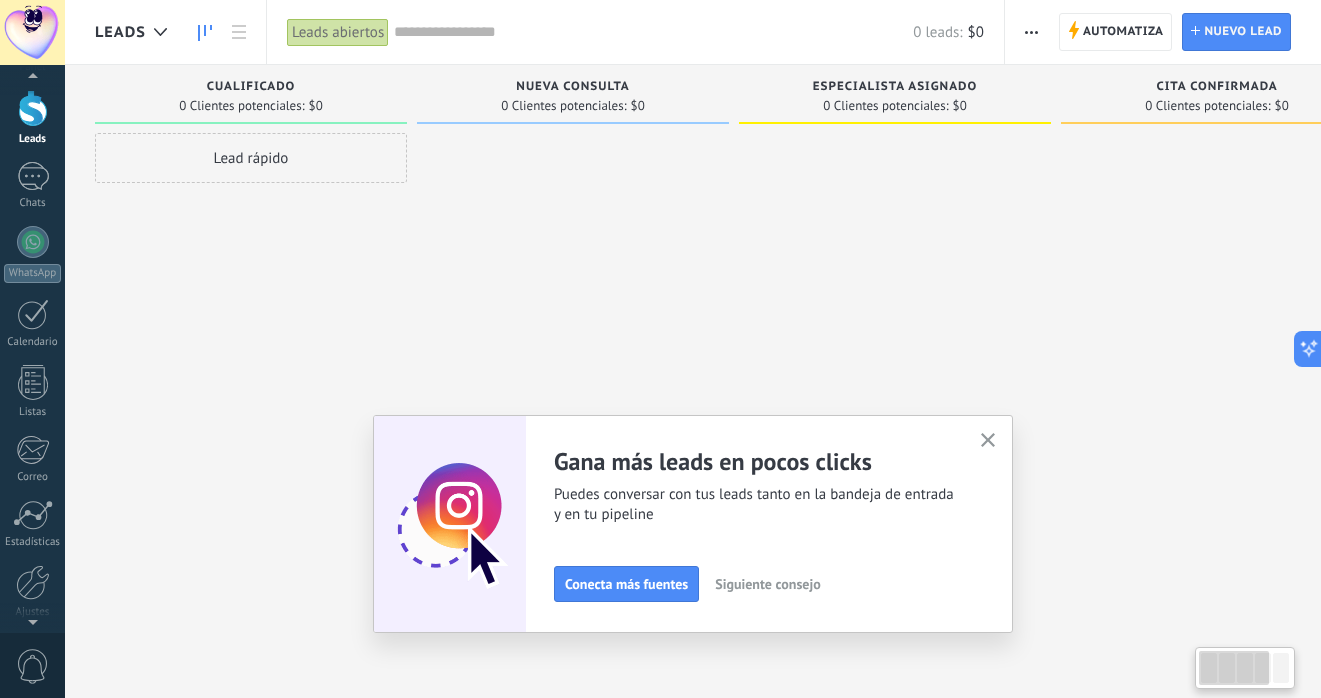 scroll, scrollTop: 0, scrollLeft: 0, axis: both 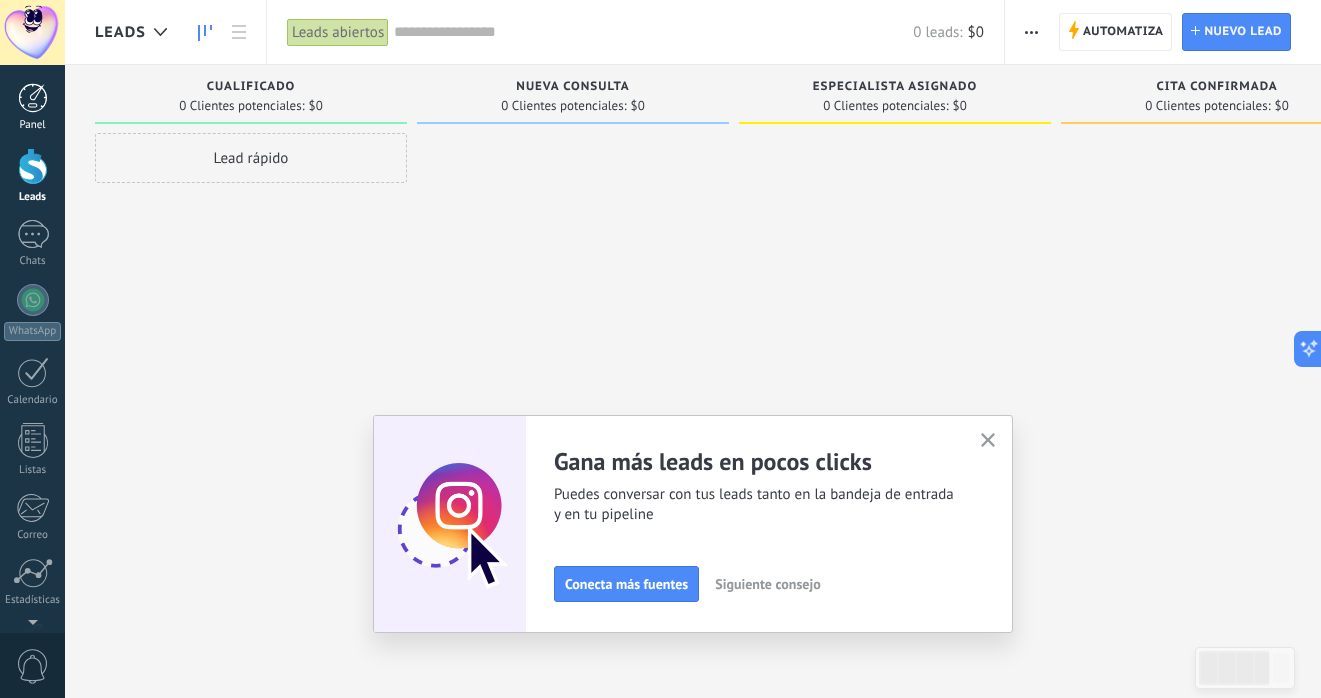 click at bounding box center (33, 98) 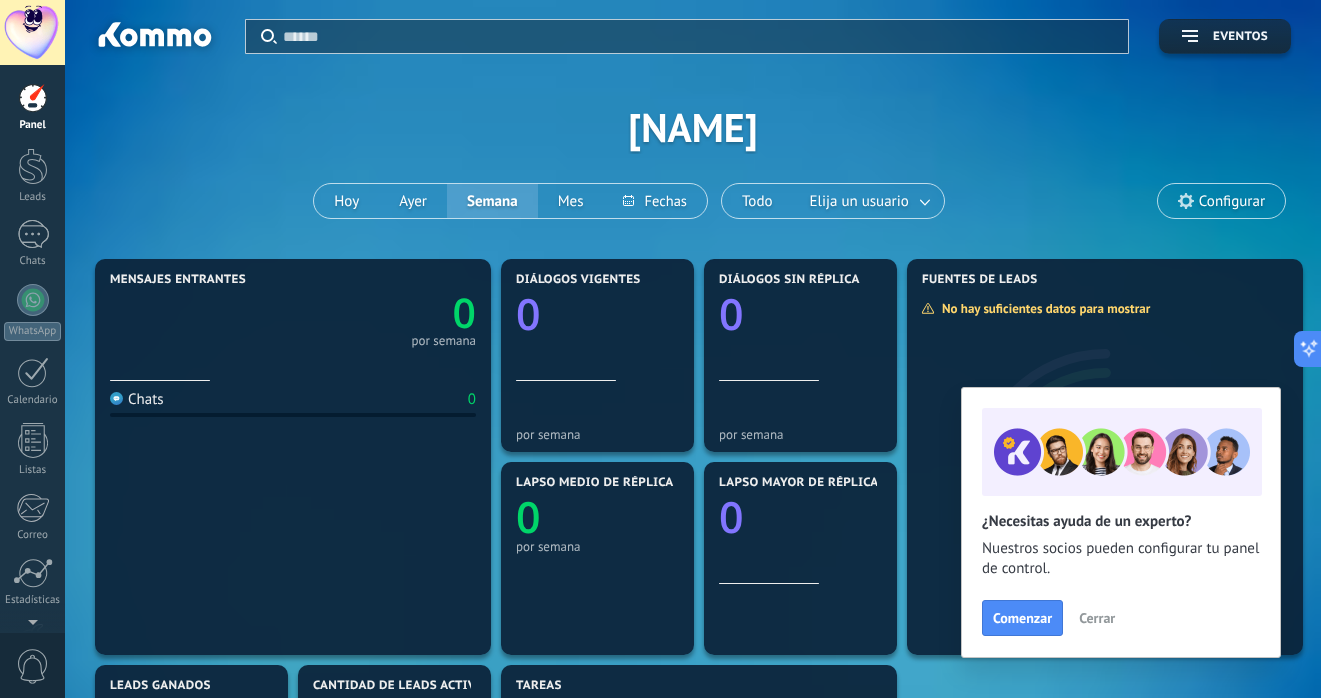 click on "Cerrar" at bounding box center [1097, 618] 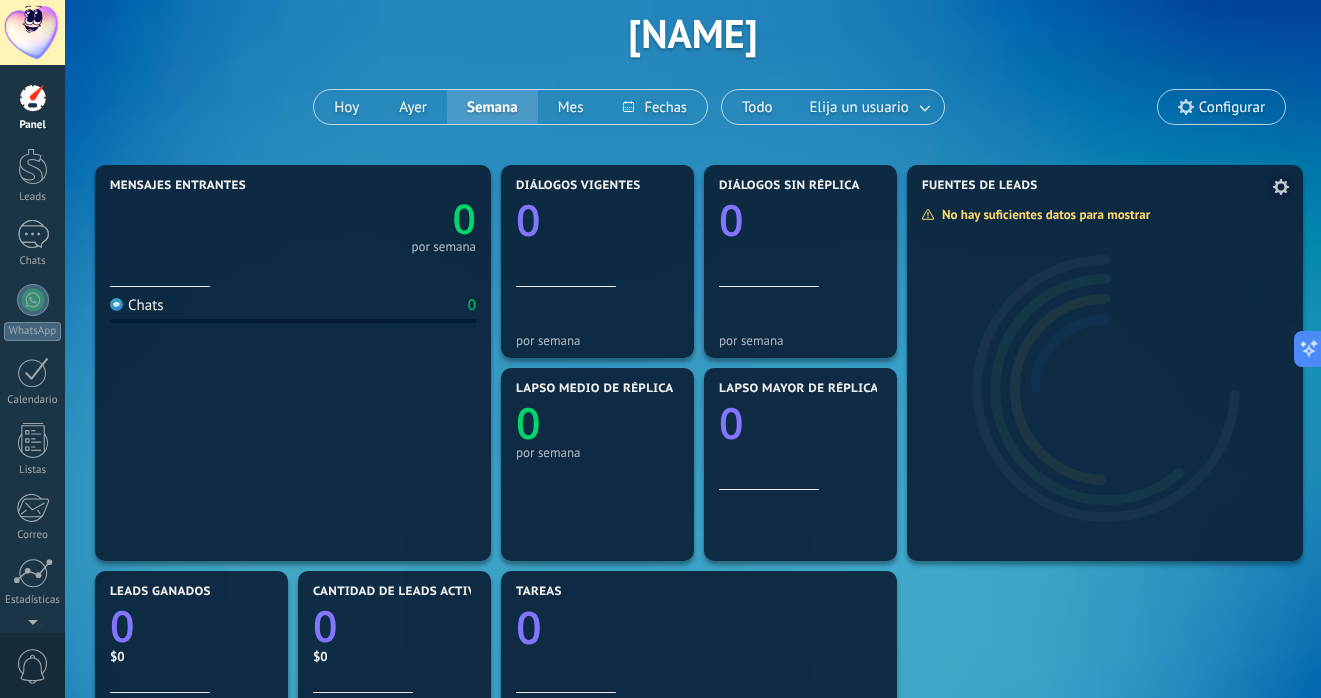 scroll, scrollTop: 0, scrollLeft: 0, axis: both 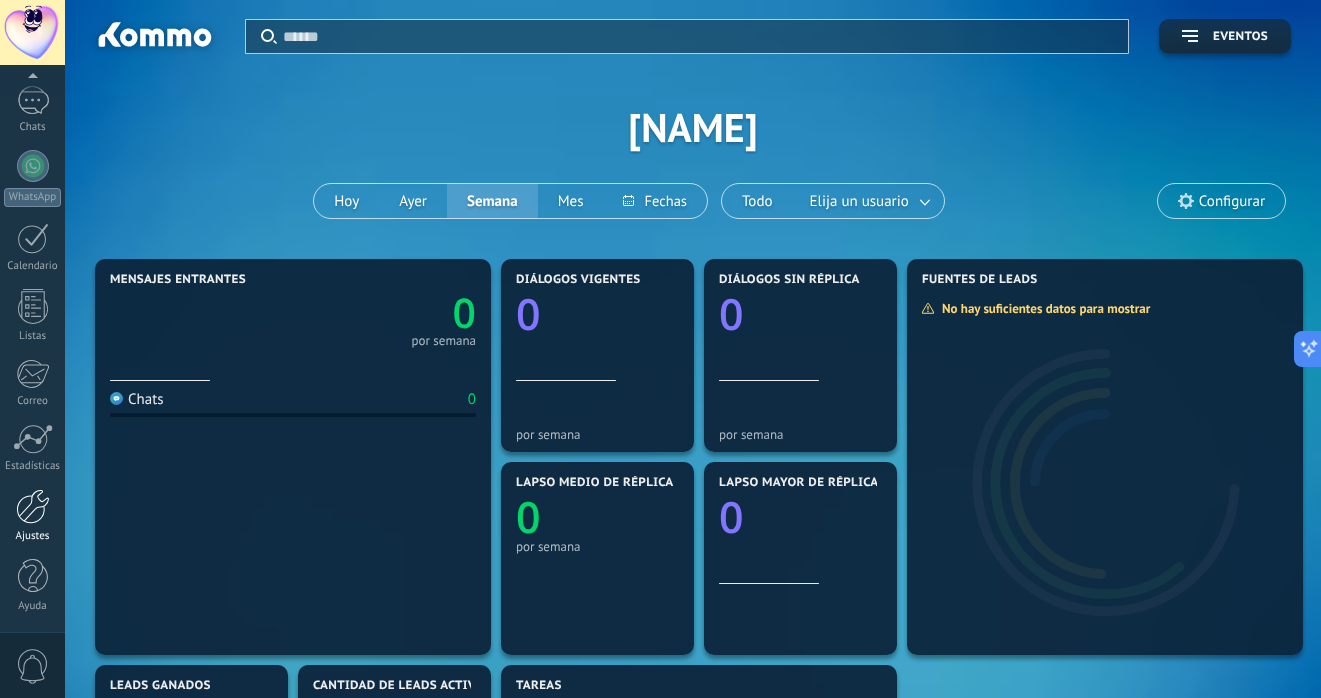 click at bounding box center [33, 506] 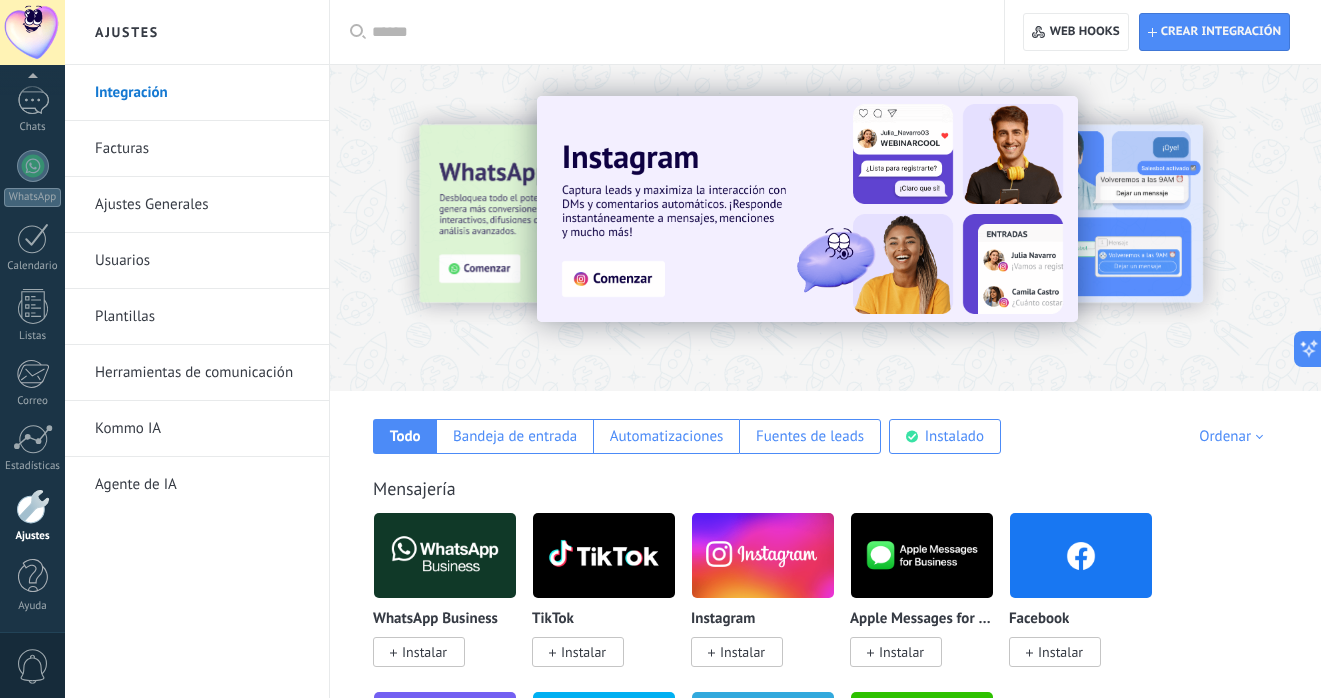 click on "Agente de IA" at bounding box center (202, 485) 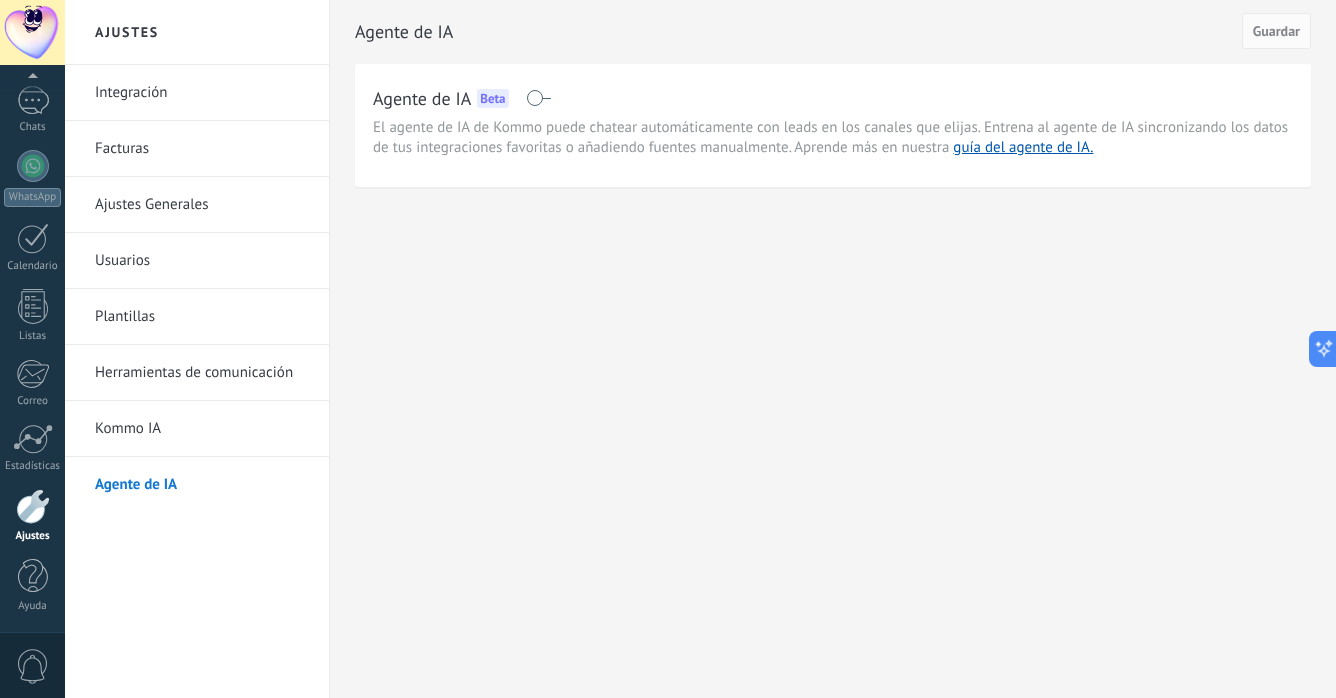 click at bounding box center (538, 98) 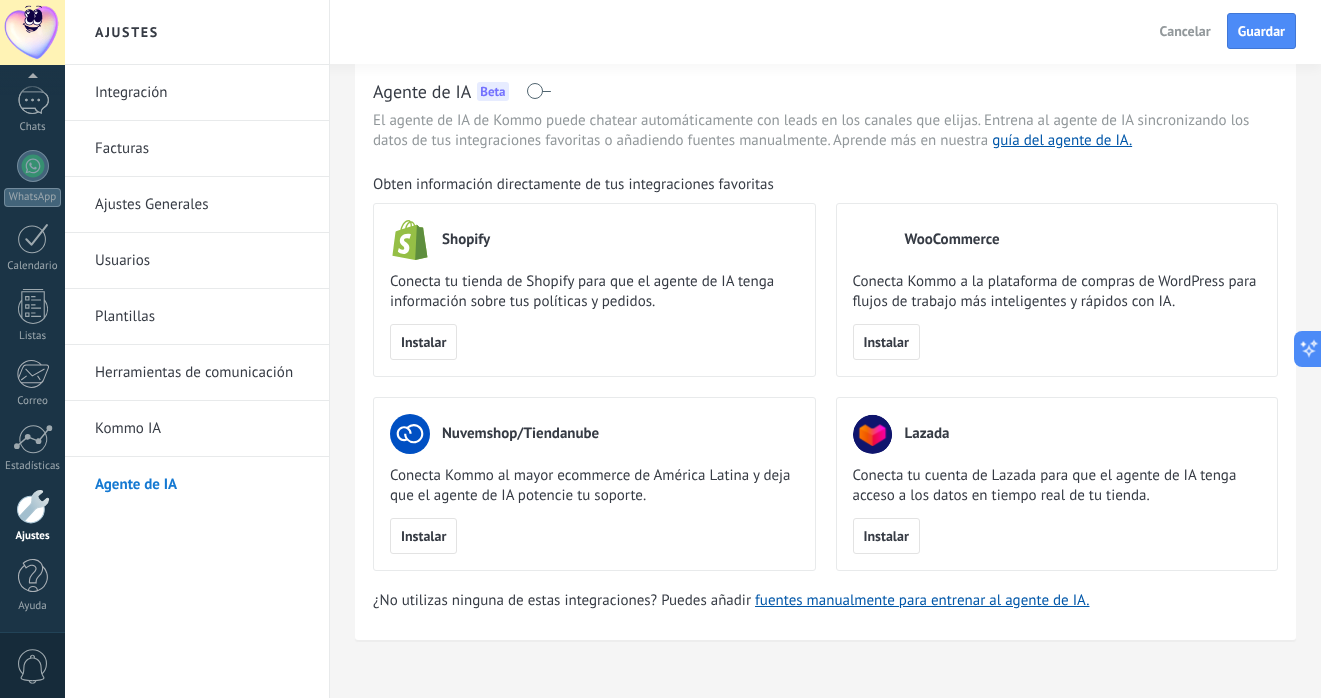 scroll, scrollTop: 6, scrollLeft: 0, axis: vertical 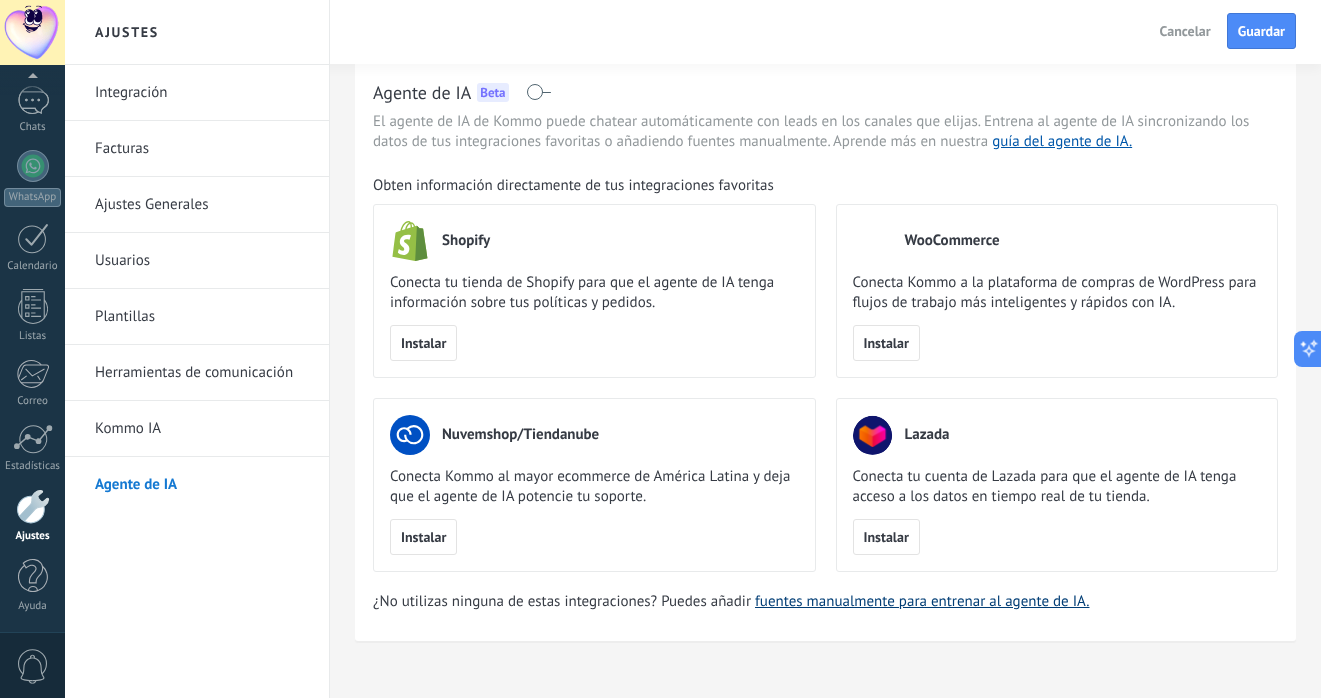 click on "fuentes manualmente para entrenar al agente de IA." at bounding box center [922, 601] 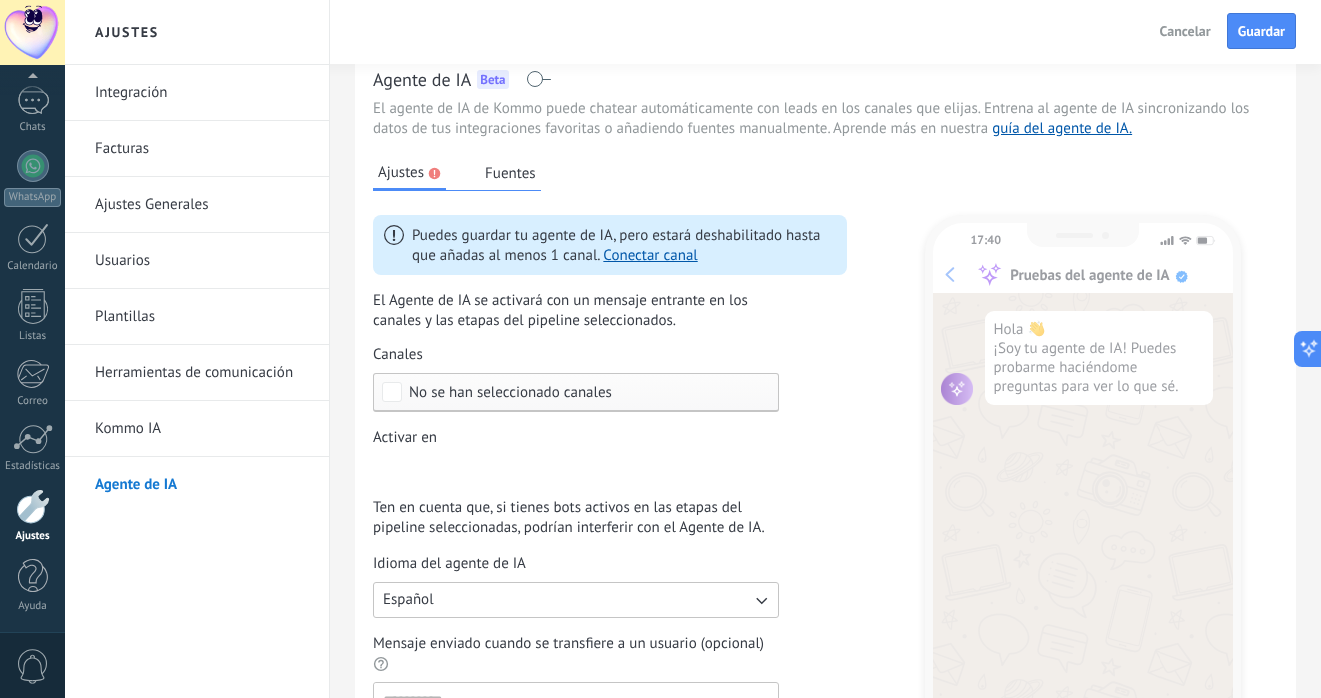 scroll, scrollTop: 196, scrollLeft: 0, axis: vertical 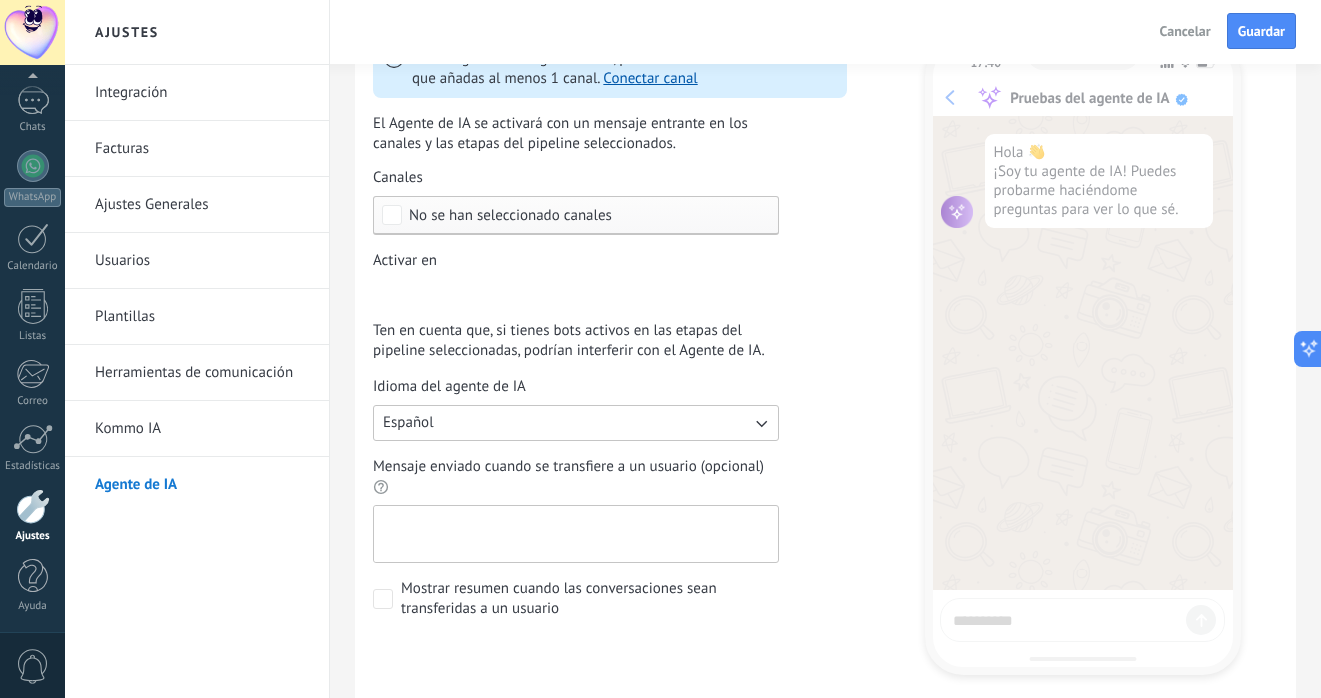 click on "Mensaje enviado cuando se transfiere a un usuario (opcional)" at bounding box center [574, 534] 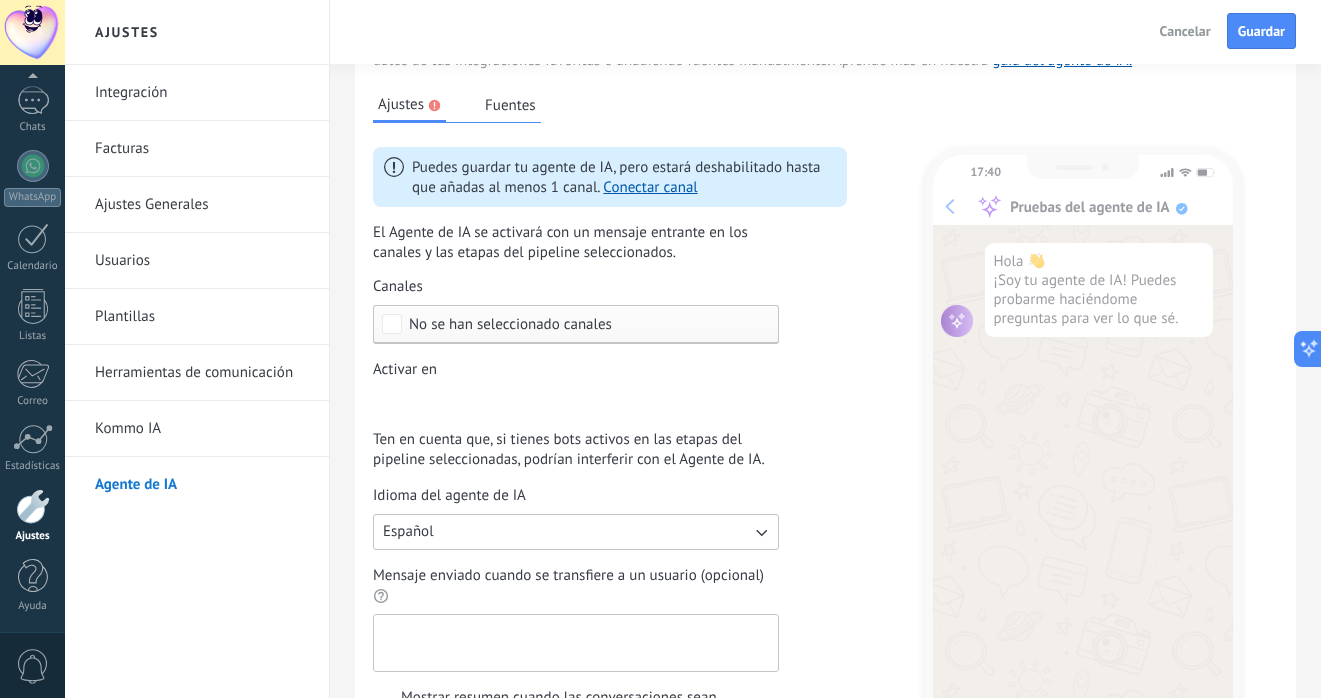 scroll, scrollTop: 0, scrollLeft: 0, axis: both 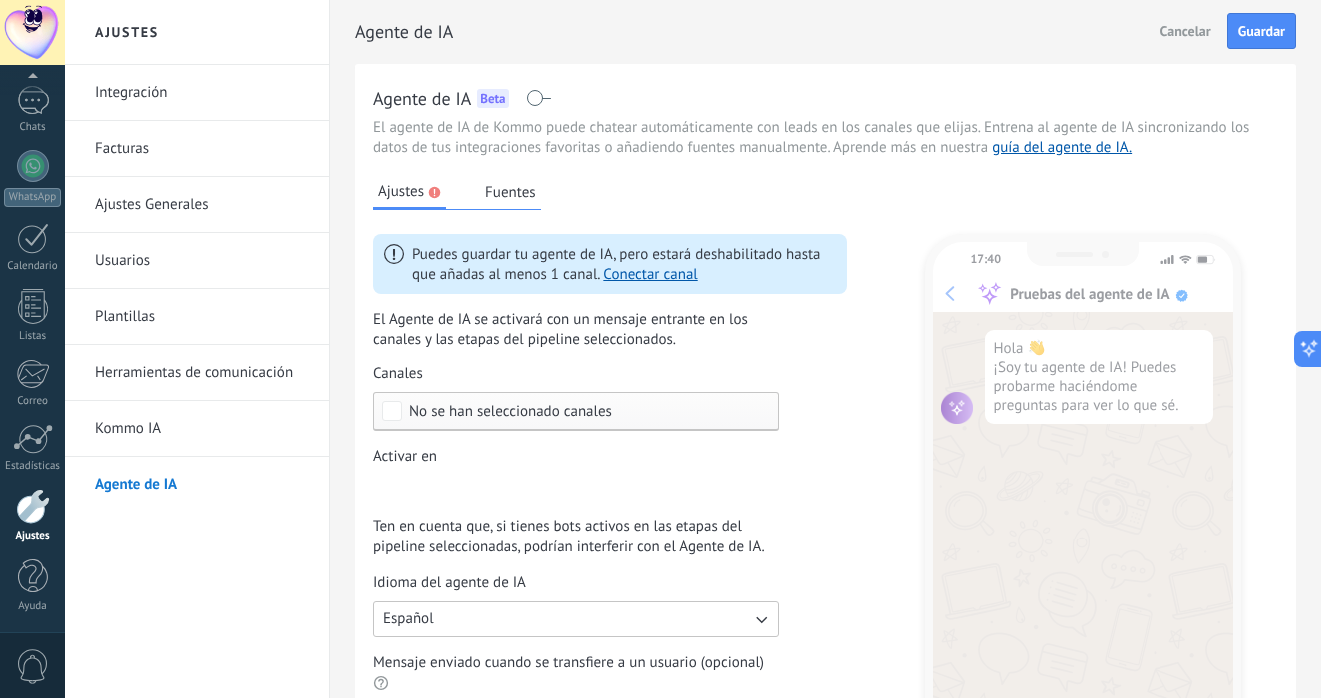 click on "Fuentes" at bounding box center [510, 192] 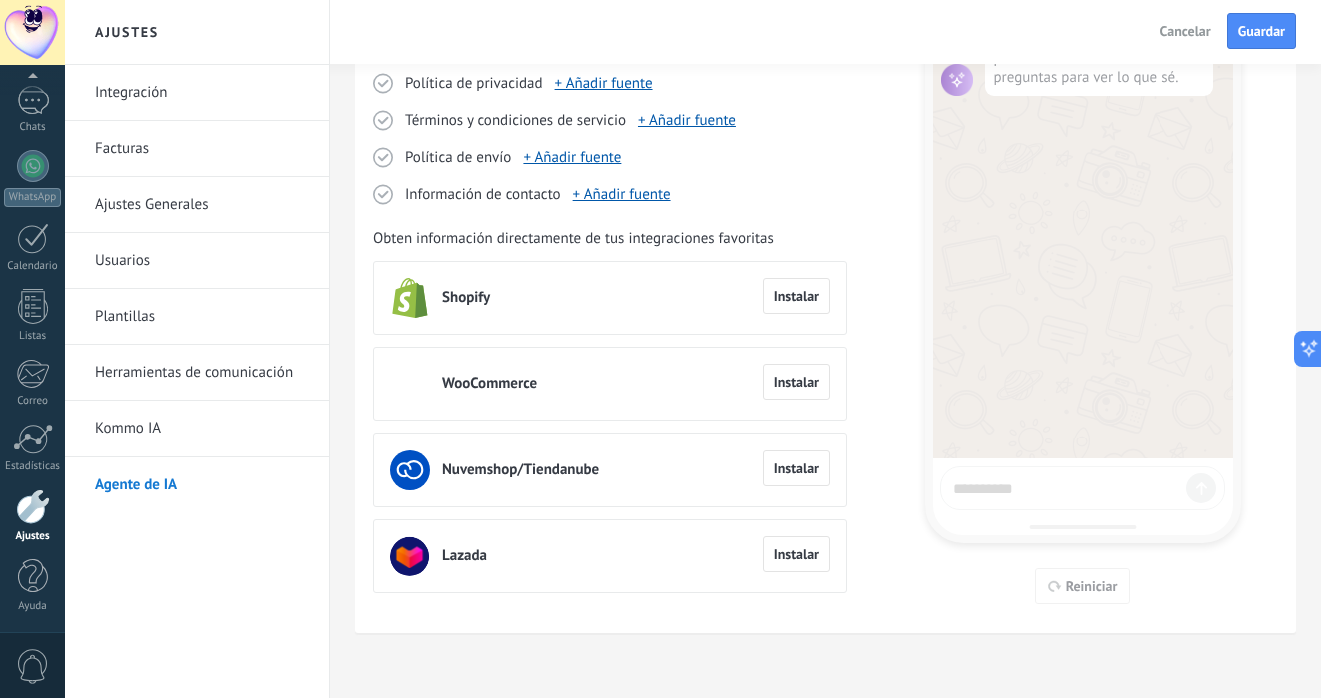 scroll, scrollTop: 0, scrollLeft: 0, axis: both 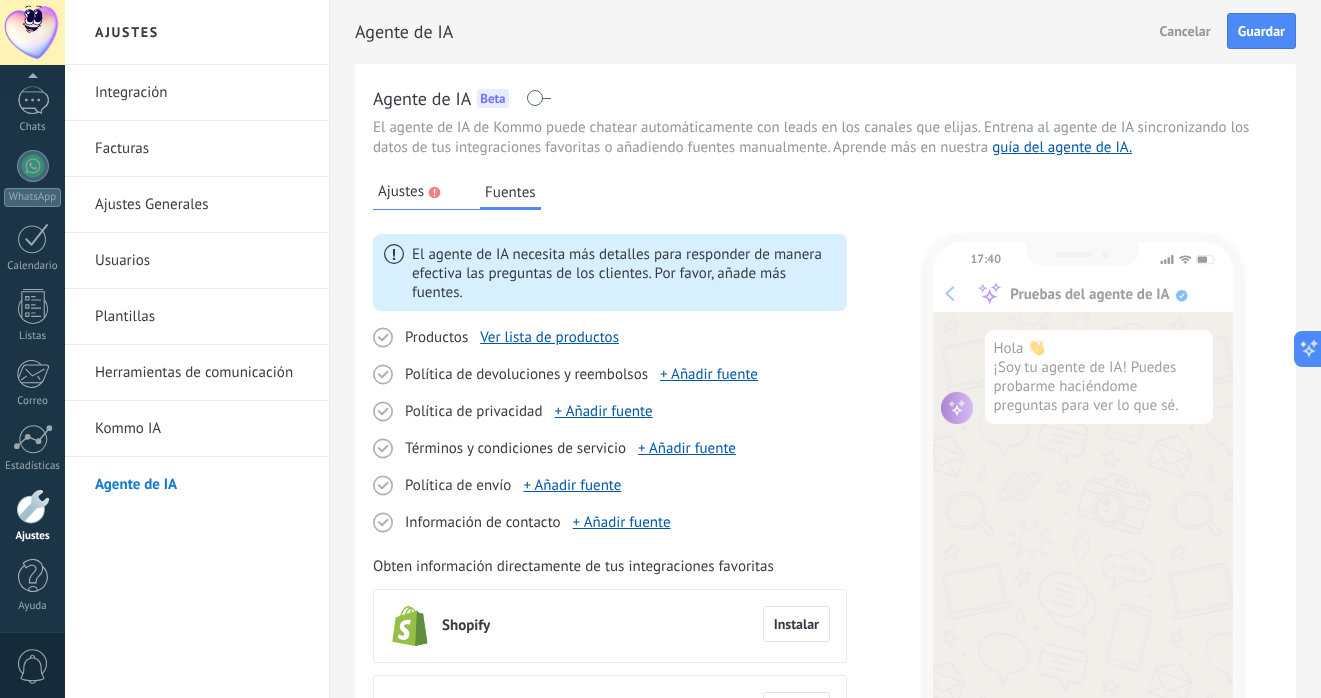click on "Kommo IA" at bounding box center [202, 429] 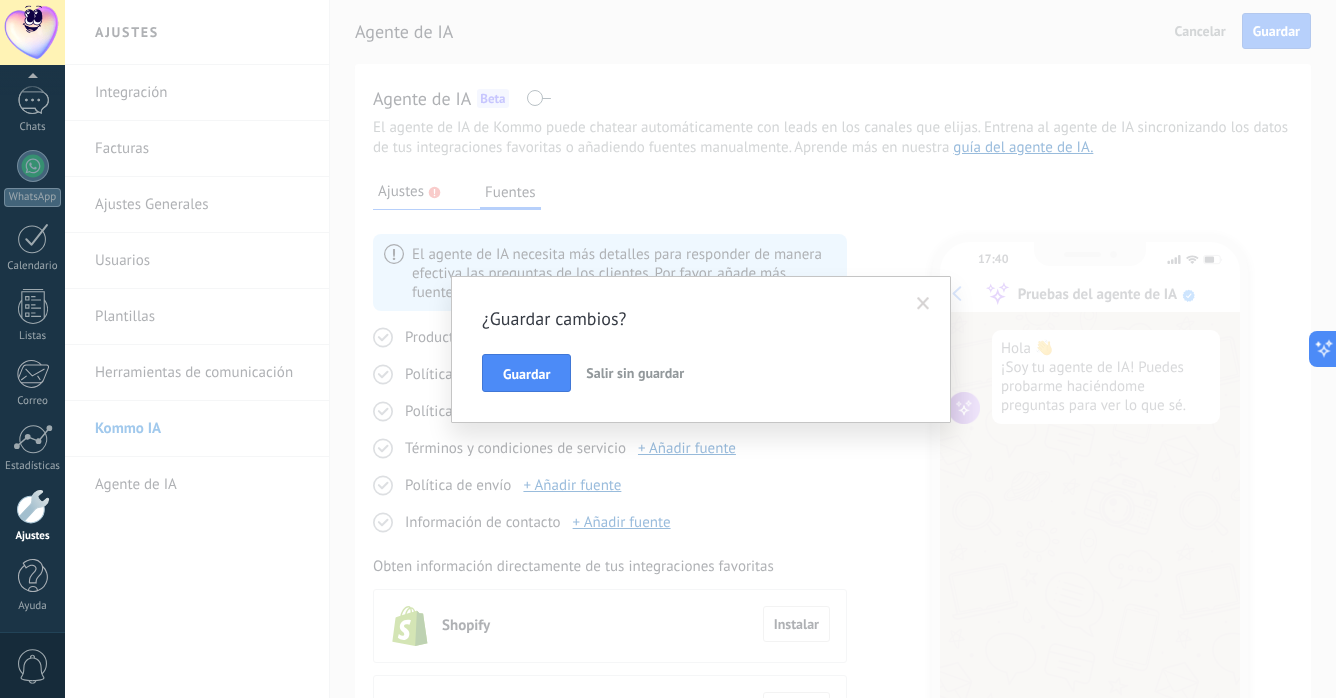 click on "Salir sin guardar" at bounding box center (635, 373) 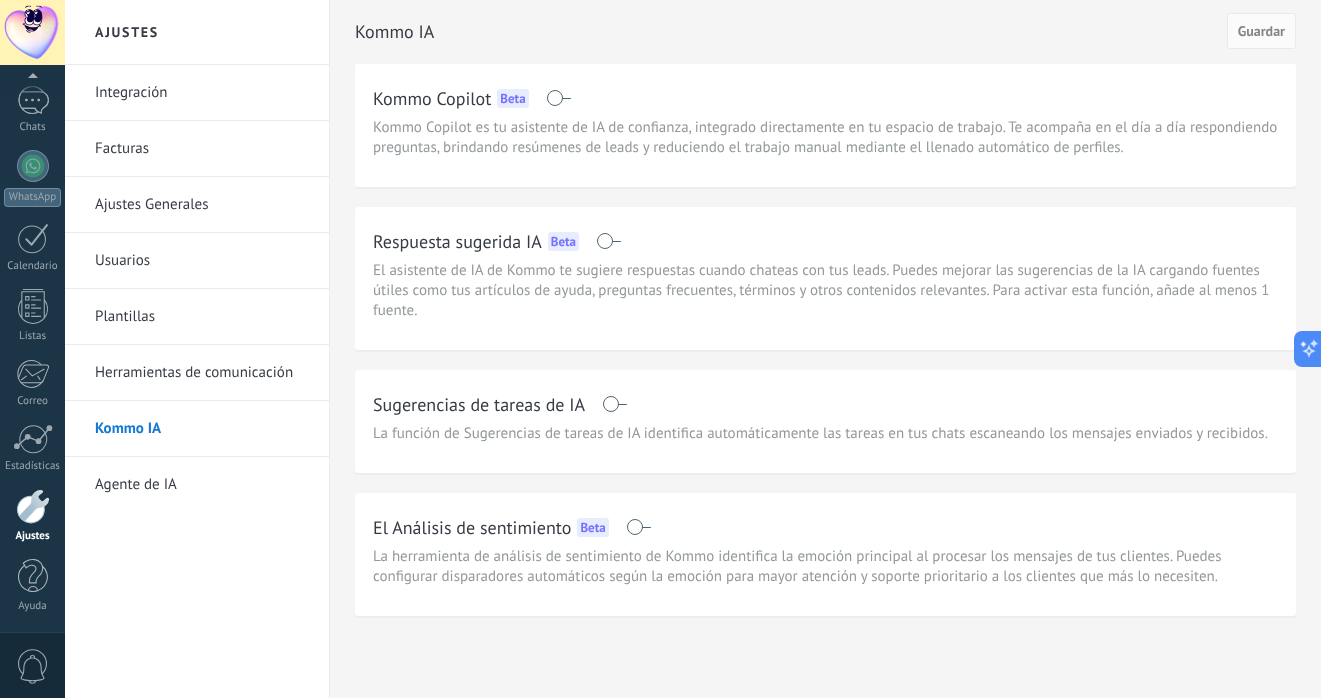 click at bounding box center [608, 241] 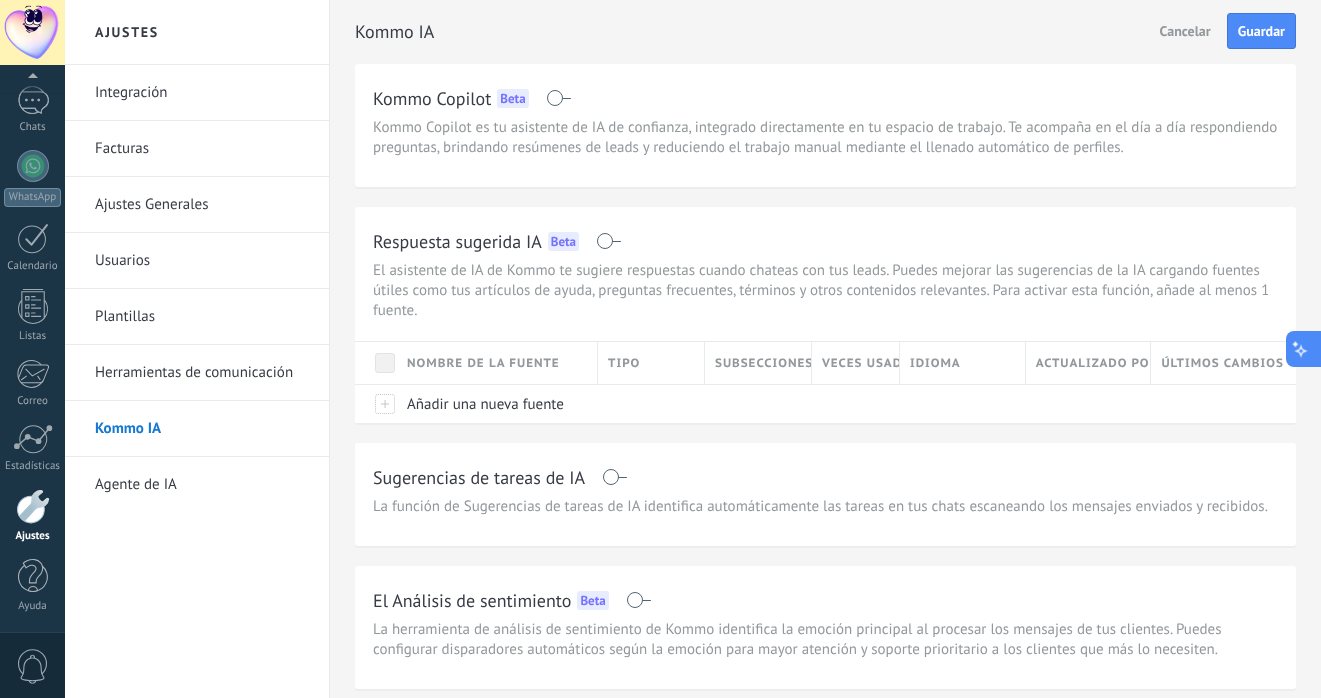 click 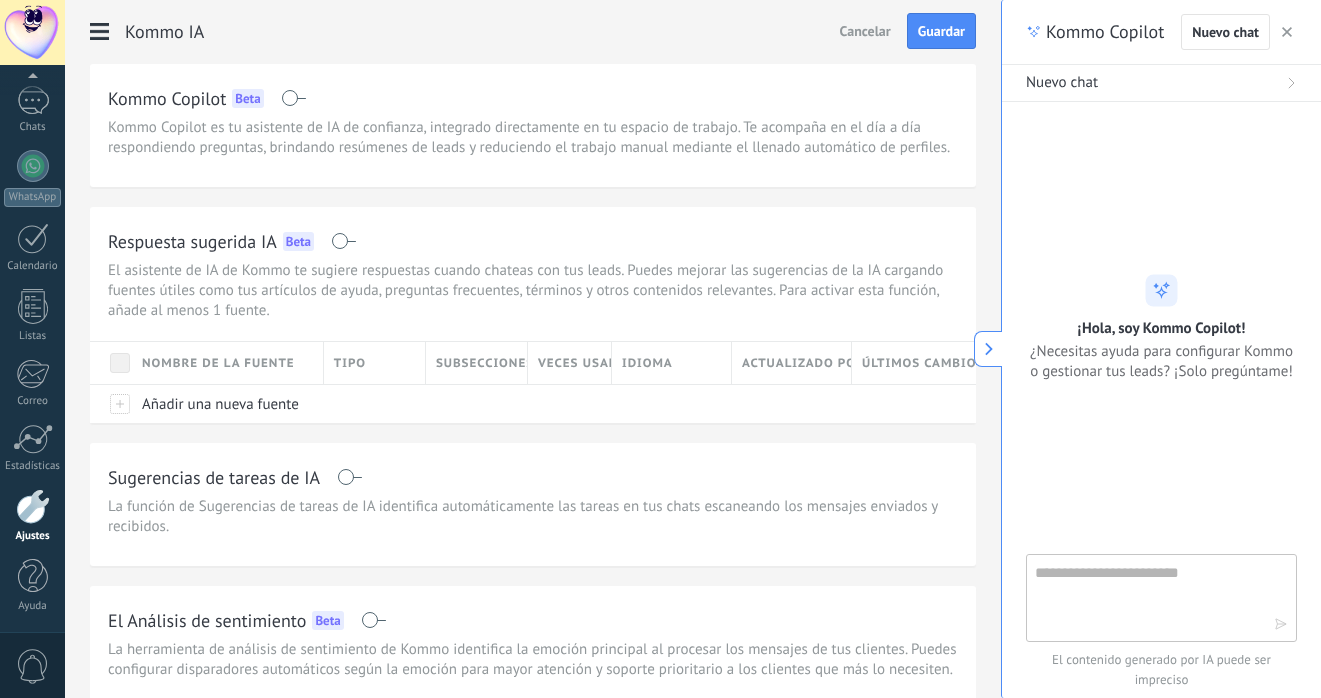 click at bounding box center (1147, 597) 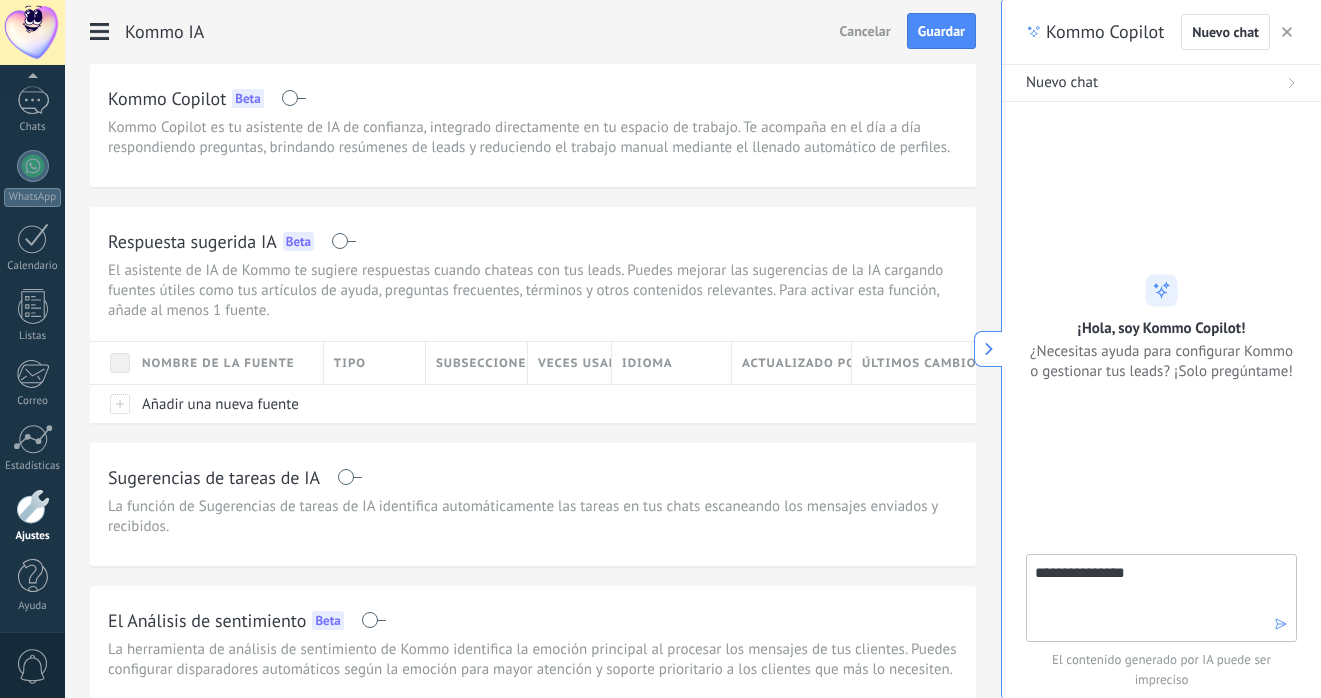 type on "**********" 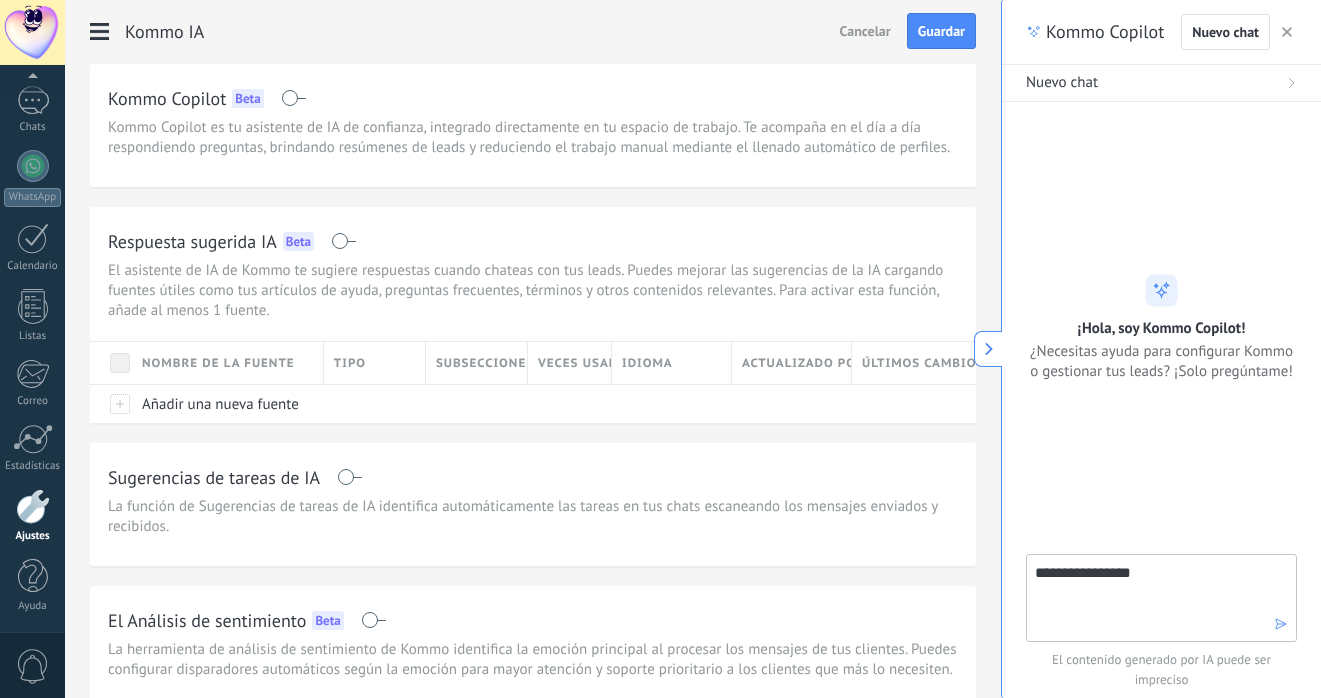 type 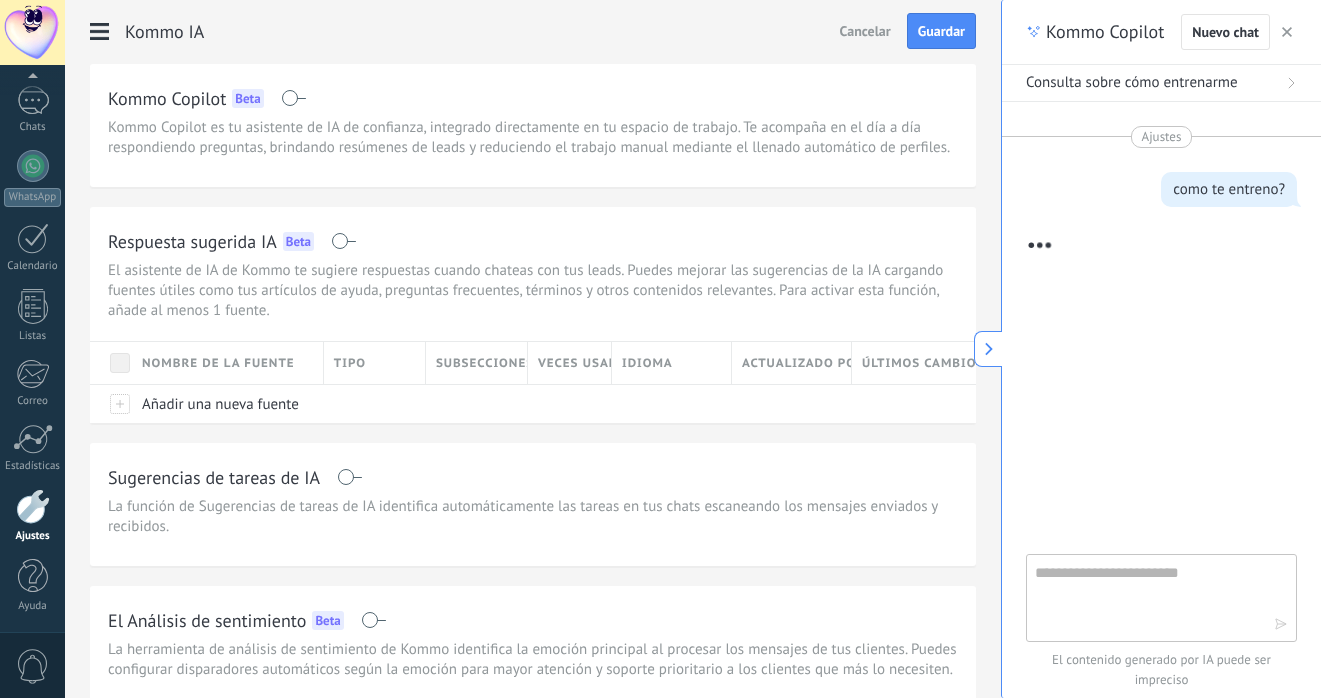 scroll, scrollTop: 48, scrollLeft: 0, axis: vertical 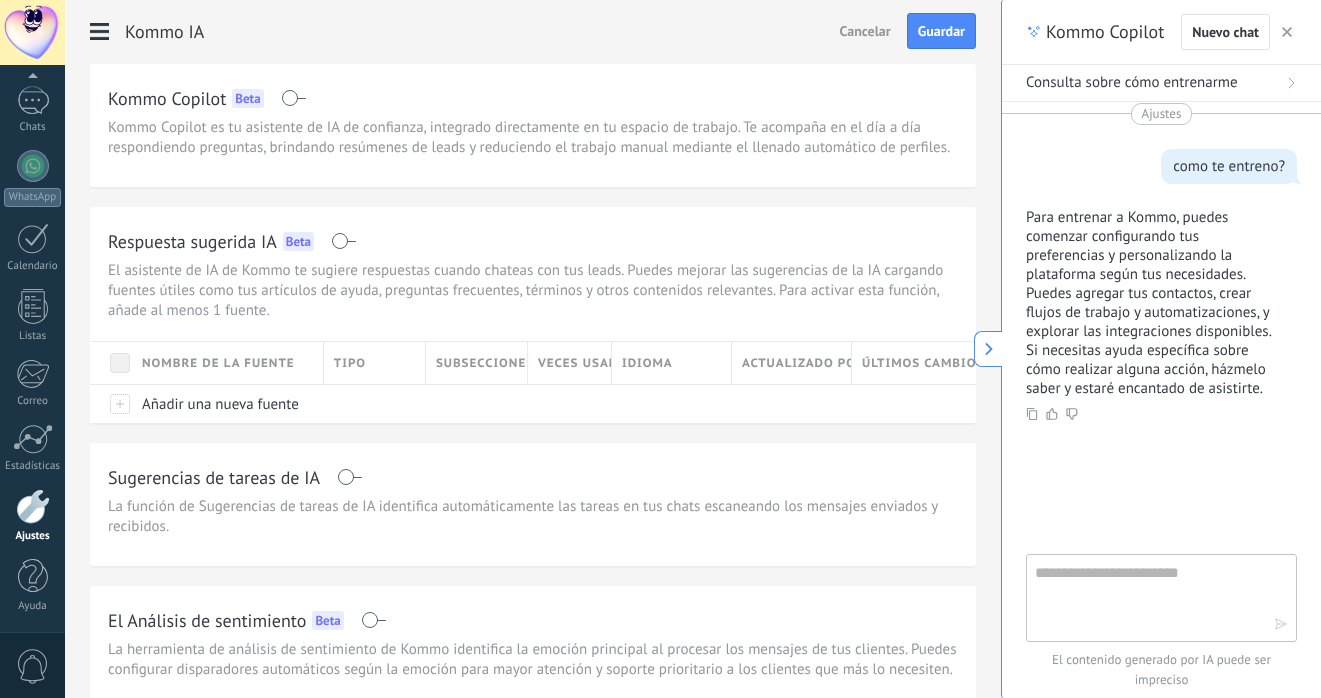 click 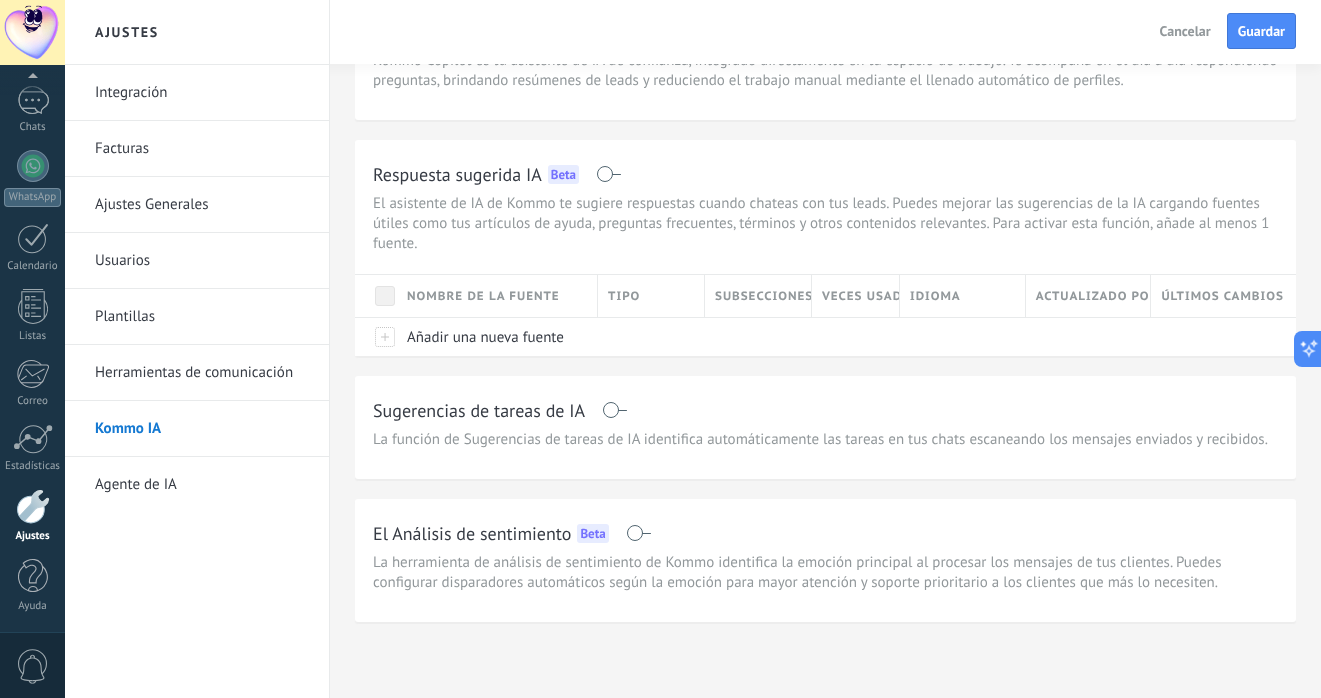 scroll, scrollTop: 76, scrollLeft: 0, axis: vertical 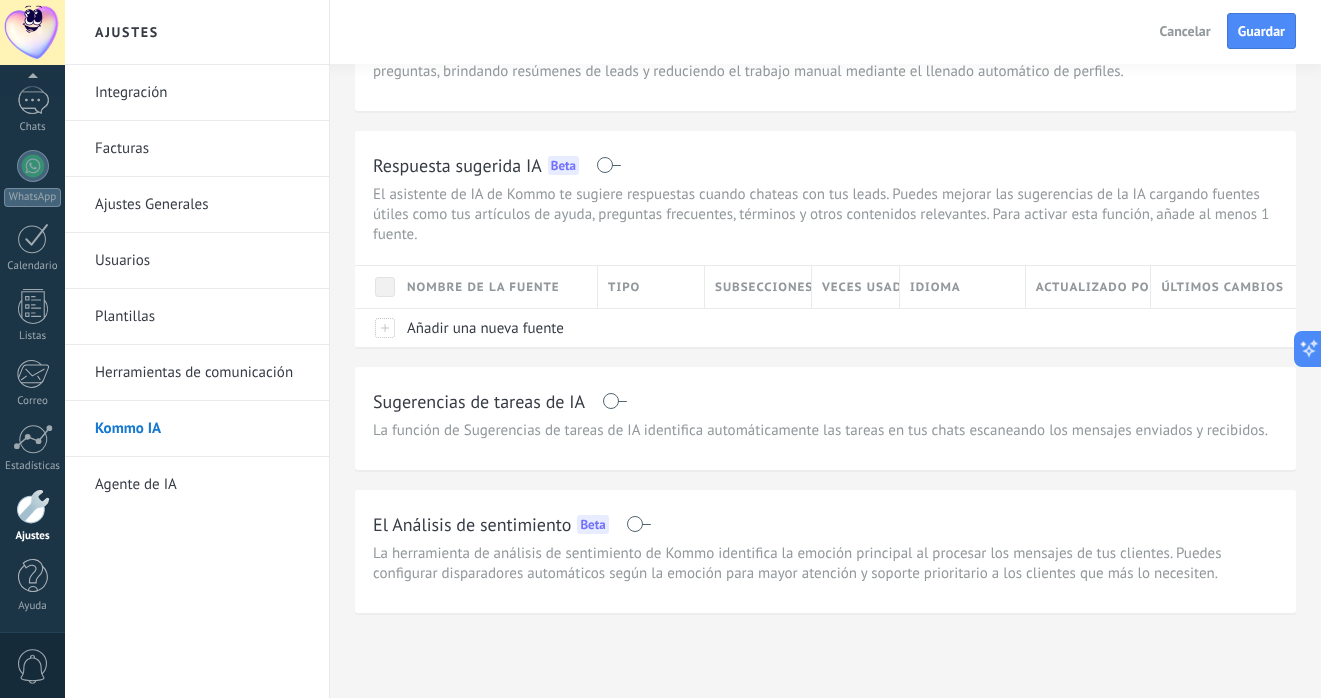 click at bounding box center (614, 401) 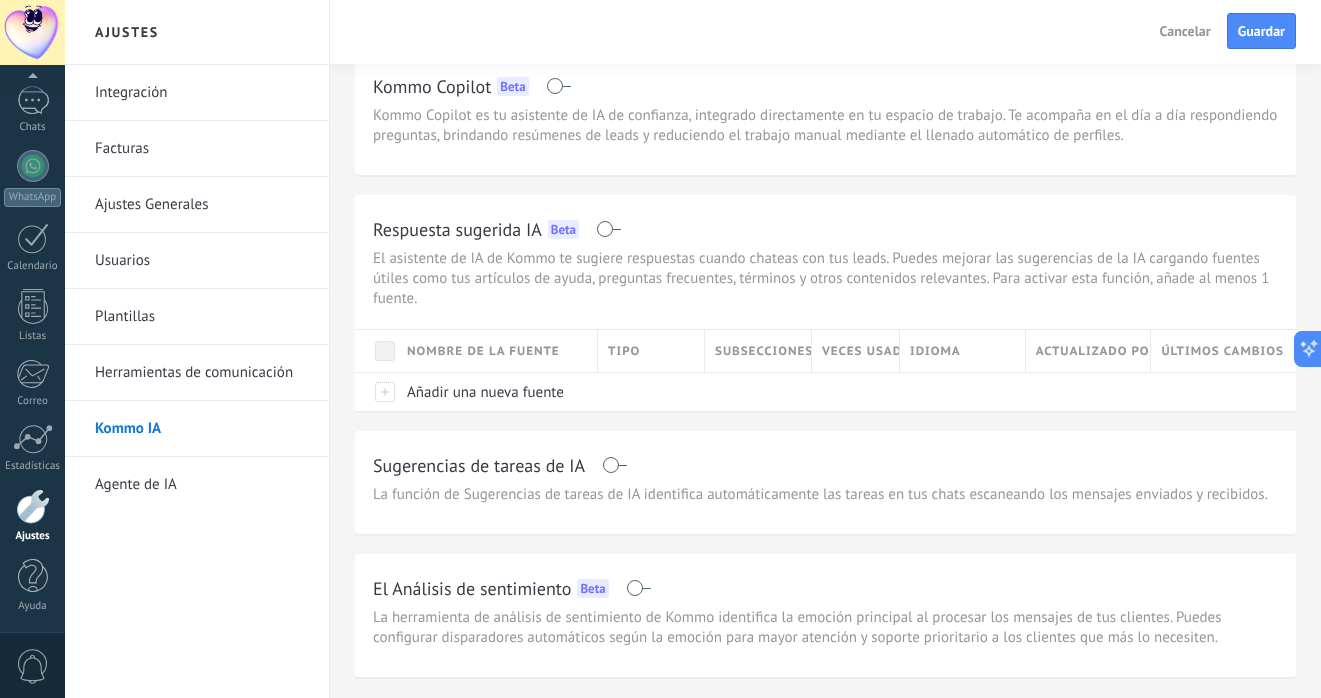 scroll, scrollTop: 0, scrollLeft: 0, axis: both 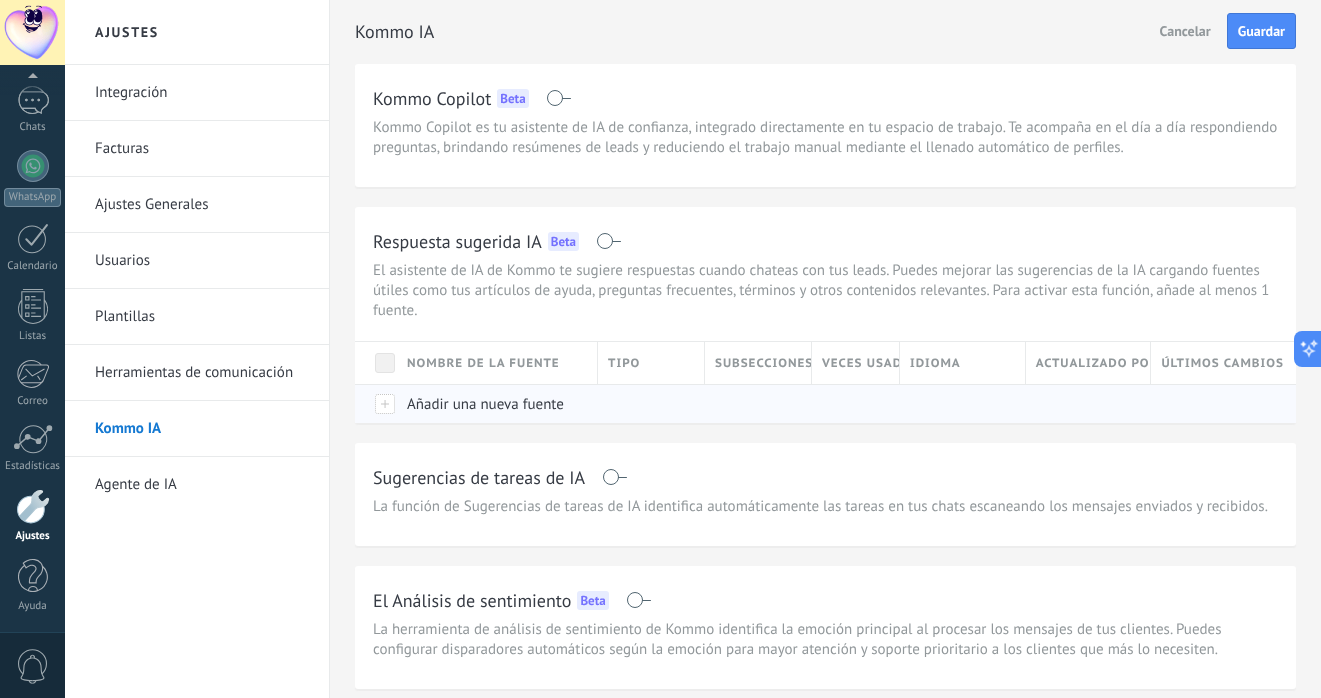 click on "Añadir una nueva fuente" at bounding box center [485, 404] 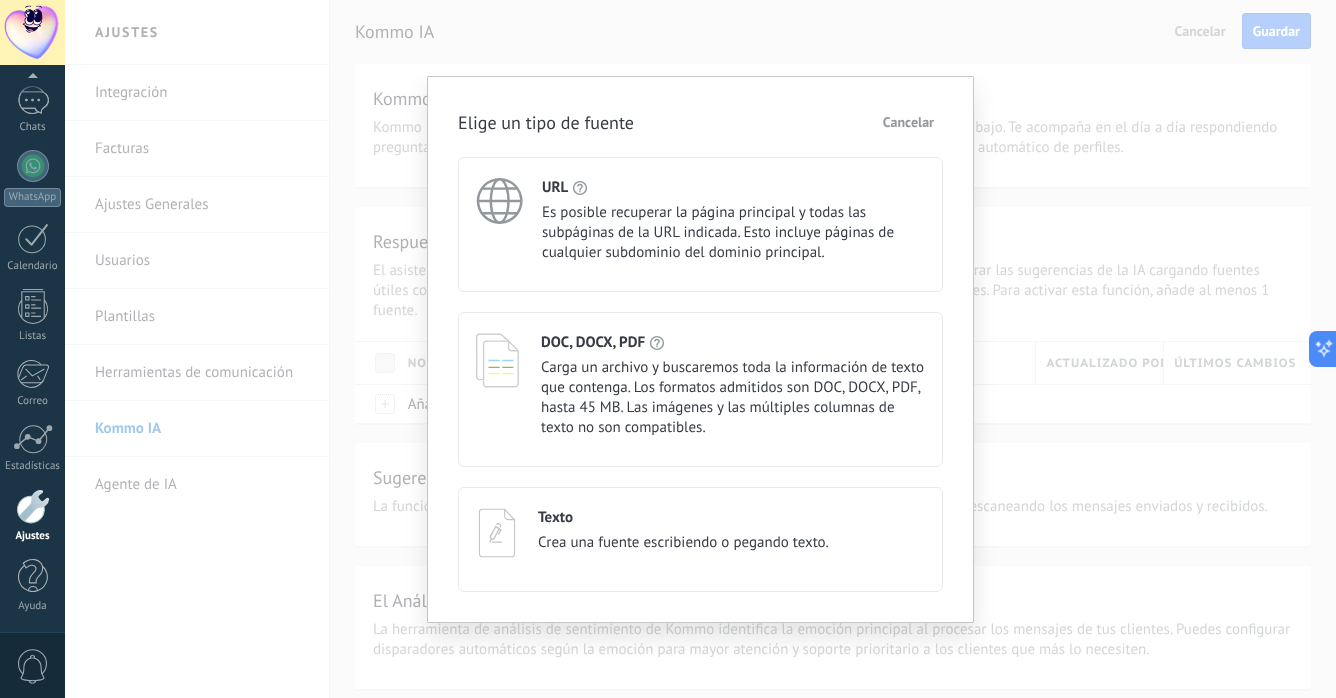 click on "Es posible recuperar la página principal y todas las subpáginas de la URL indicada. Esto incluye páginas de cualquier subdominio del dominio principal." at bounding box center (733, 233) 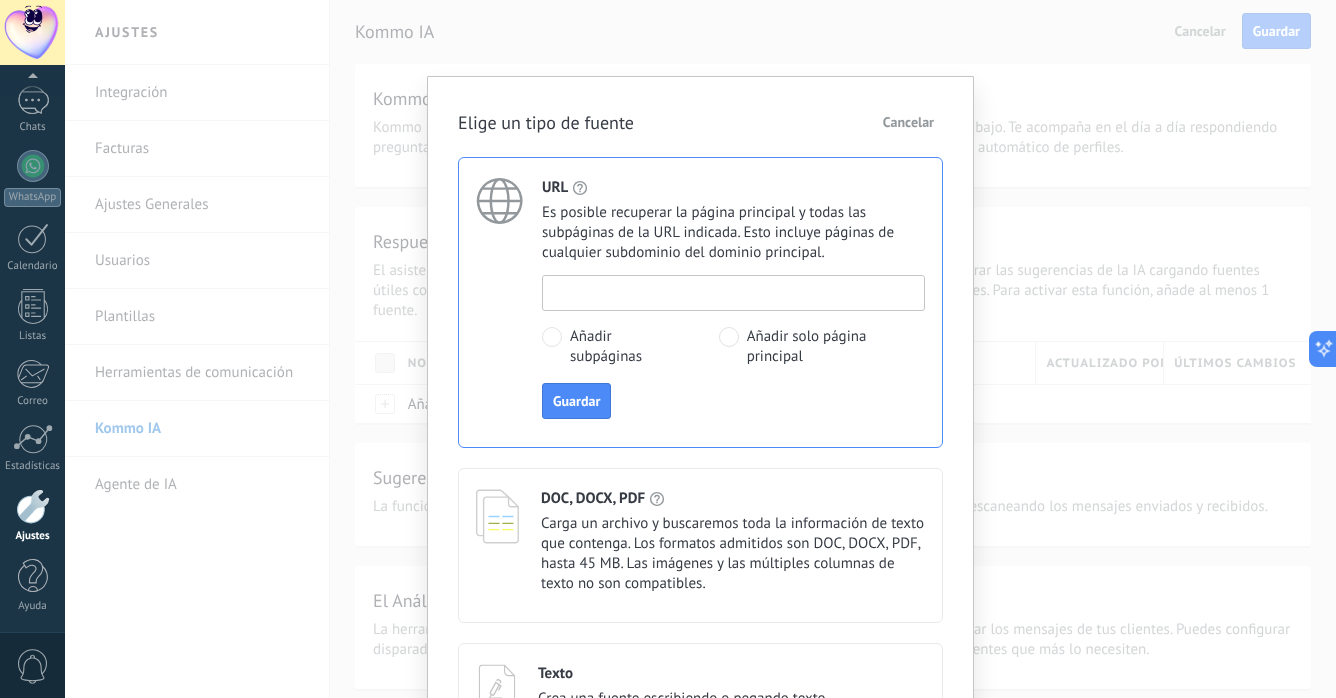 click at bounding box center [733, 292] 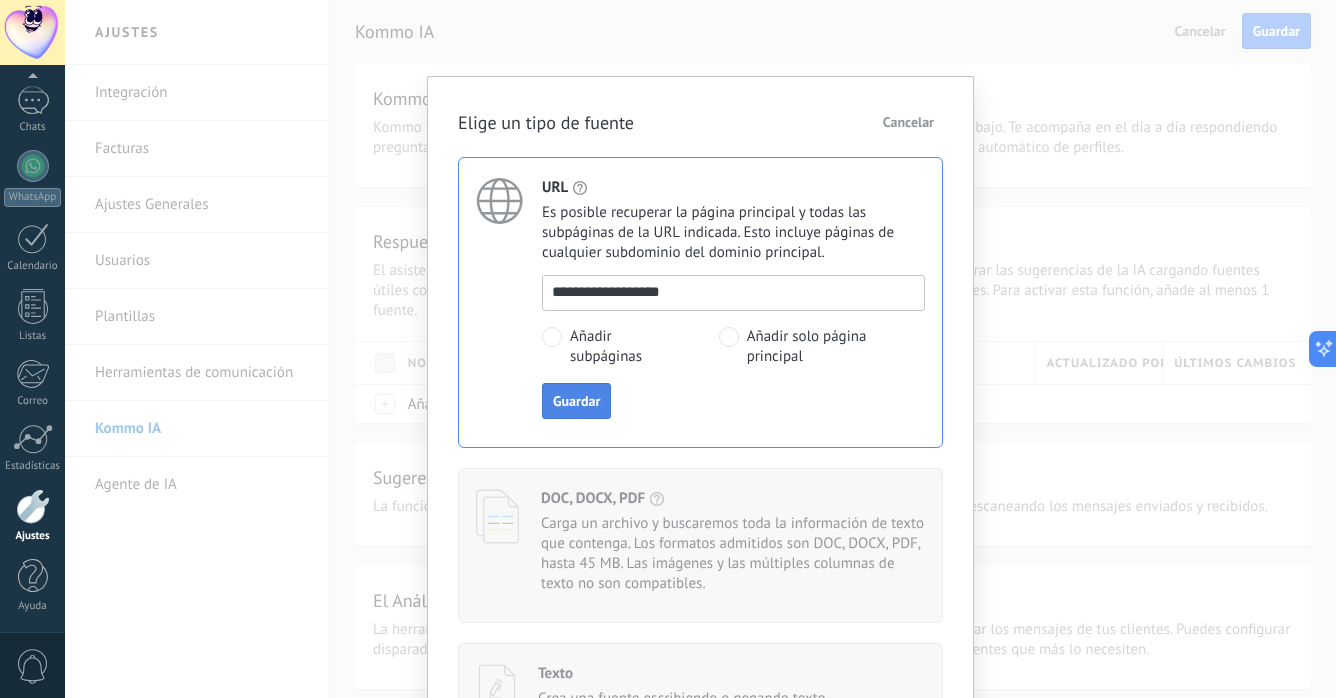 type on "**********" 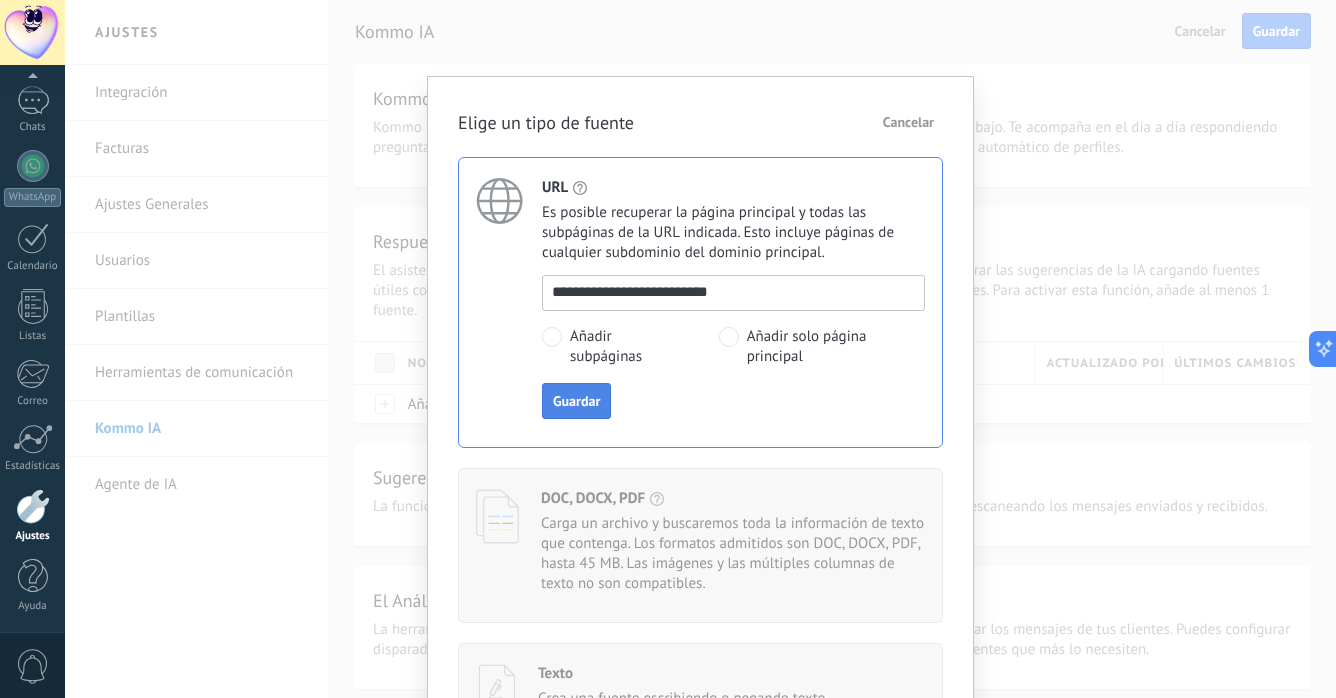 click on "Guardar" at bounding box center [576, 401] 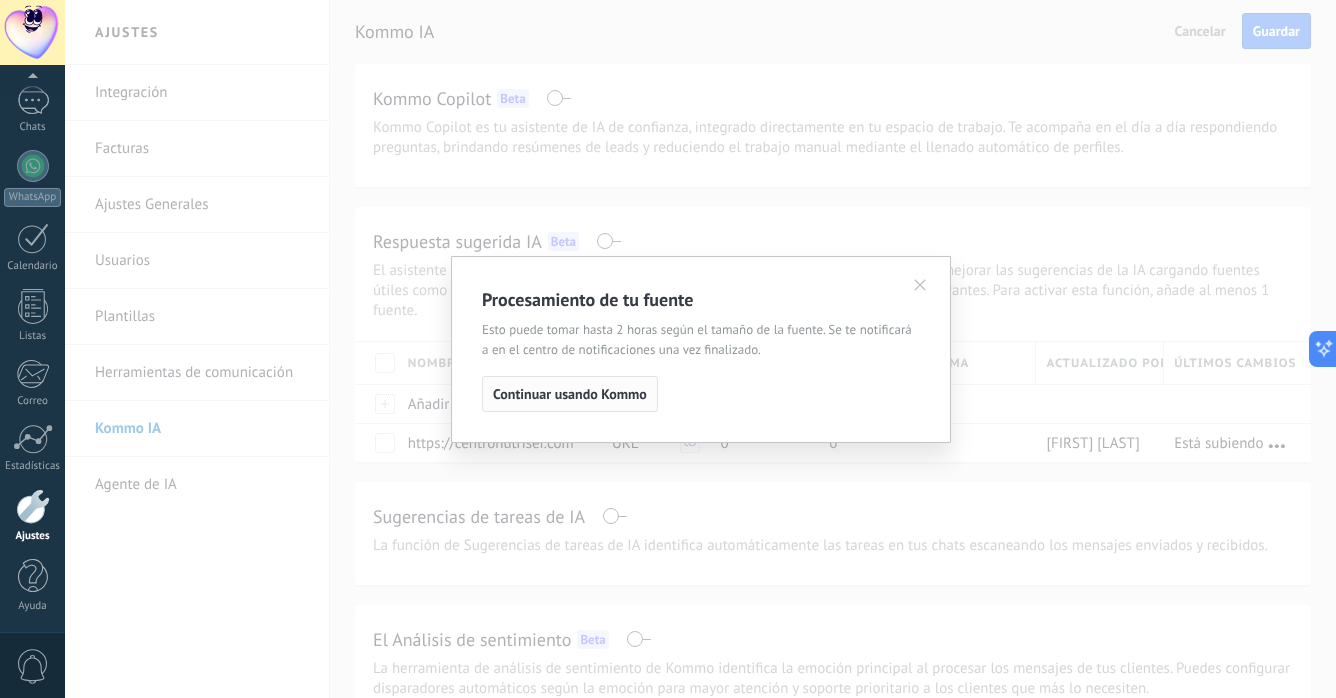 click on "Continuar usando Kommo" at bounding box center (570, 394) 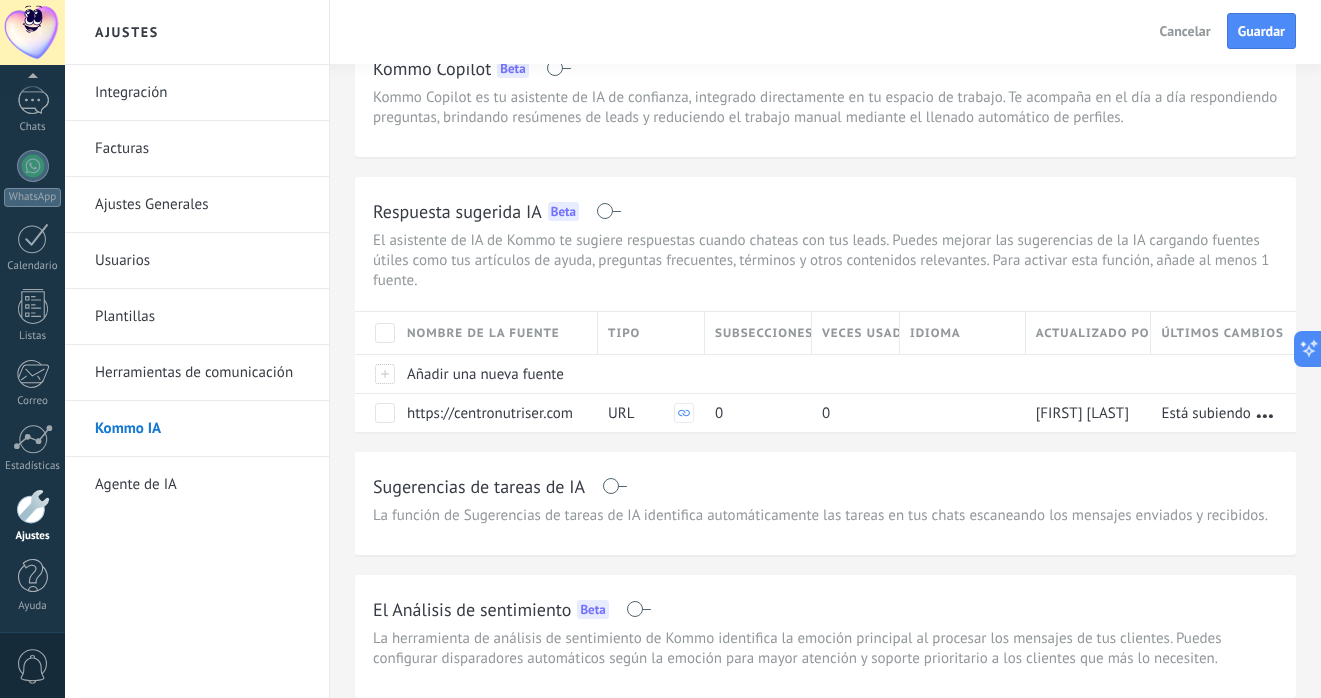 scroll, scrollTop: 31, scrollLeft: 0, axis: vertical 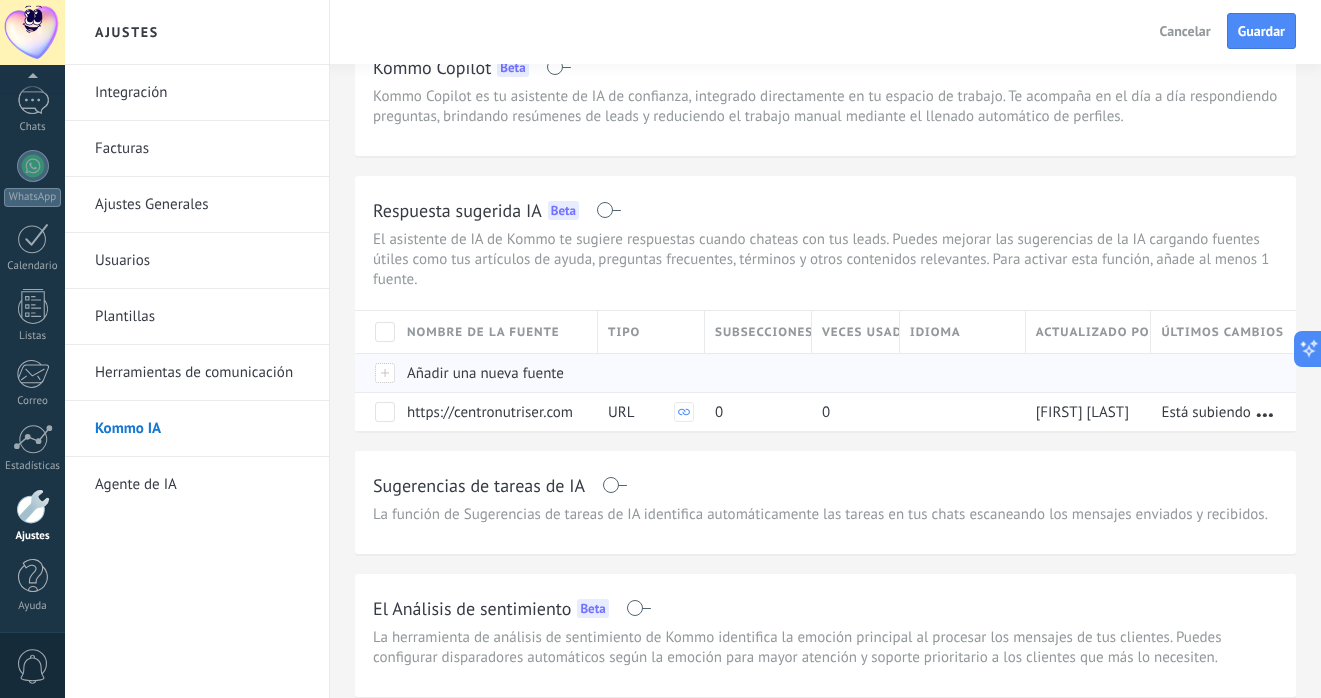 click on "Añadir una nueva fuente" at bounding box center (485, 373) 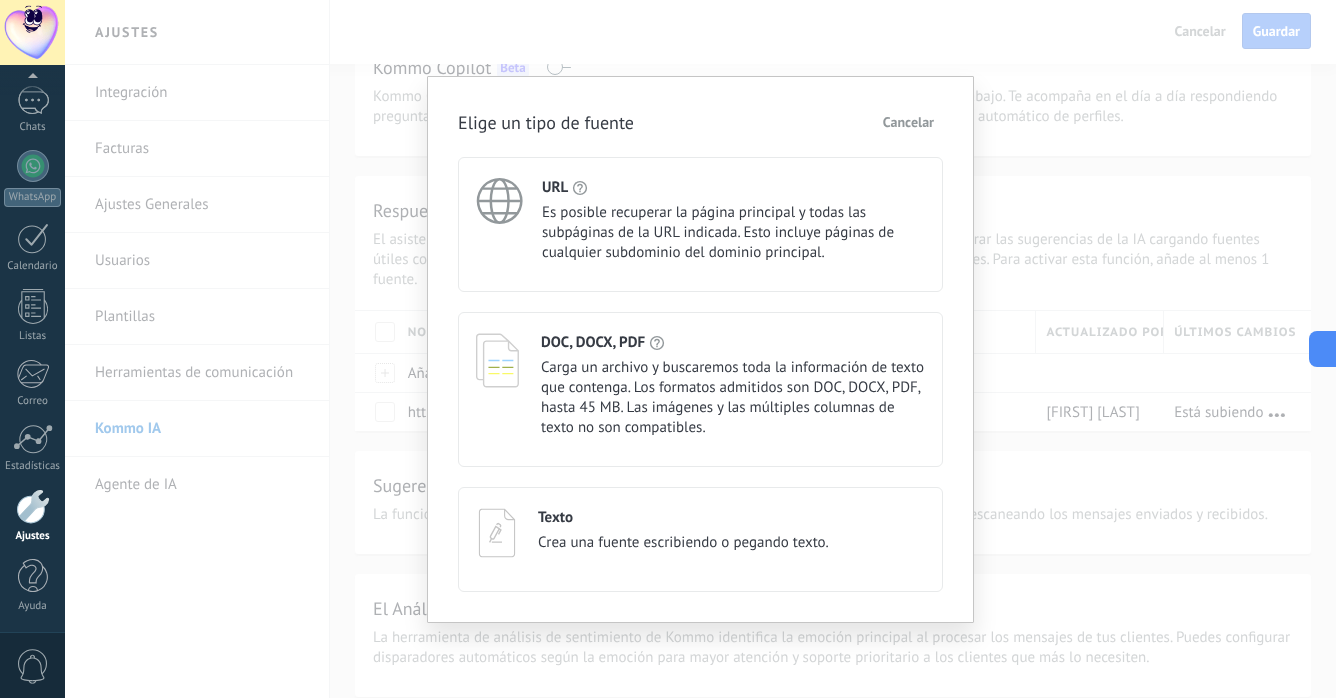 click on "Carga un archivo y buscaremos toda la información de texto que contenga. Los formatos admitidos son DOC, DOCX, PDF, hasta 45 MB. Las imágenes y las múltiples columnas de texto no son compatibles." at bounding box center [733, 398] 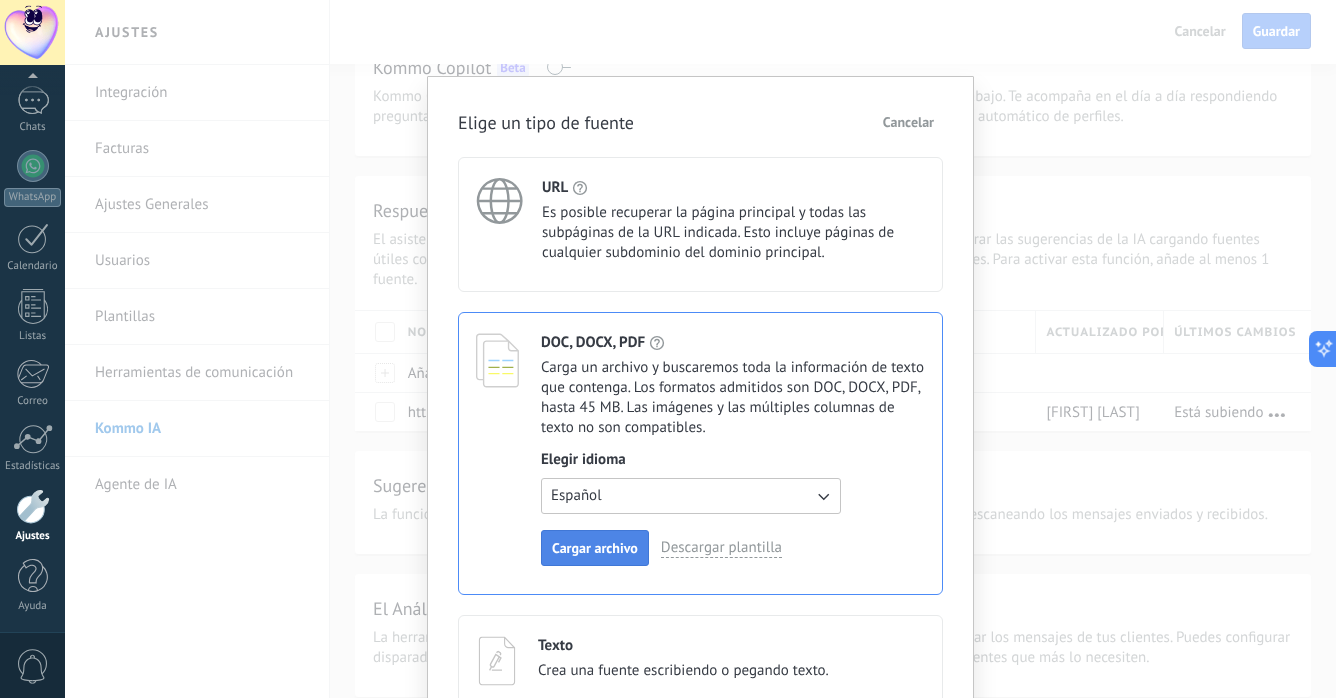 click on "Cargar archivo" at bounding box center (595, 548) 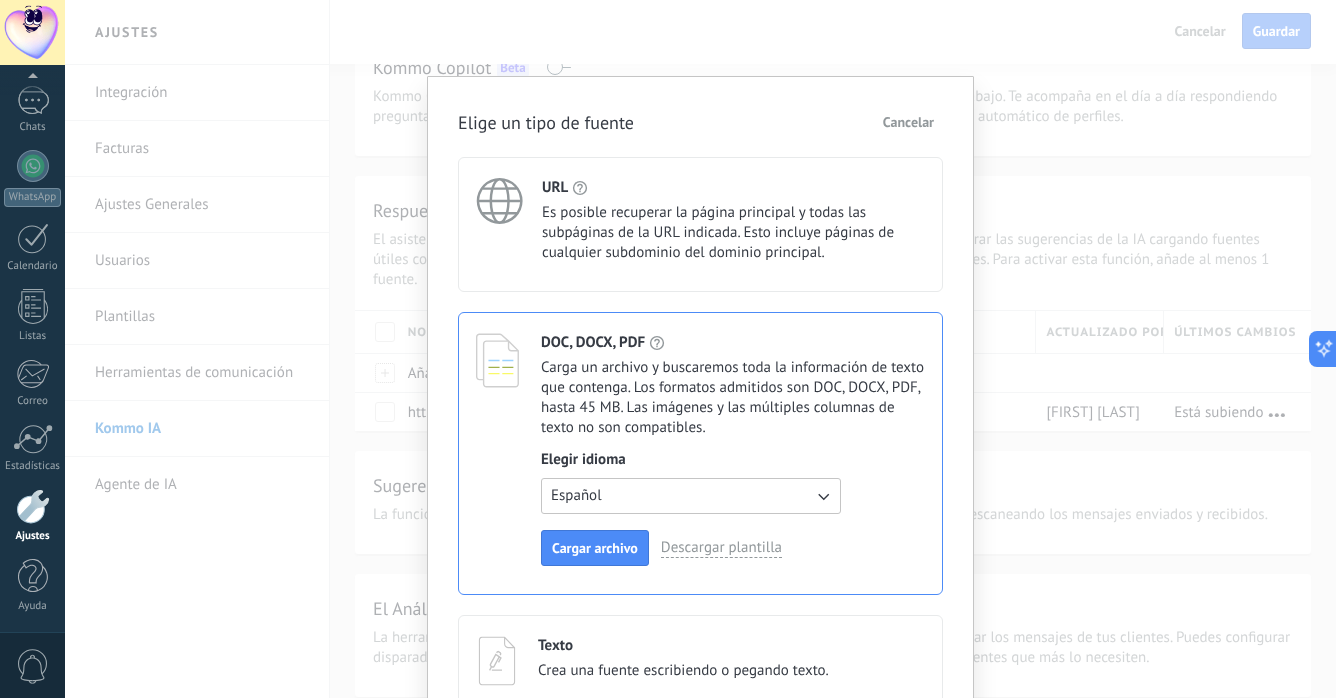click on "Cancelar" at bounding box center (908, 122) 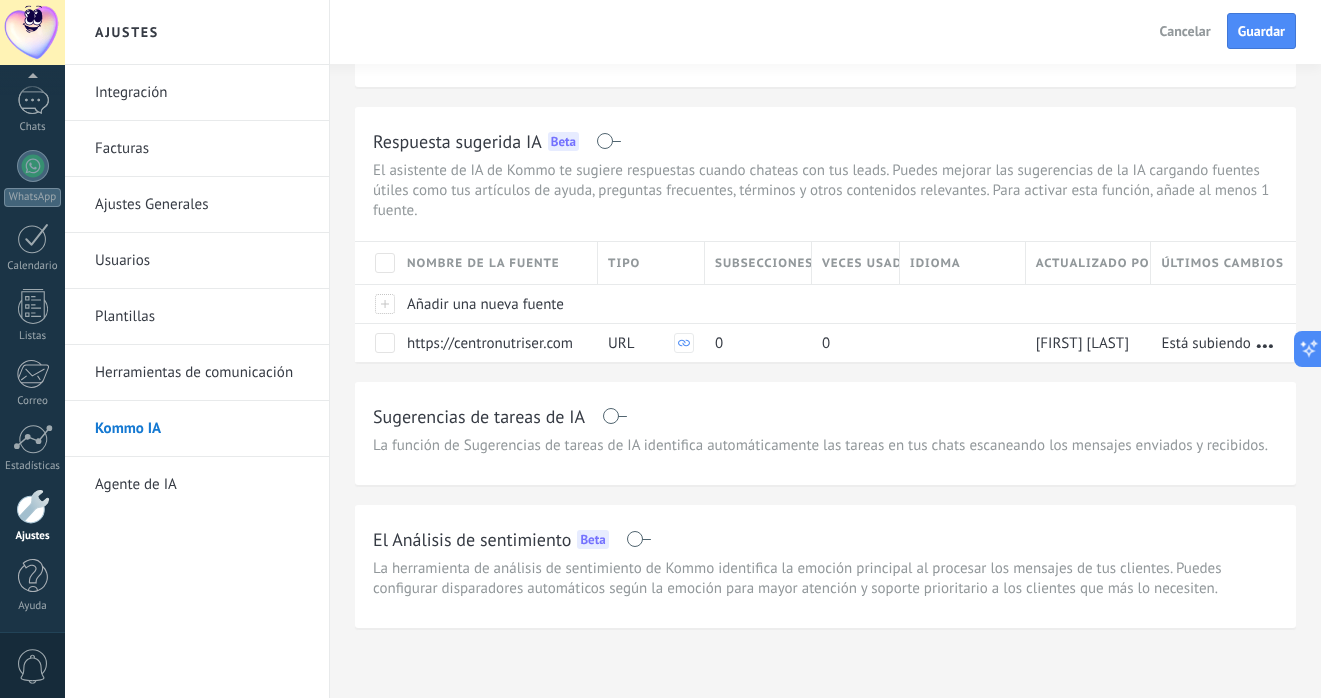 scroll, scrollTop: 0, scrollLeft: 0, axis: both 